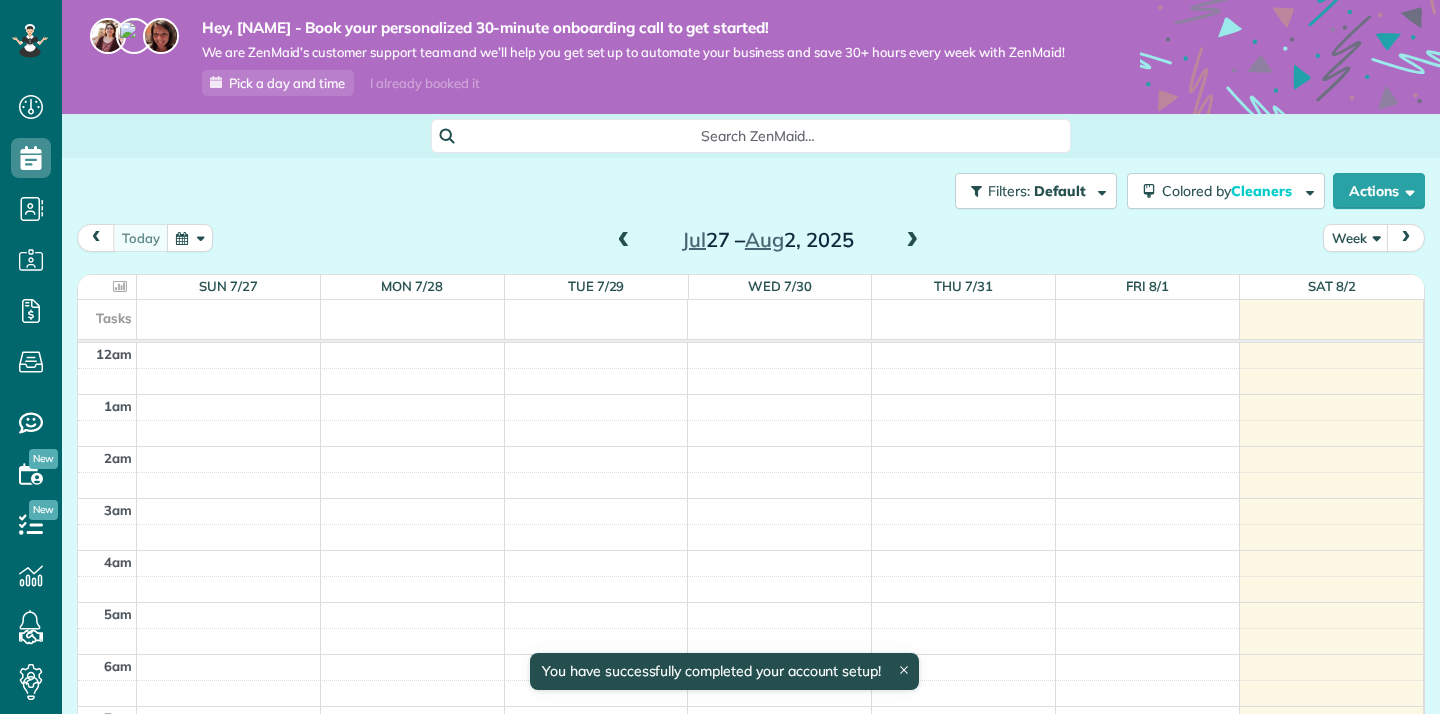 scroll, scrollTop: 0, scrollLeft: 0, axis: both 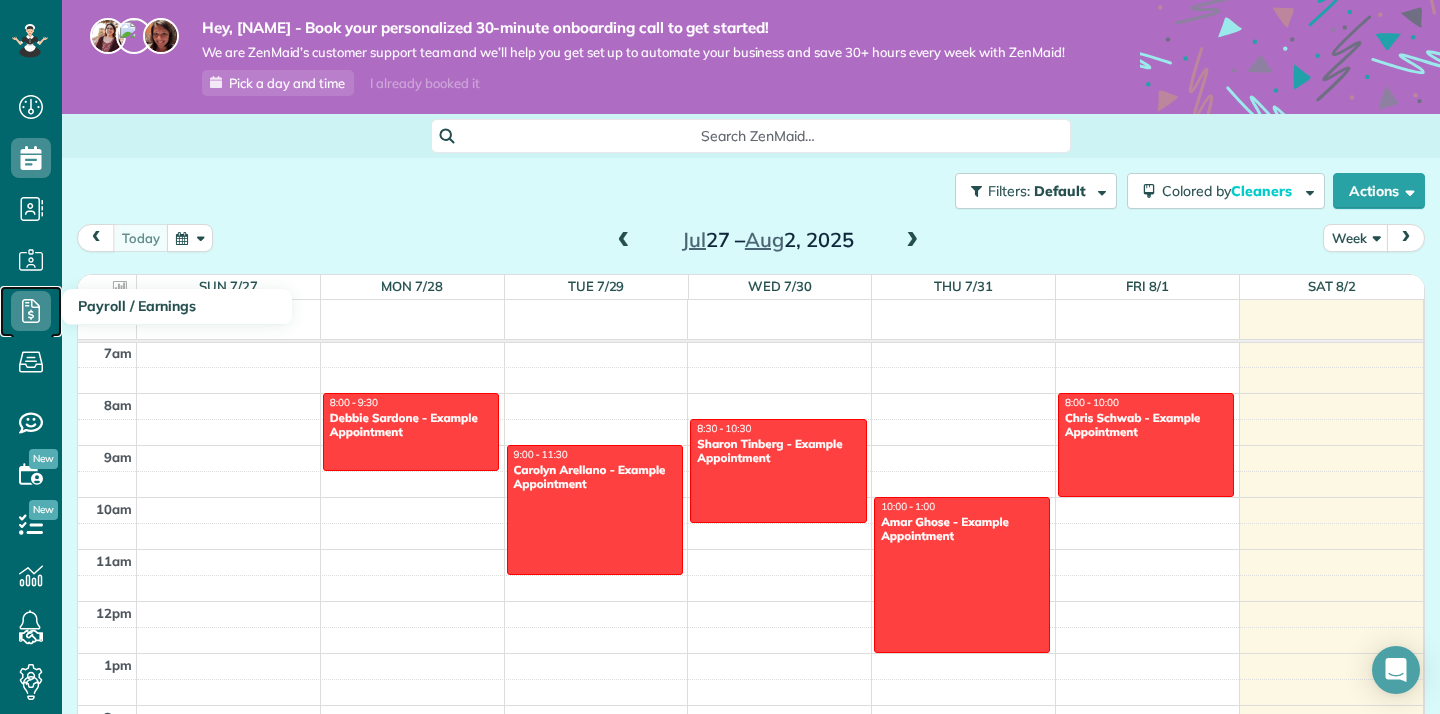 click on "Payroll / Earnings" at bounding box center (31, 311) 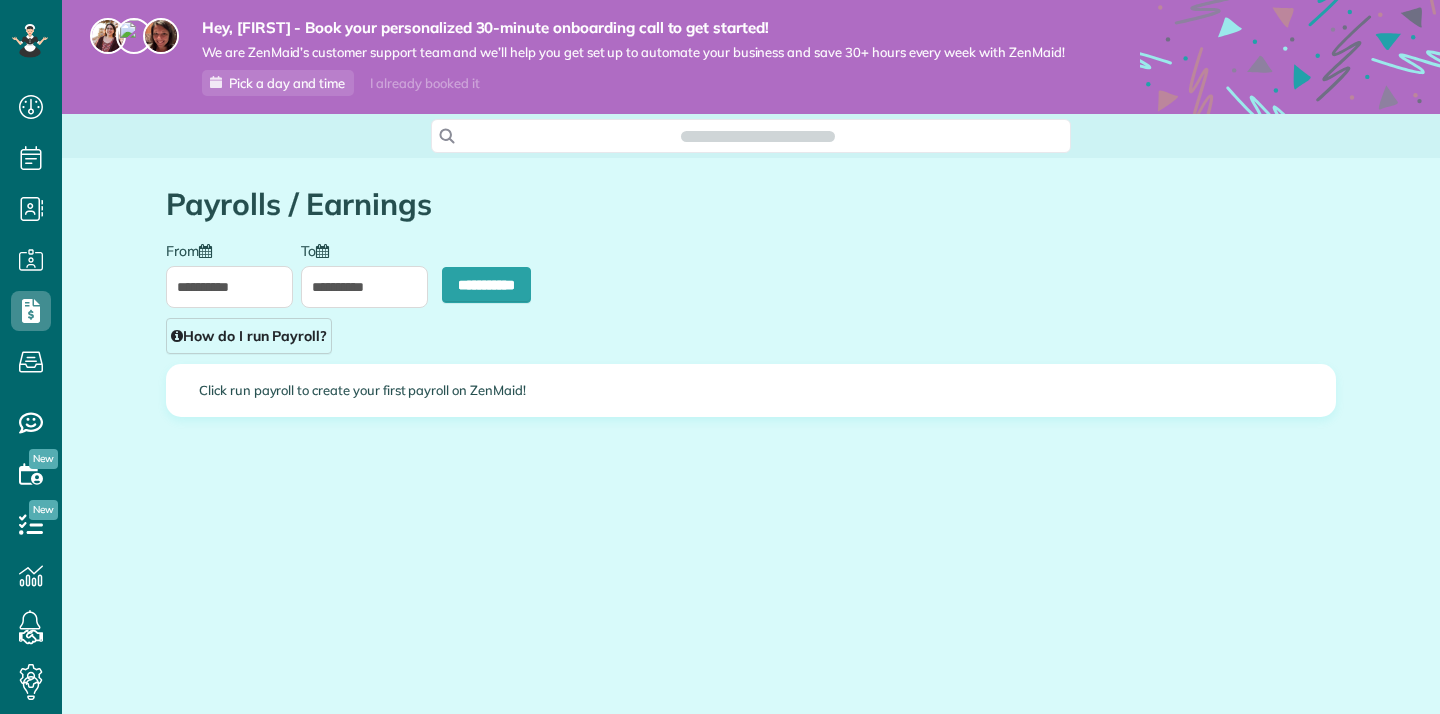 scroll, scrollTop: 0, scrollLeft: 0, axis: both 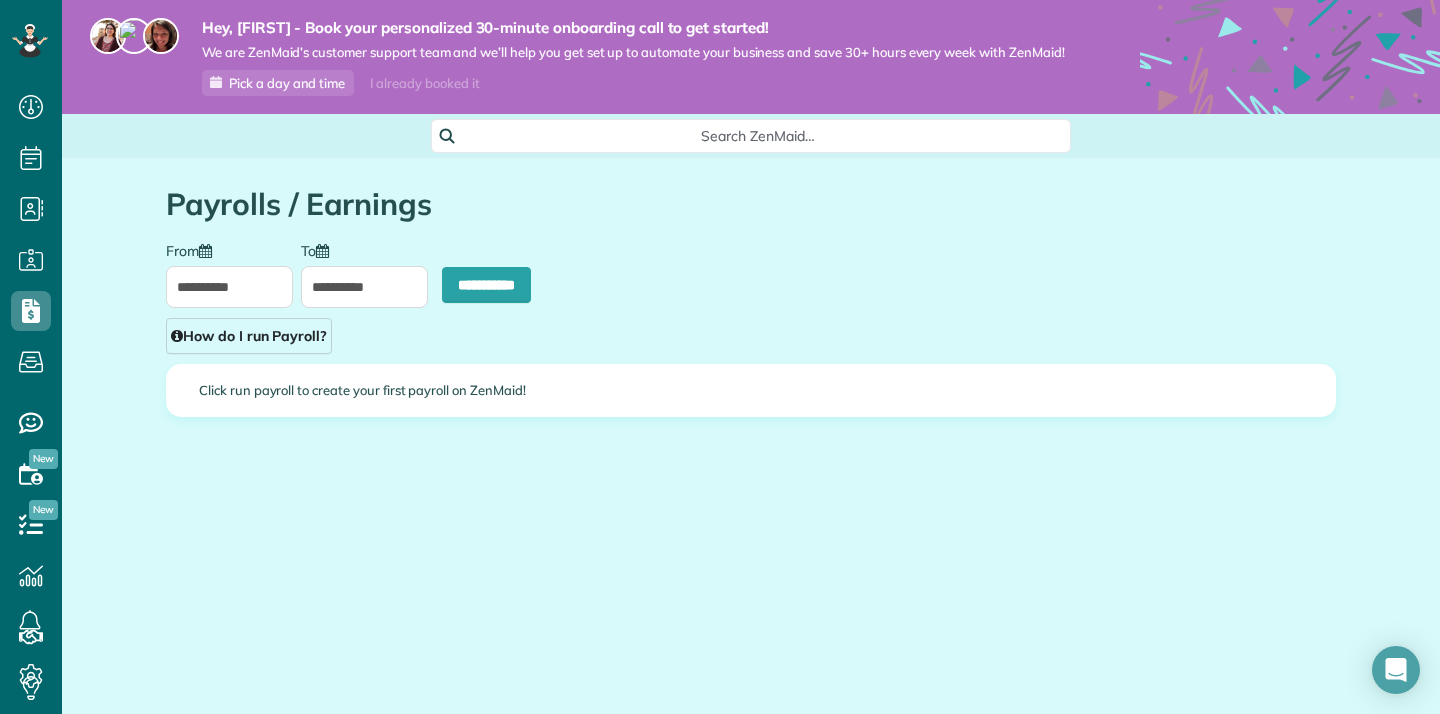 type on "**********" 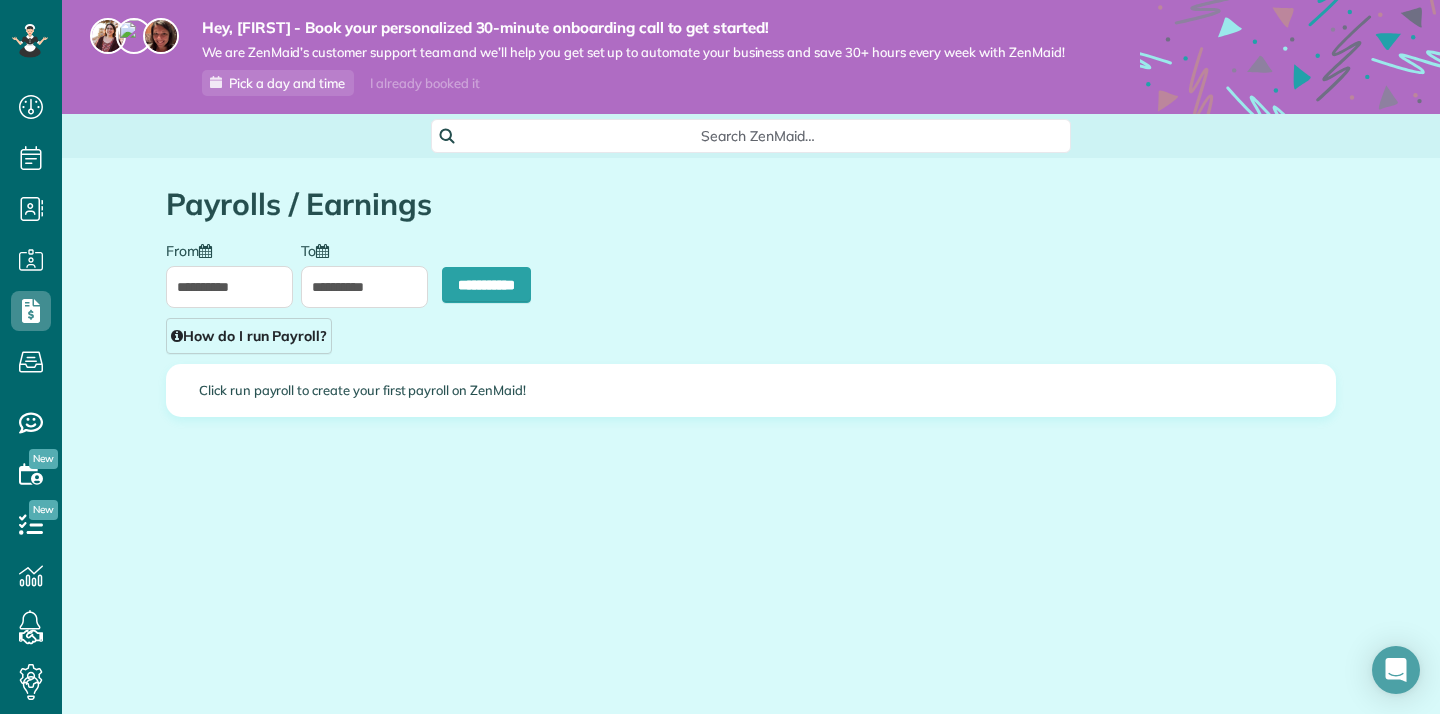 type on "**********" 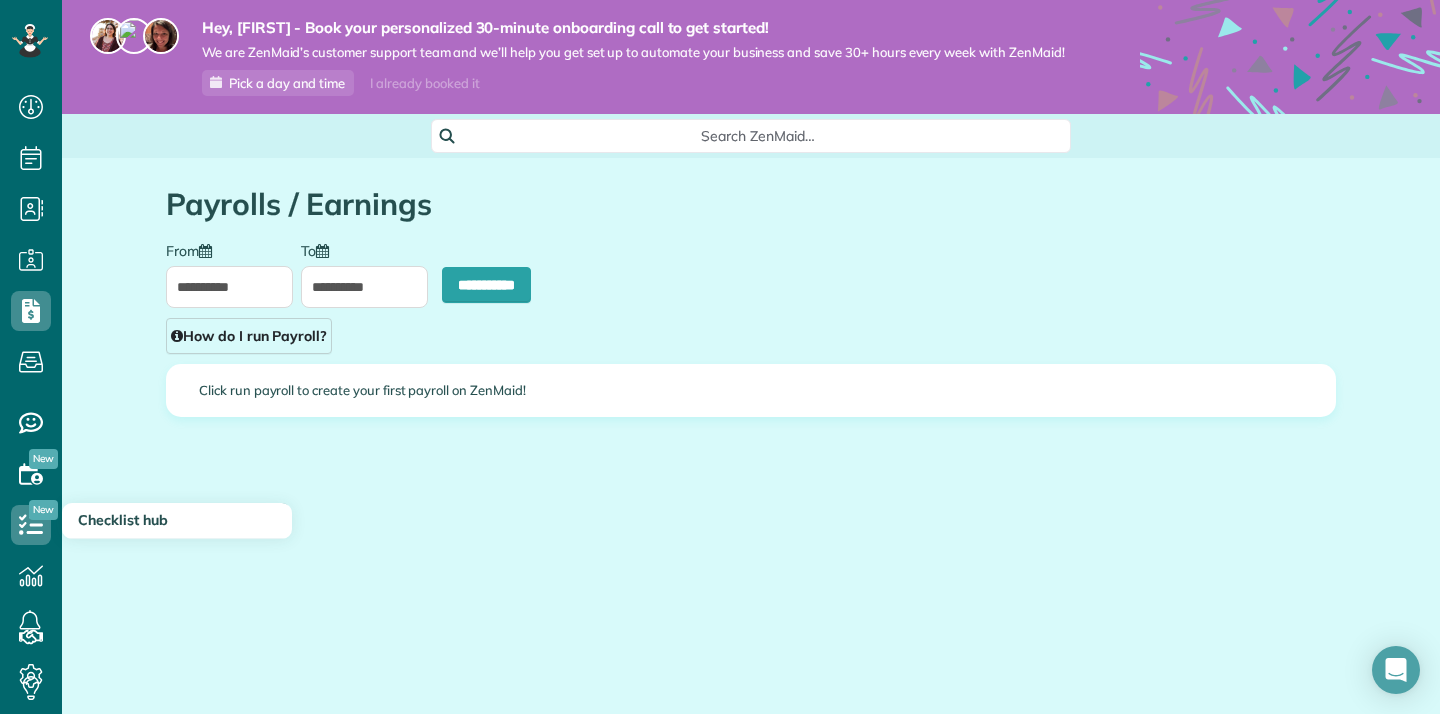 scroll, scrollTop: 60, scrollLeft: 0, axis: vertical 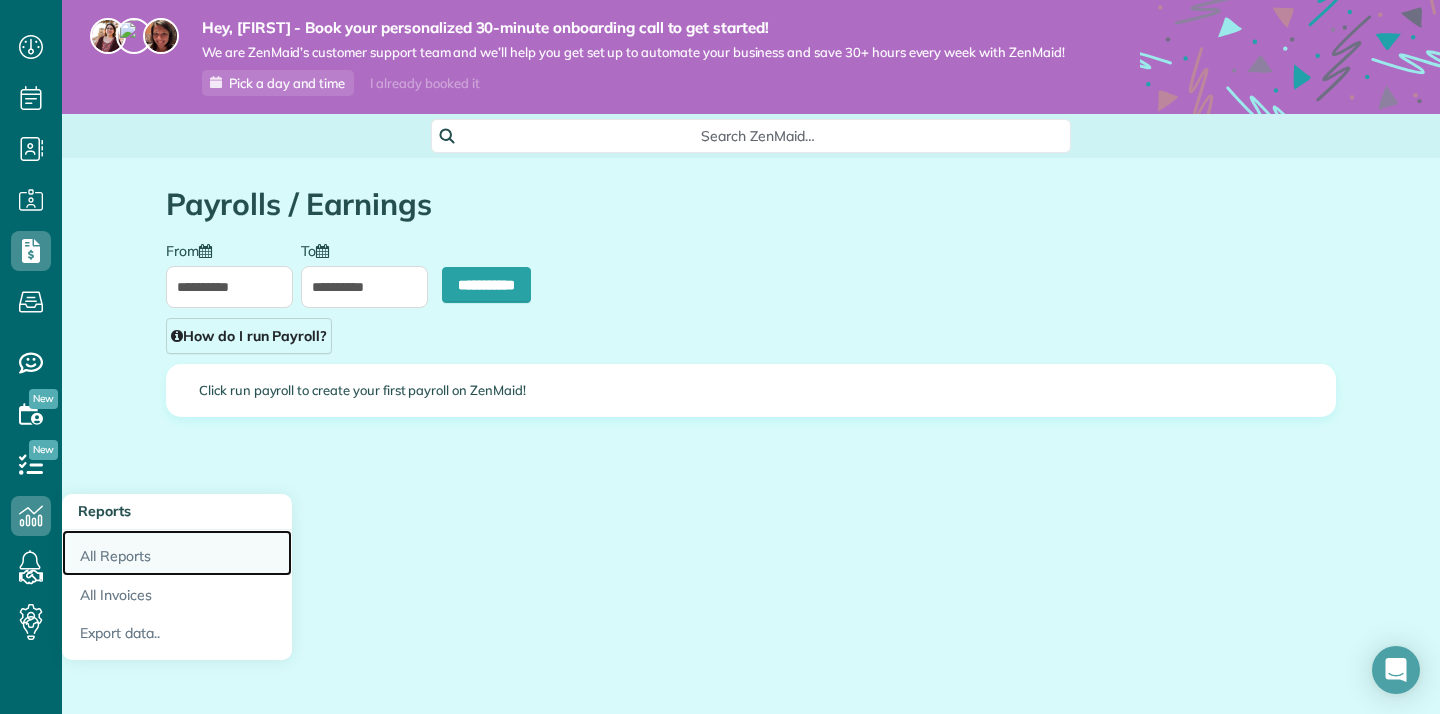 click on "All Reports" at bounding box center [177, 553] 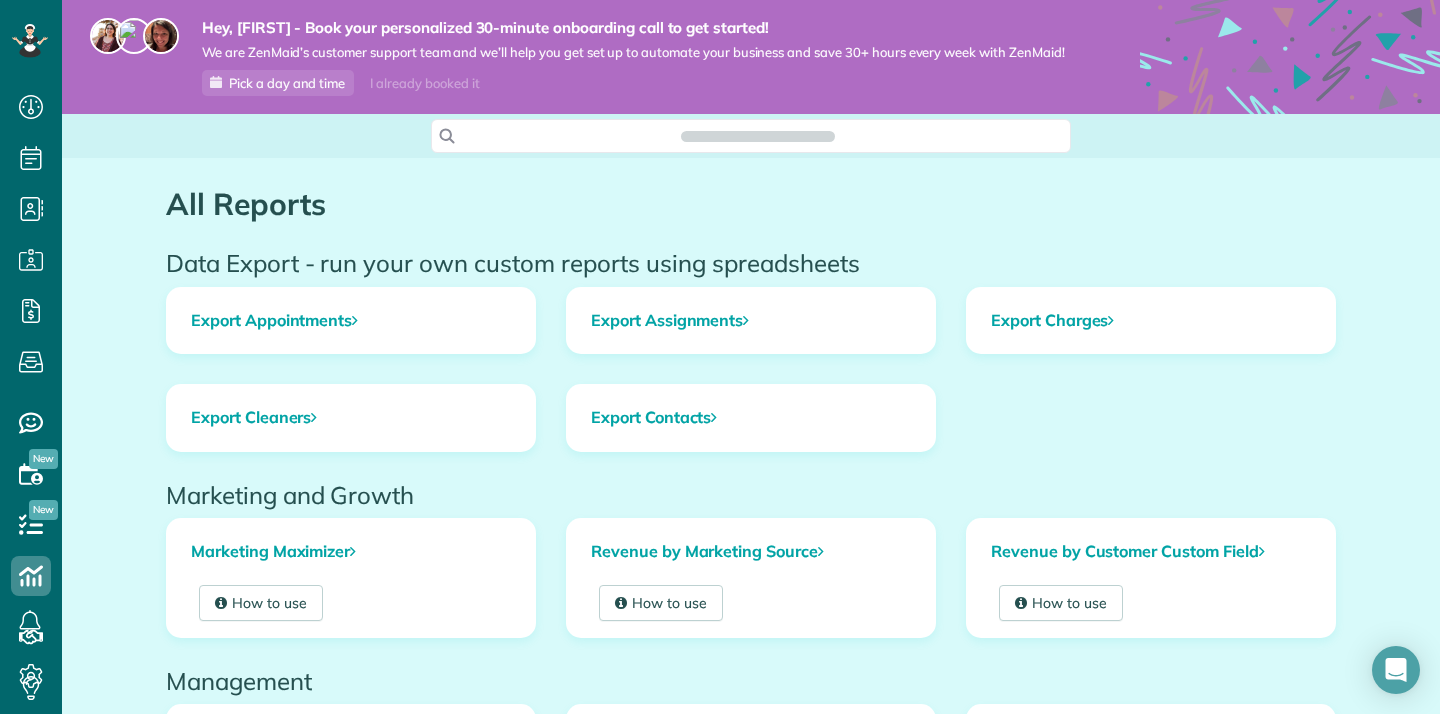 scroll, scrollTop: 0, scrollLeft: 0, axis: both 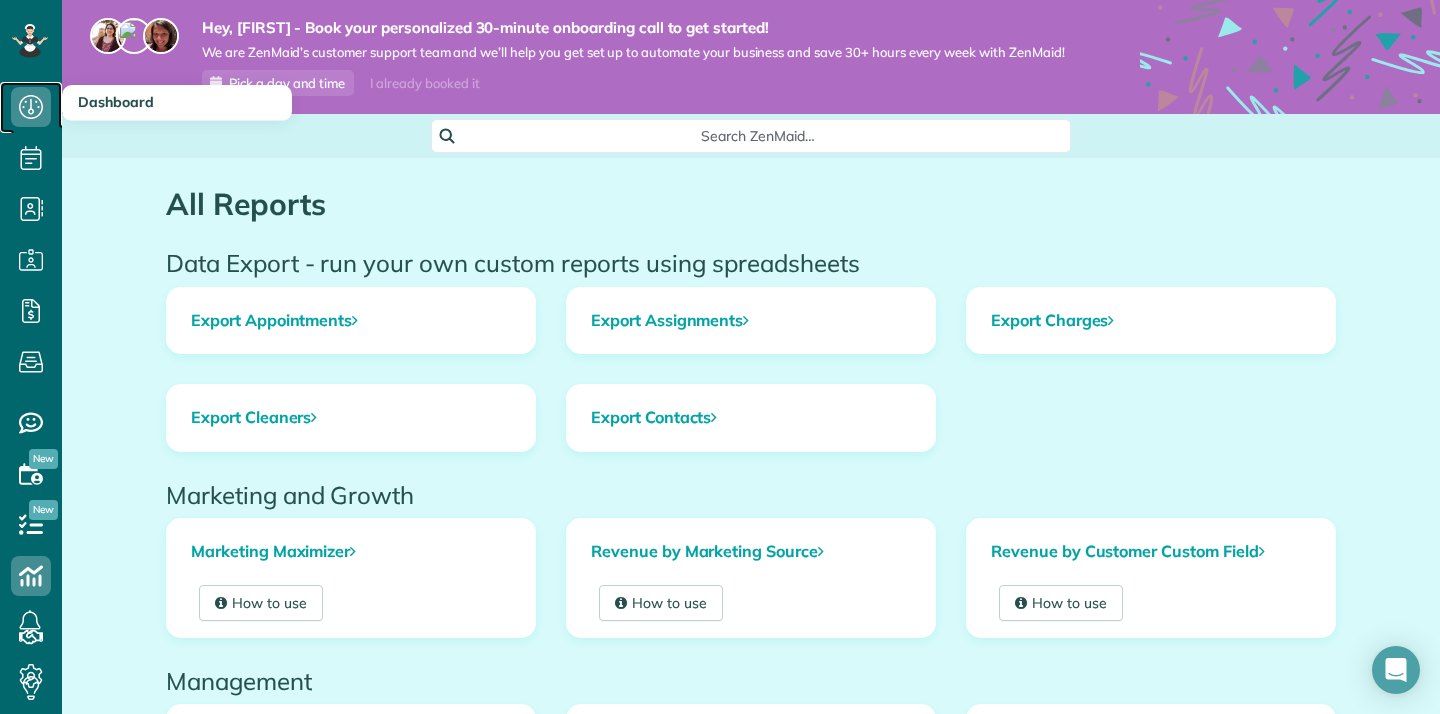 click 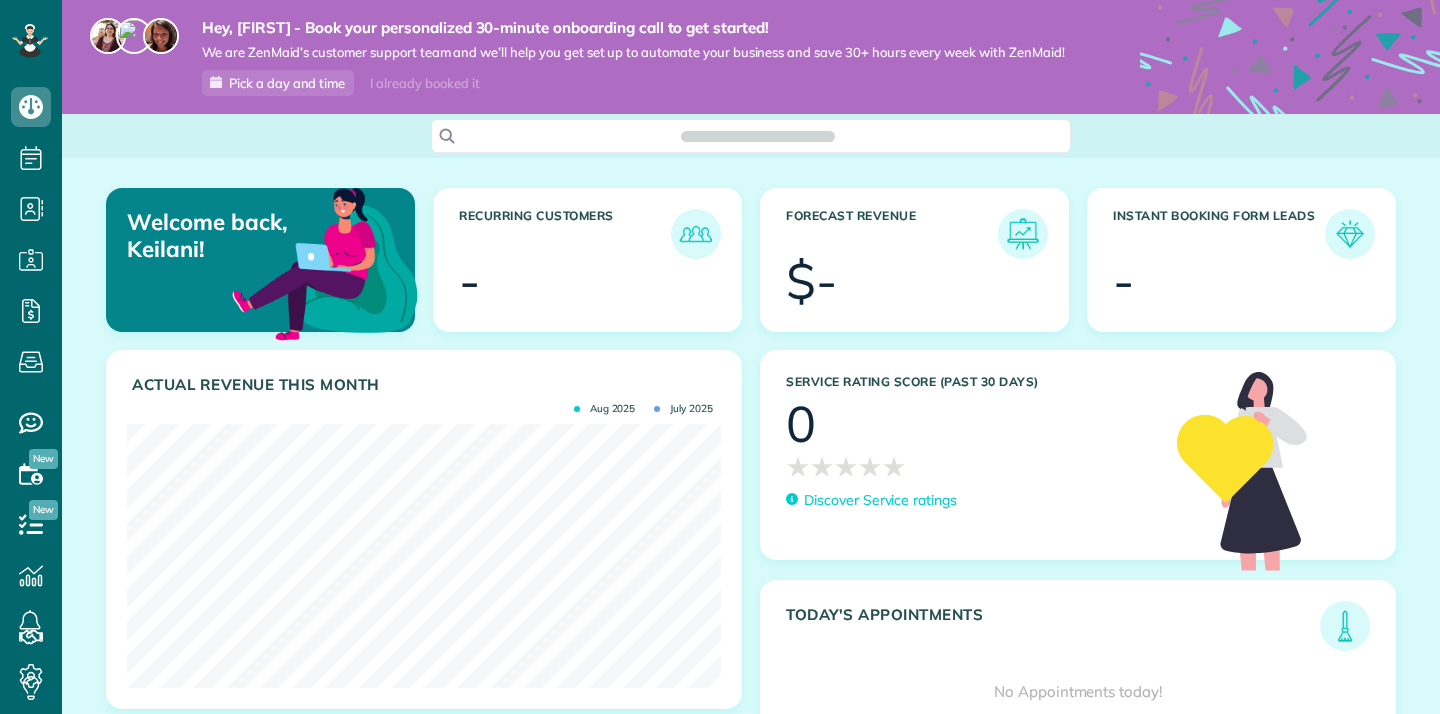 scroll, scrollTop: 0, scrollLeft: 0, axis: both 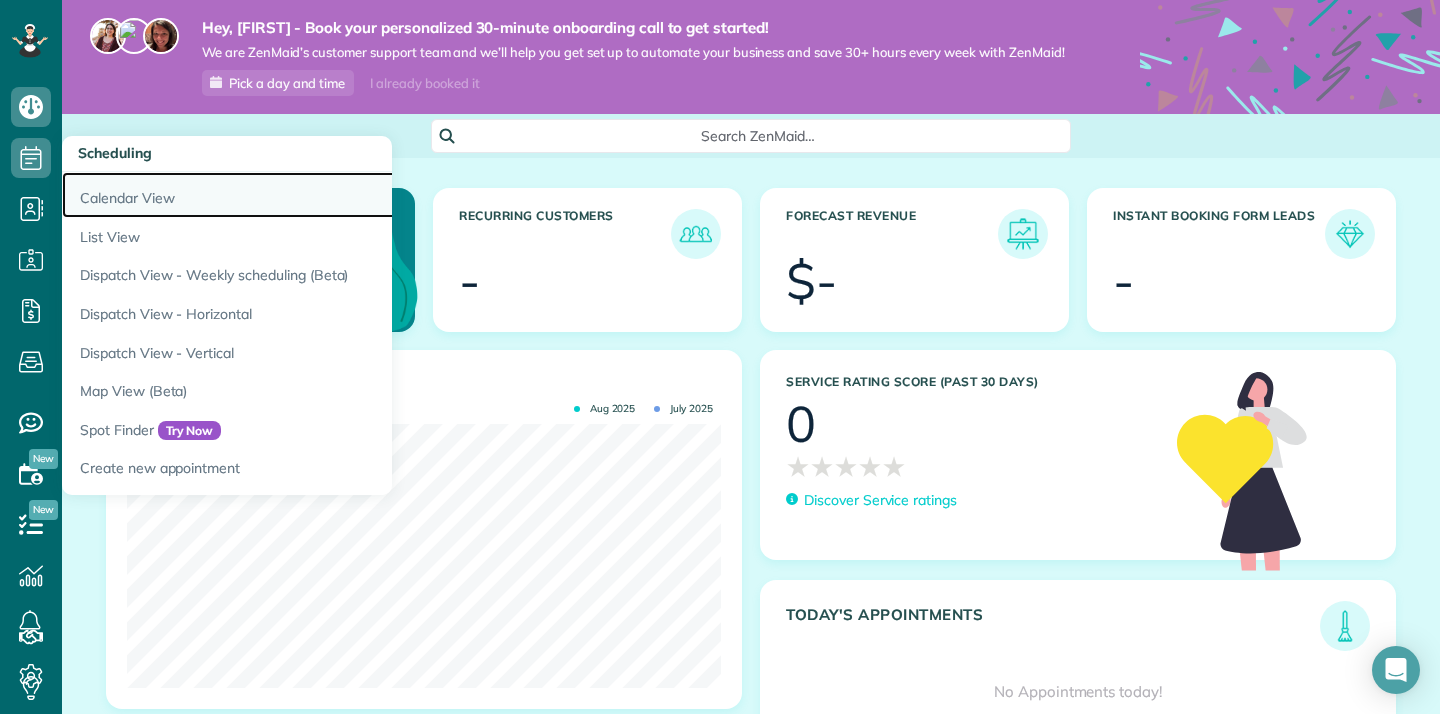 click on "Calendar View" at bounding box center [312, 195] 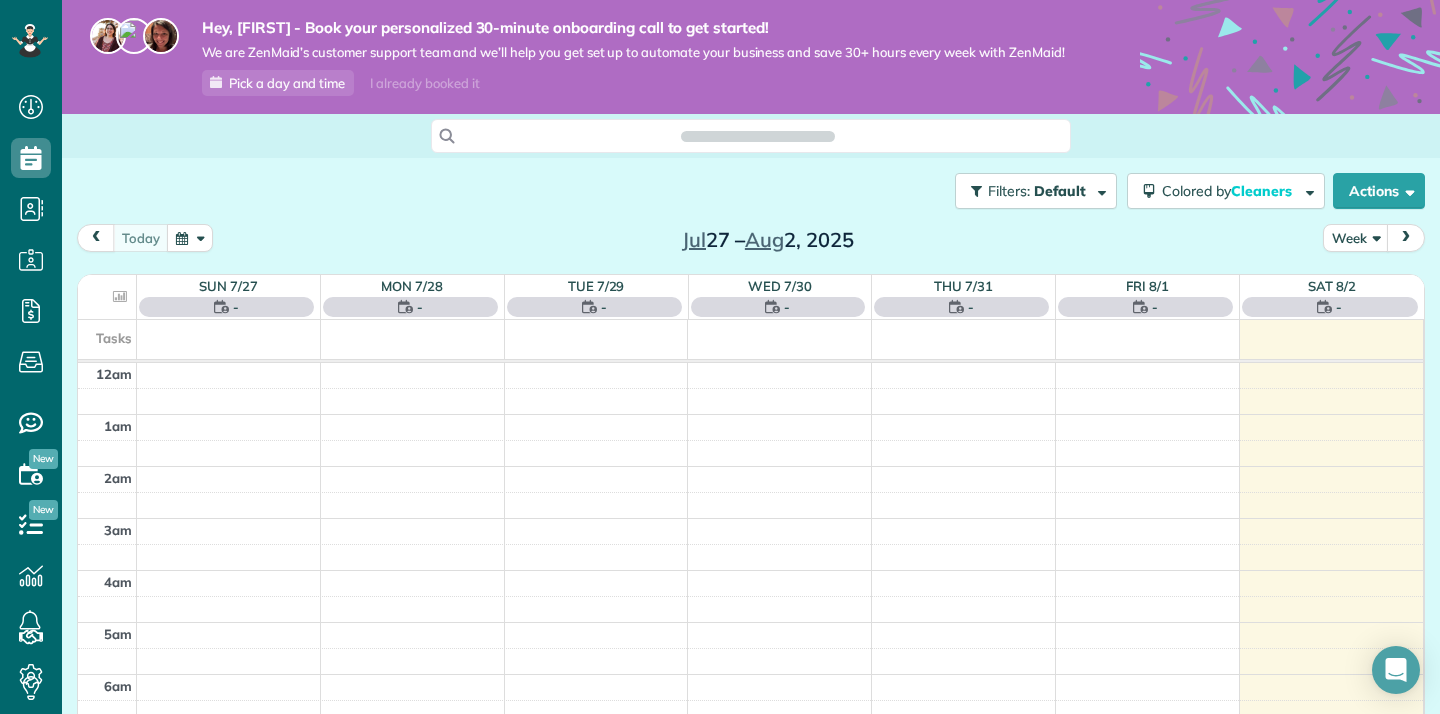 scroll, scrollTop: 0, scrollLeft: 0, axis: both 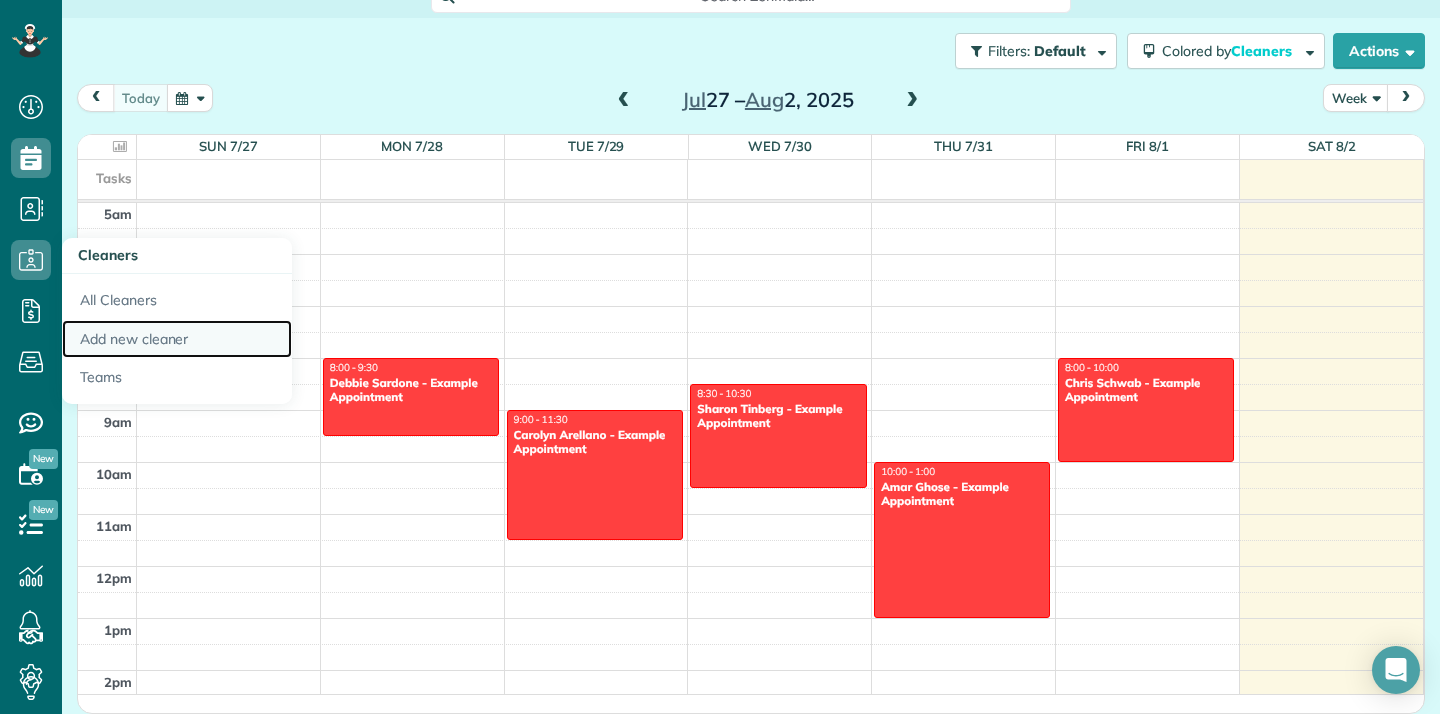 click on "Add new cleaner" at bounding box center [177, 339] 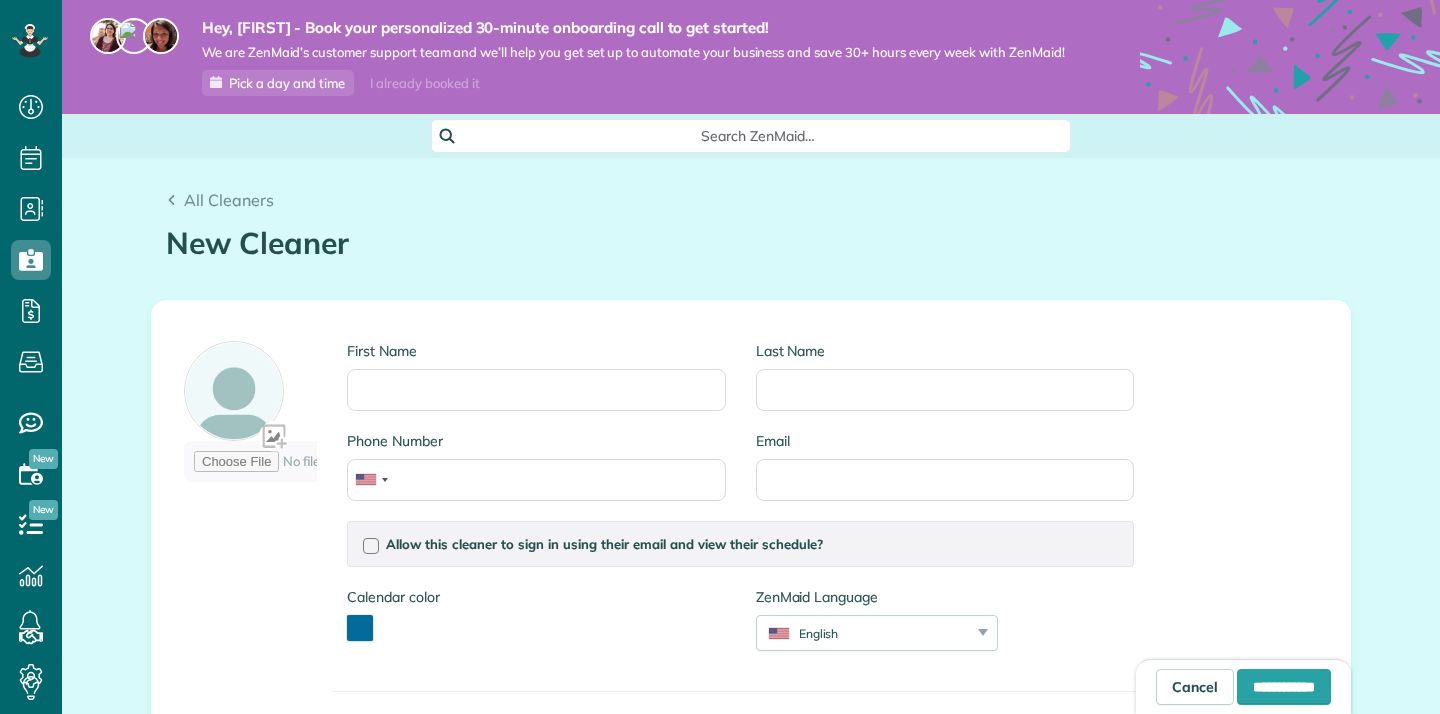 scroll, scrollTop: 0, scrollLeft: 0, axis: both 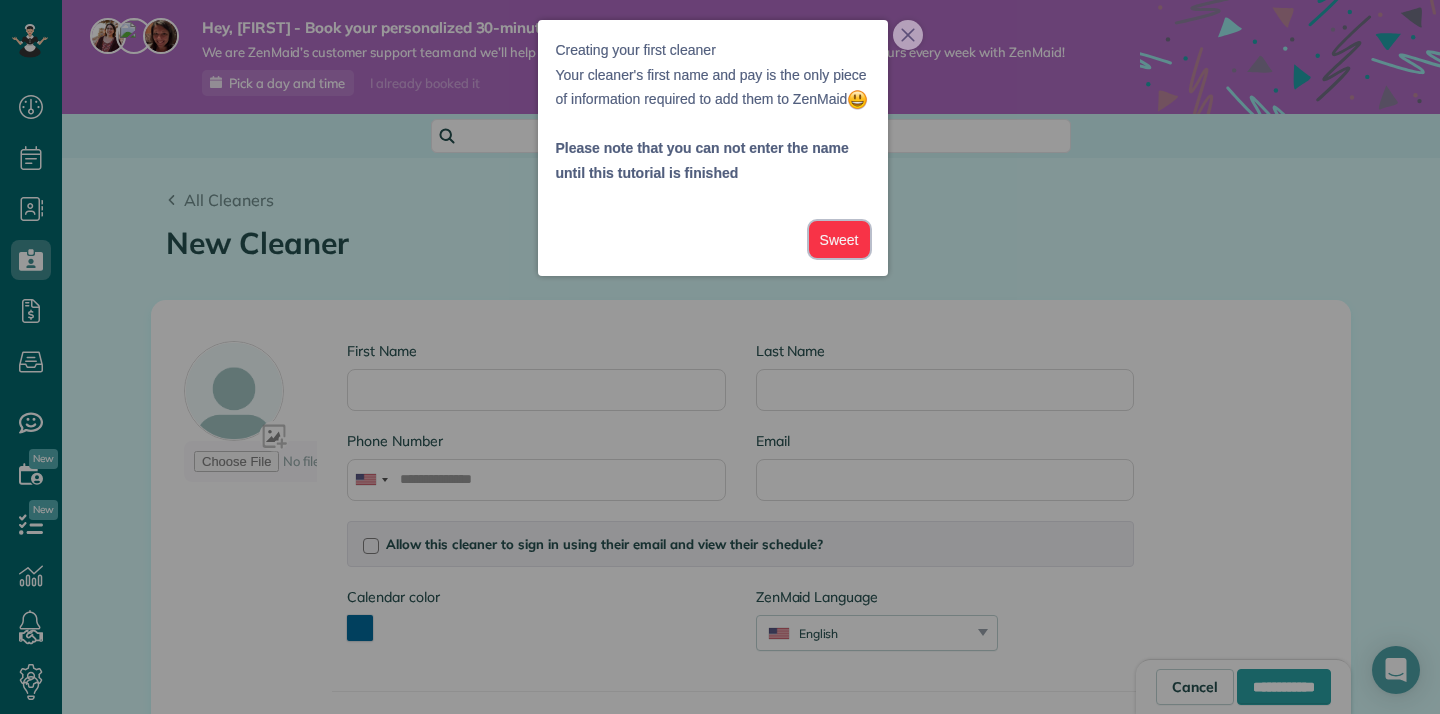 click on "Sweet" at bounding box center [839, 239] 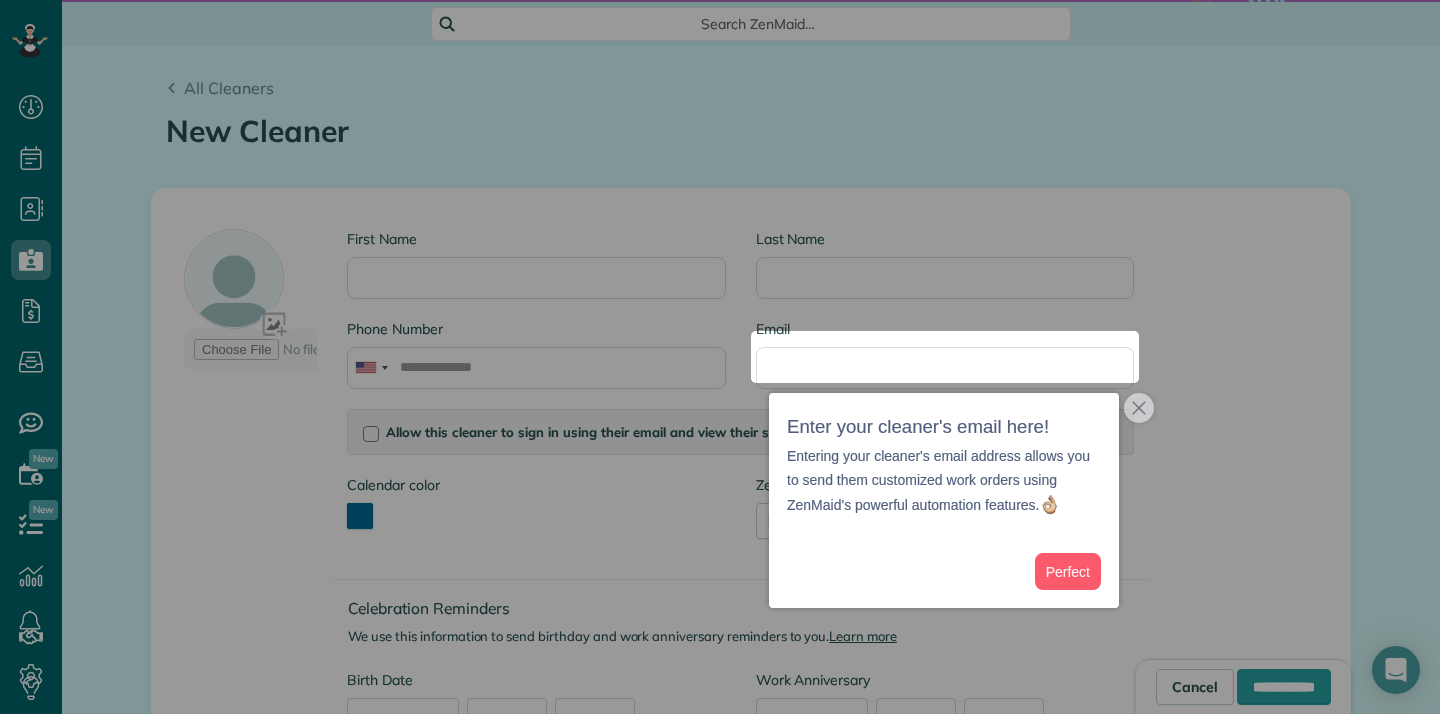 scroll, scrollTop: 122, scrollLeft: 0, axis: vertical 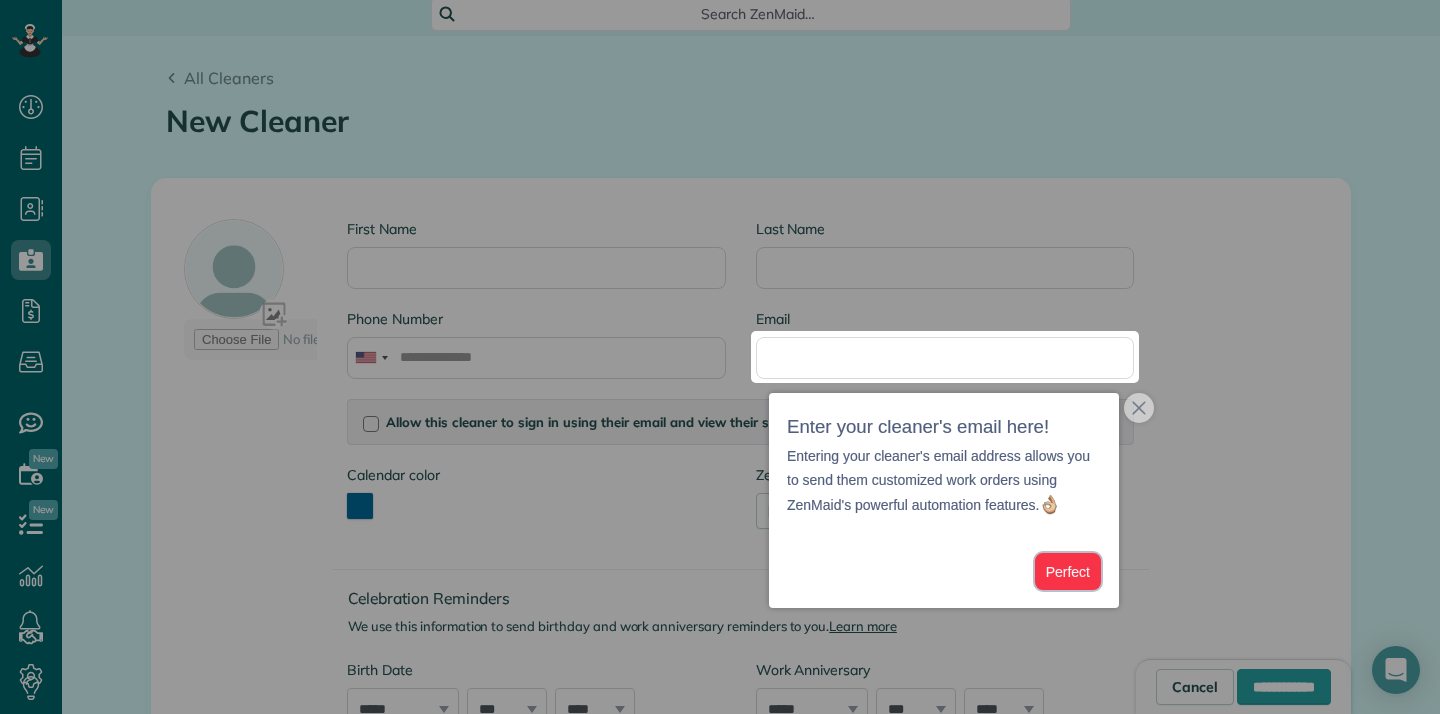 click on "Perfect" at bounding box center (1068, 571) 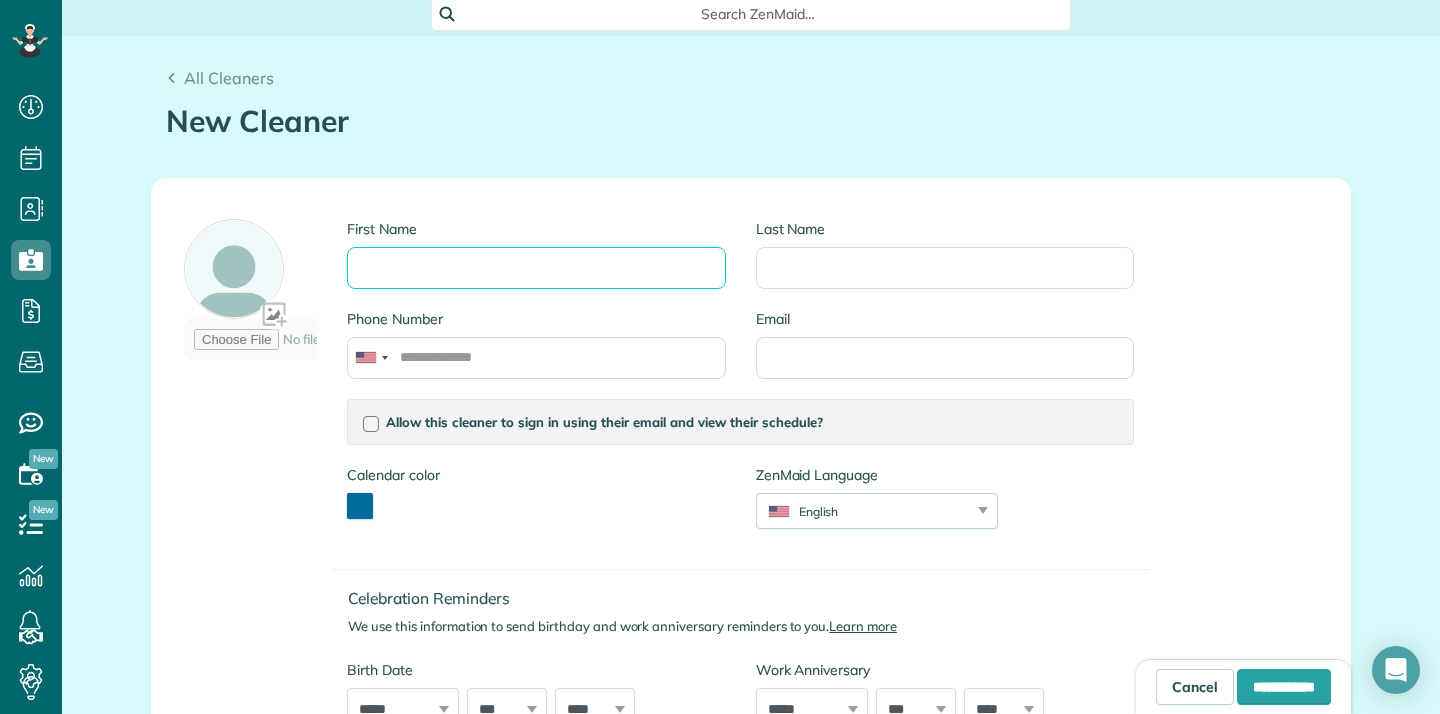 click on "First Name" at bounding box center (536, 268) 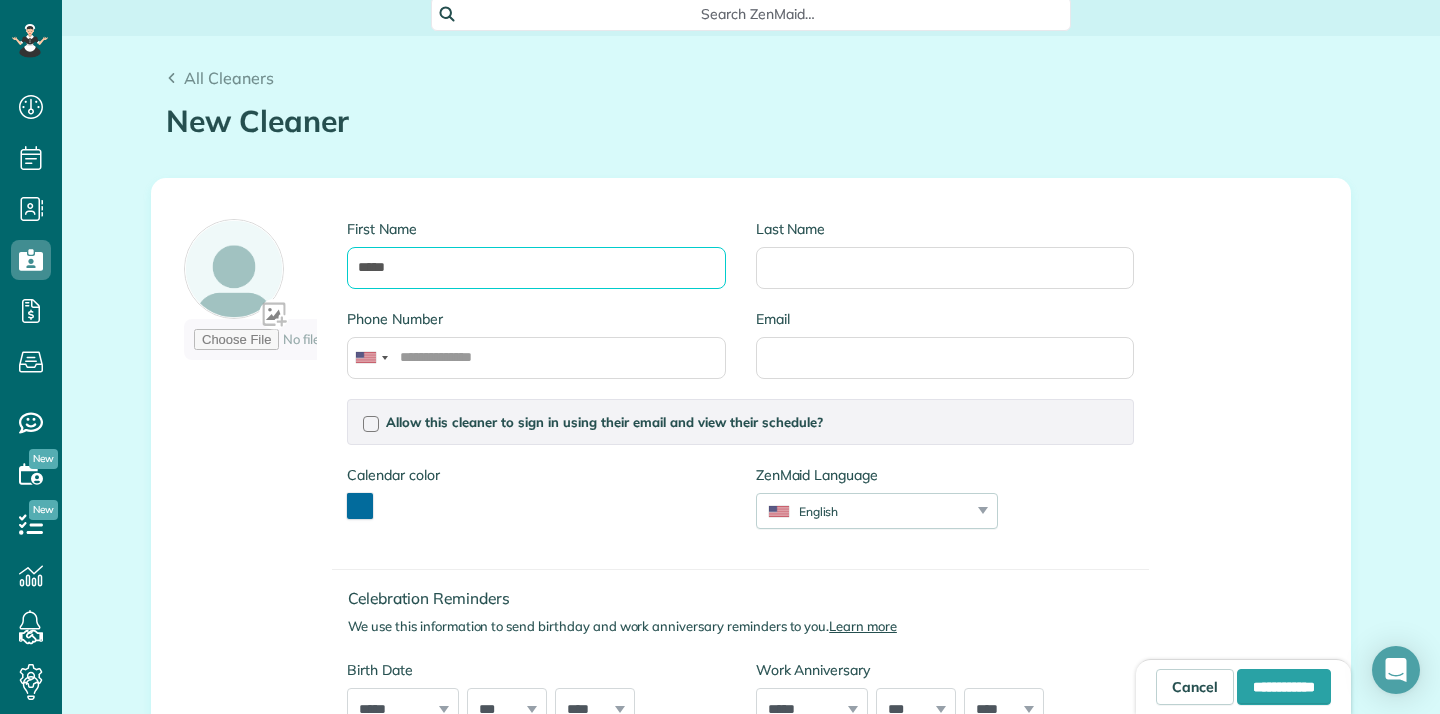 type on "*****" 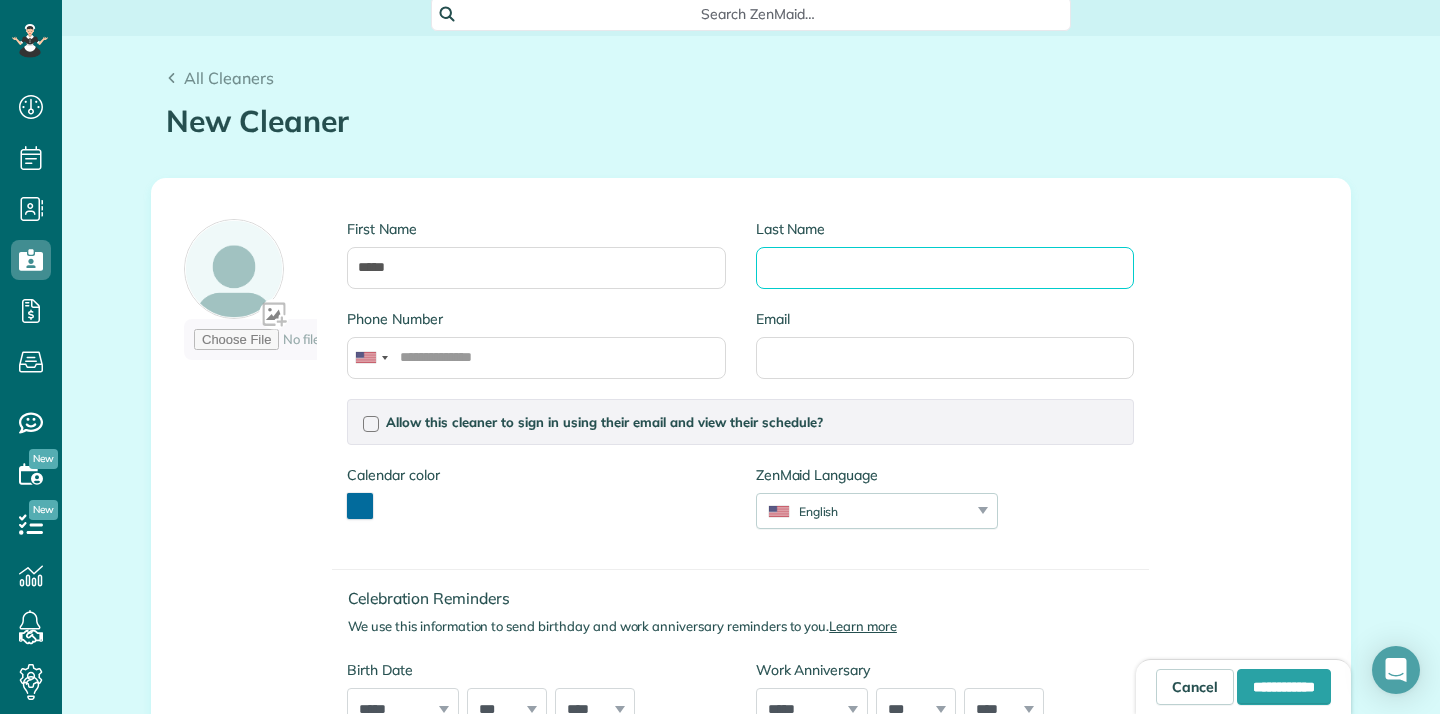 click on "Last Name" at bounding box center [945, 268] 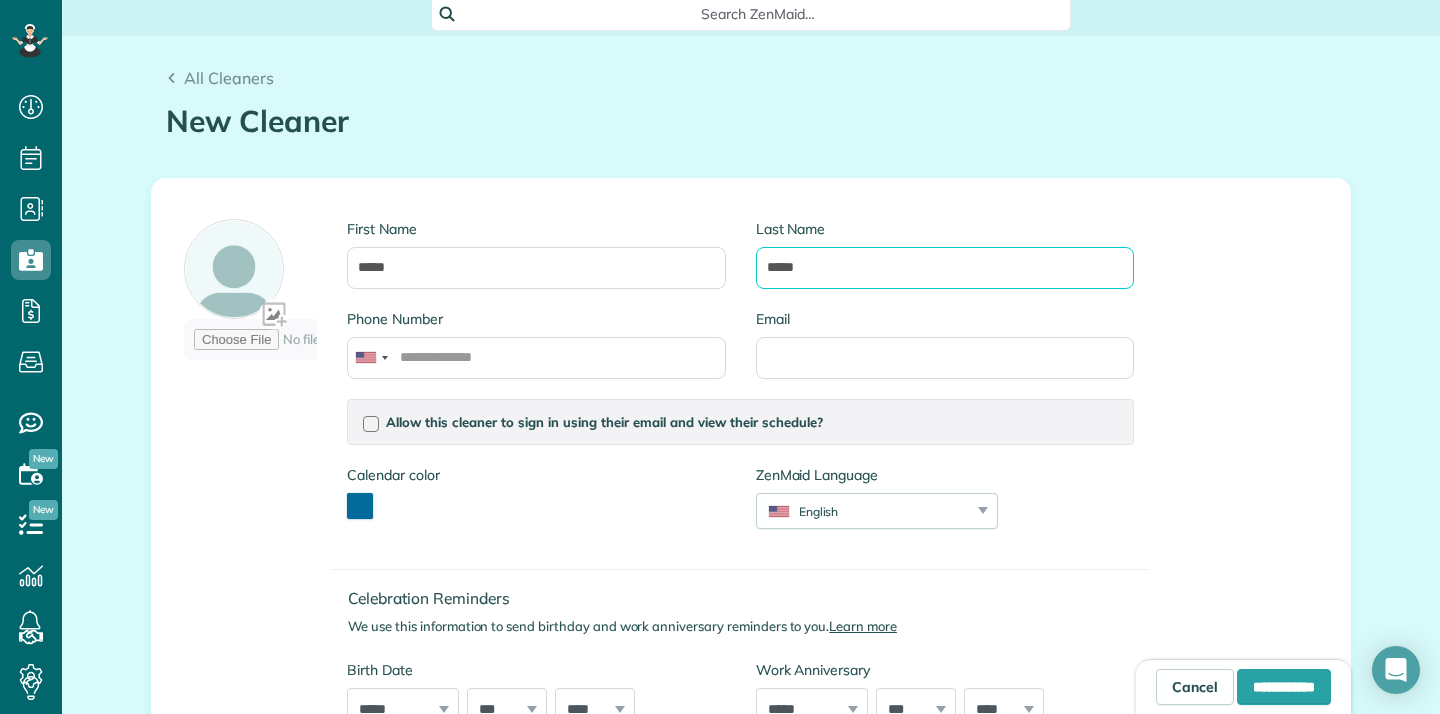 type on "*****" 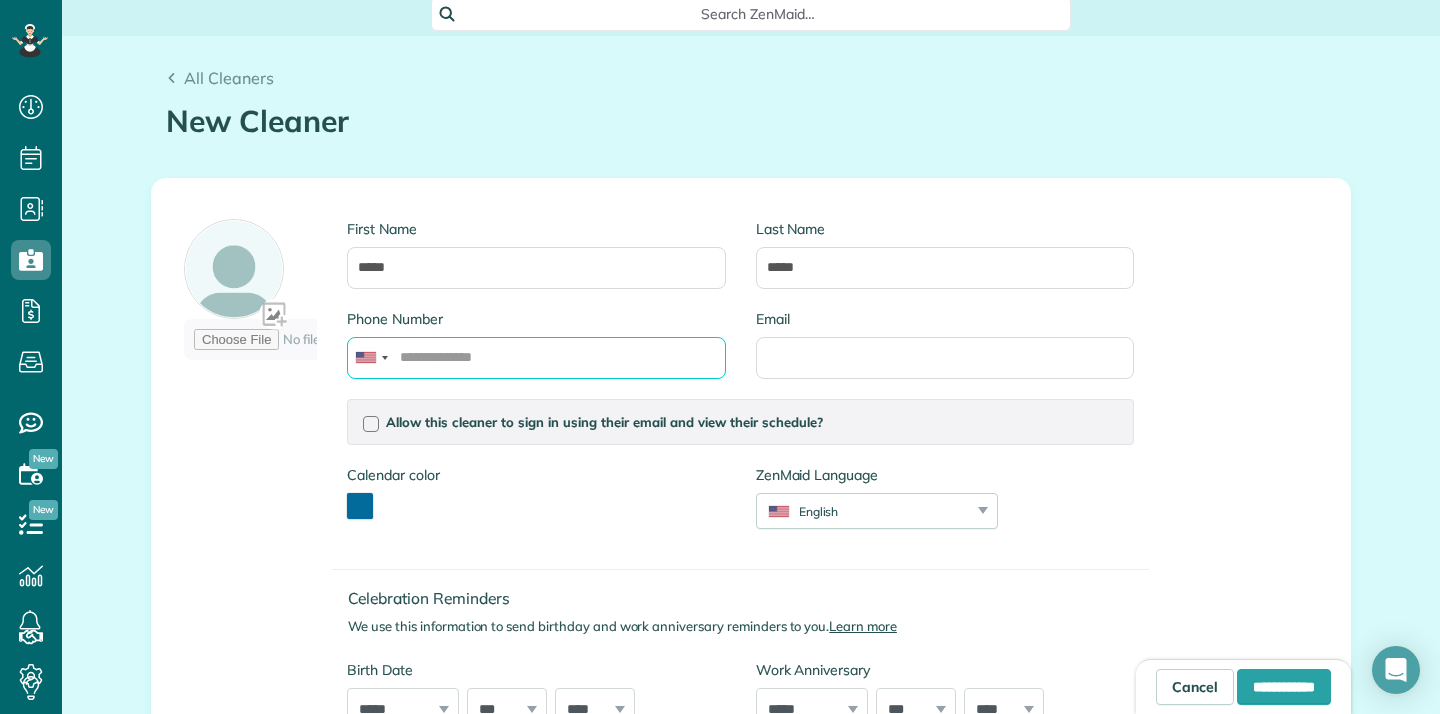 click on "Phone Number" at bounding box center (536, 358) 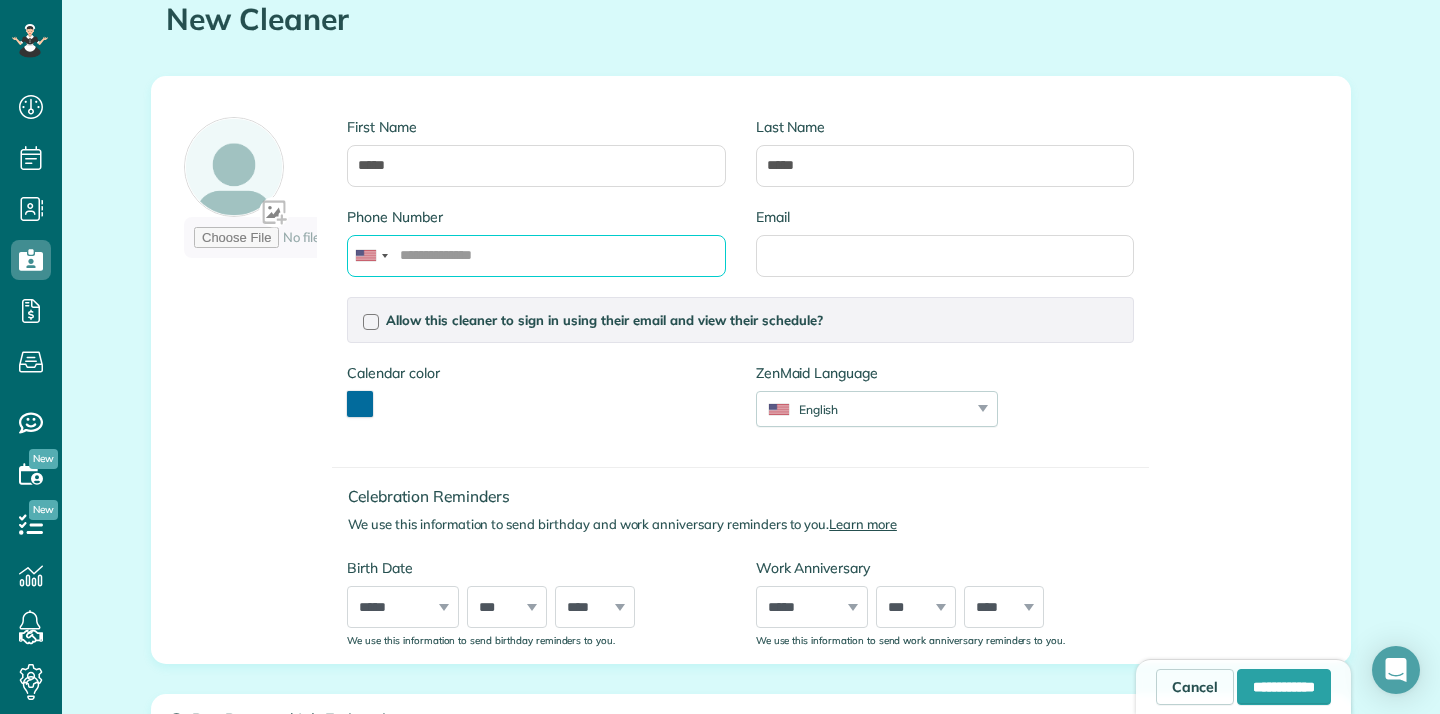 scroll, scrollTop: 303, scrollLeft: 0, axis: vertical 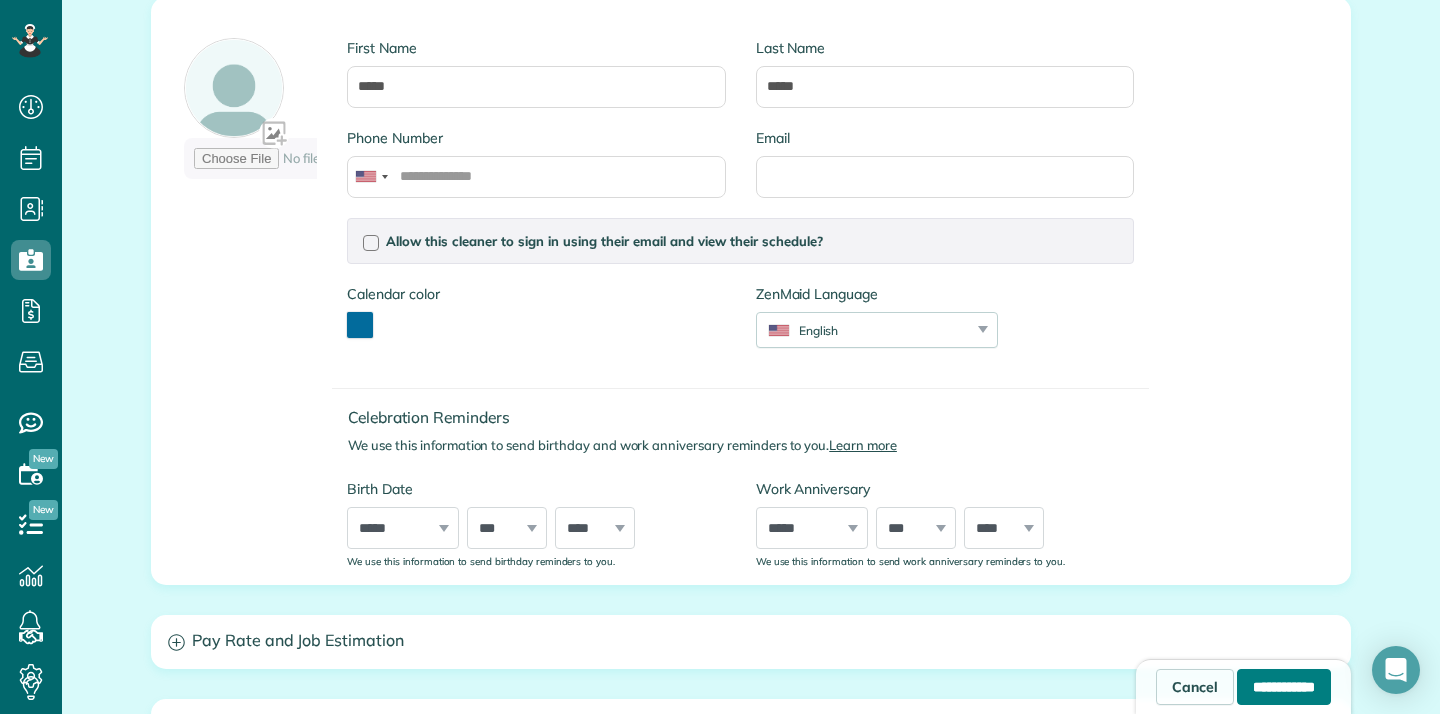 click on "**********" at bounding box center (1284, 687) 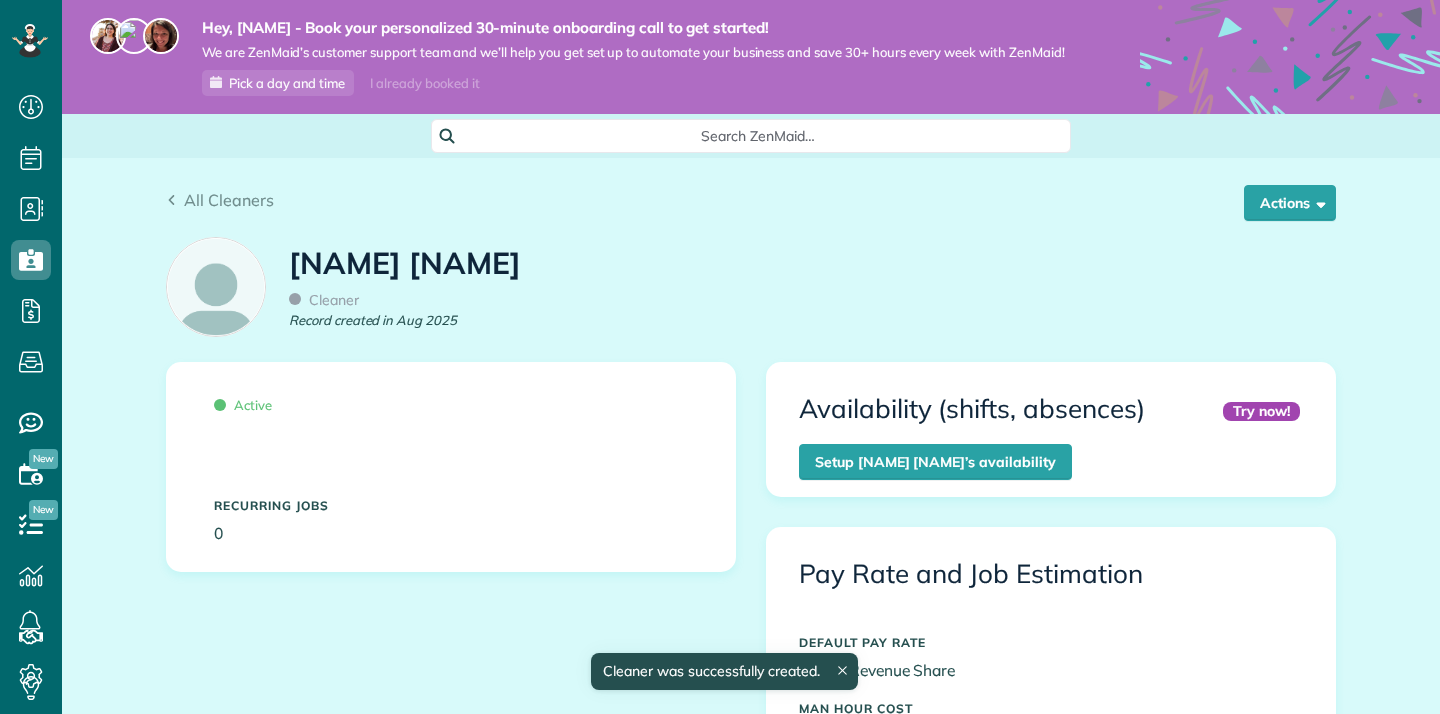 scroll, scrollTop: 0, scrollLeft: 0, axis: both 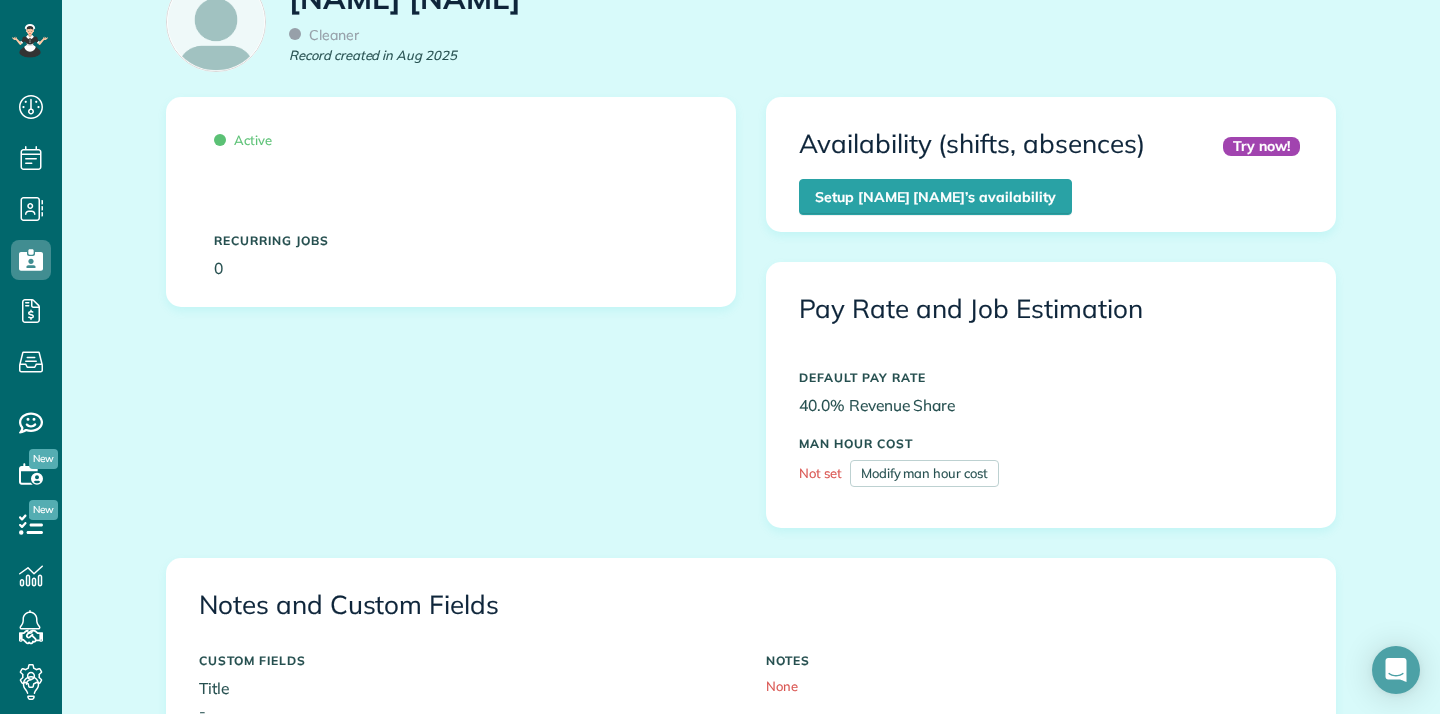 click on "MAN HOUR COST
Not set
Modify man hour cost" at bounding box center (1051, 457) 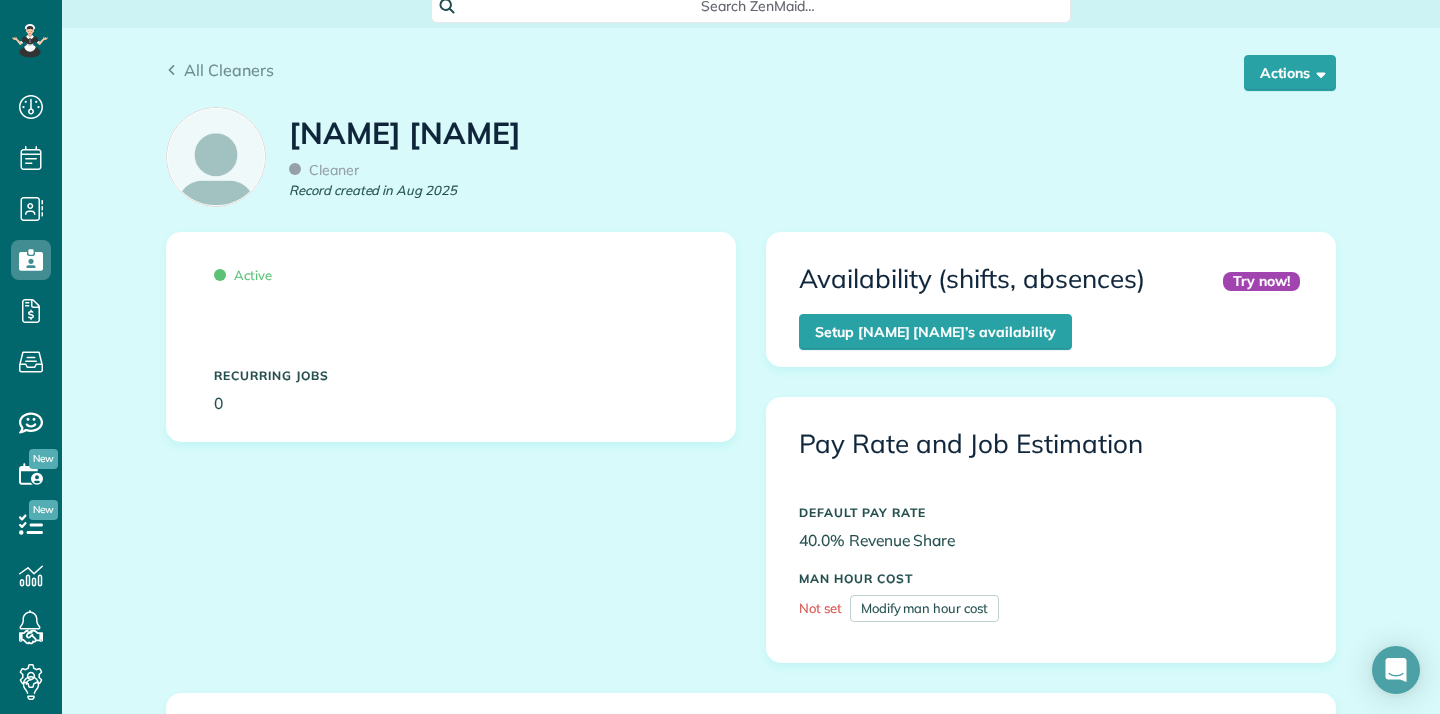 scroll, scrollTop: 106, scrollLeft: 0, axis: vertical 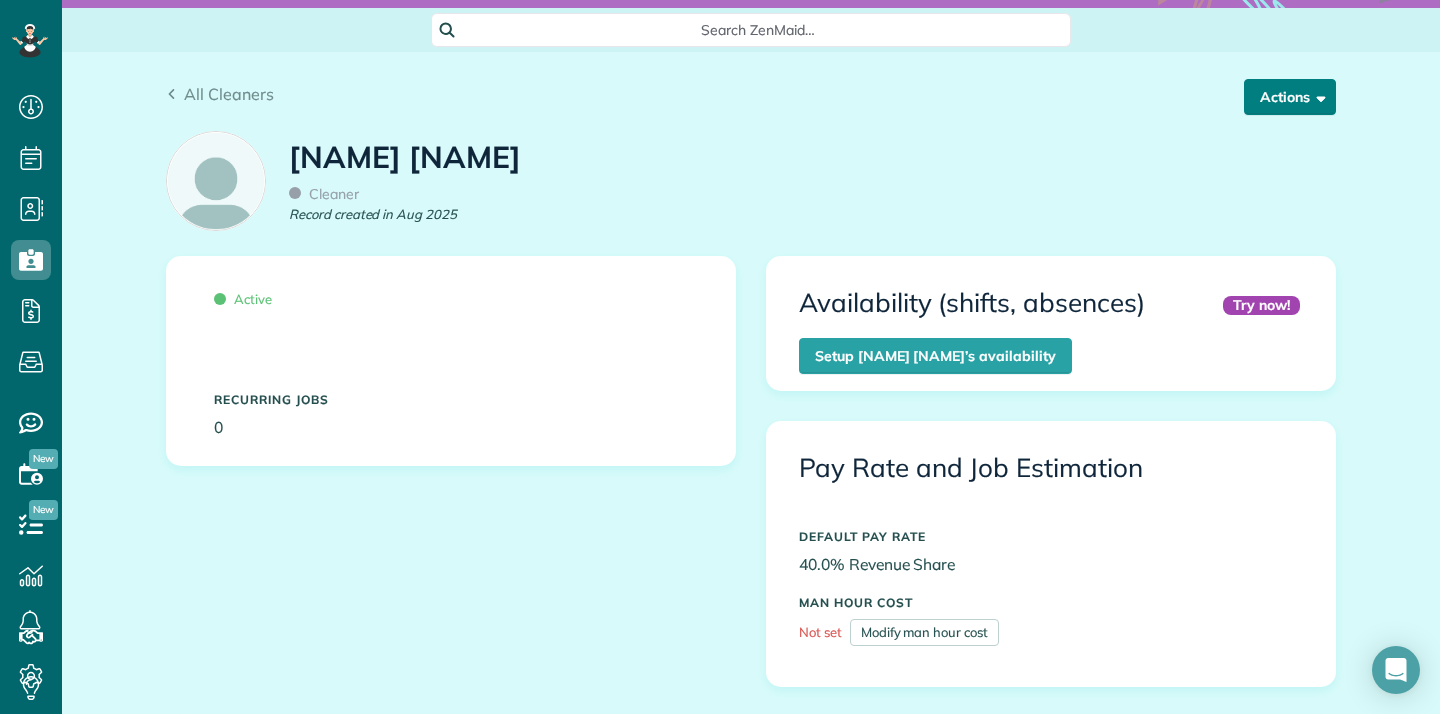 click on "Actions" at bounding box center (1290, 97) 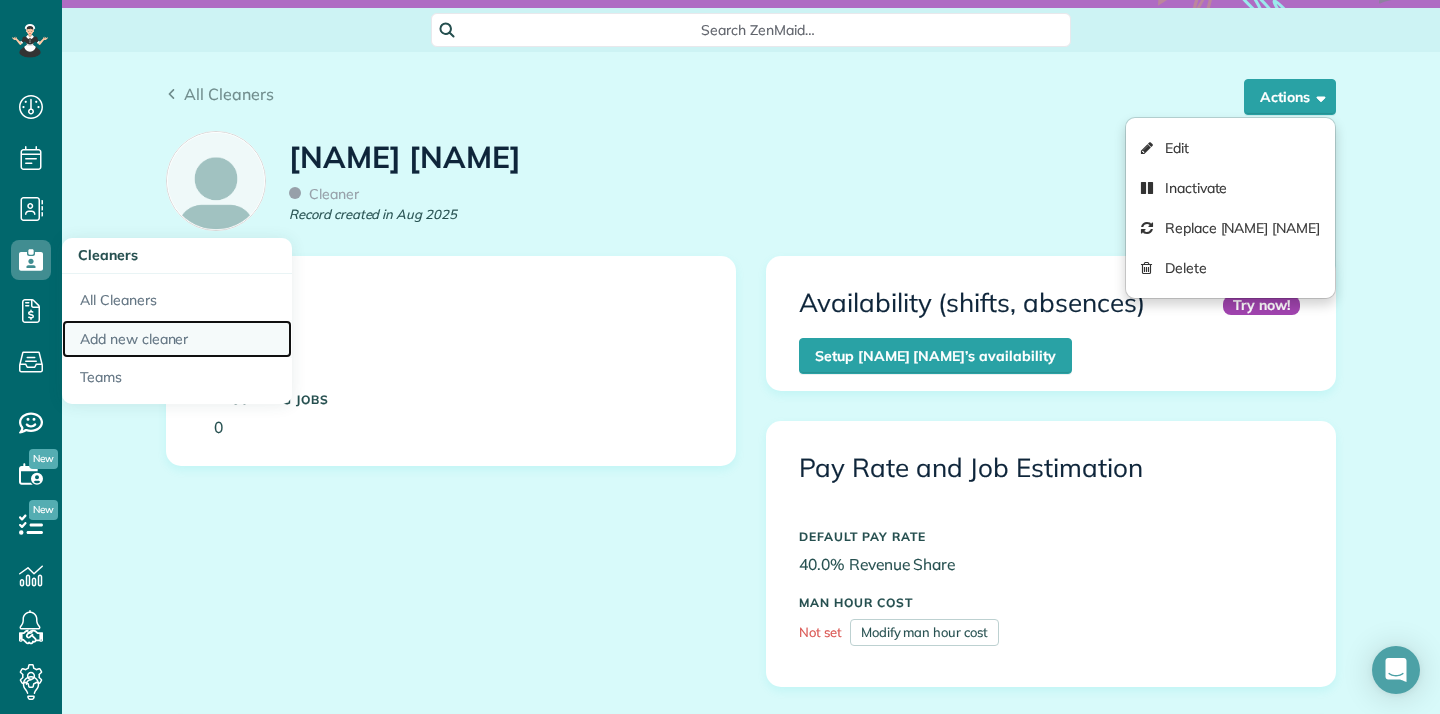 click on "Add new cleaner" at bounding box center (177, 339) 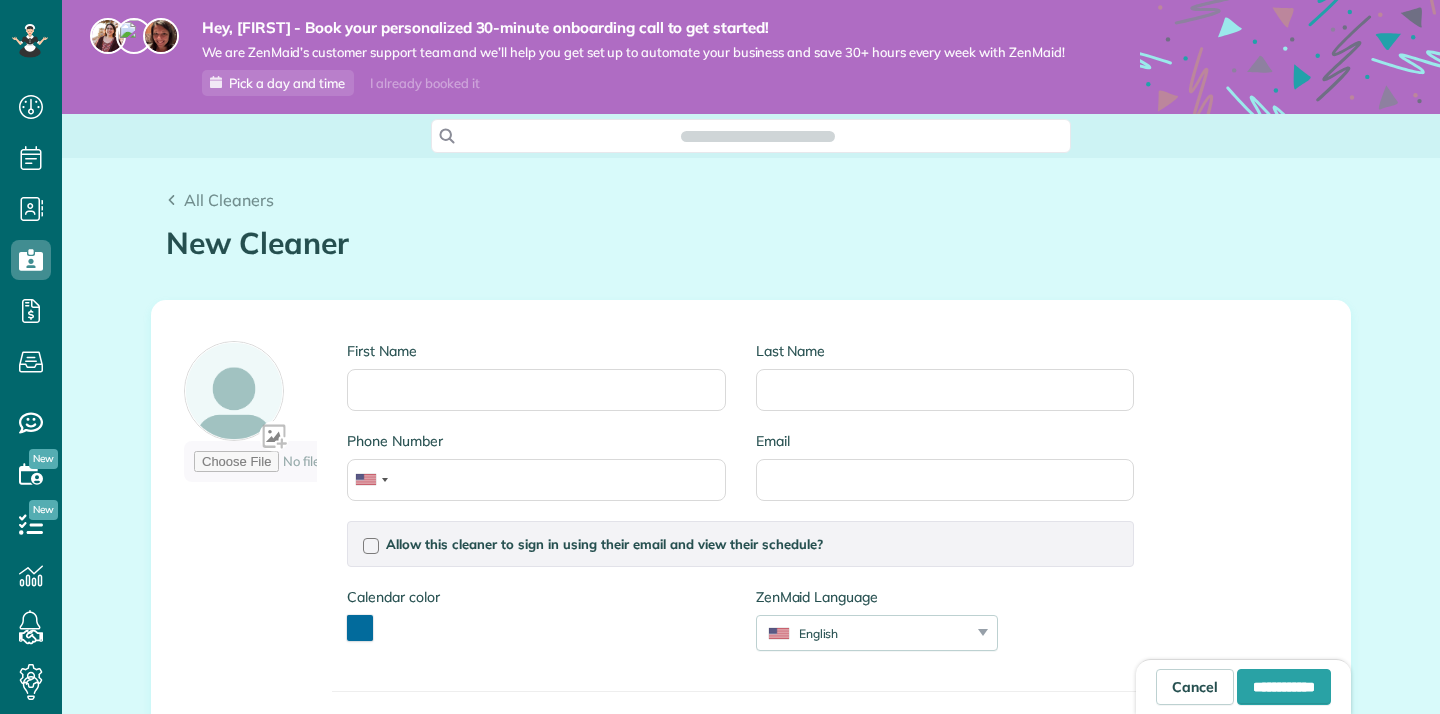 scroll, scrollTop: 0, scrollLeft: 0, axis: both 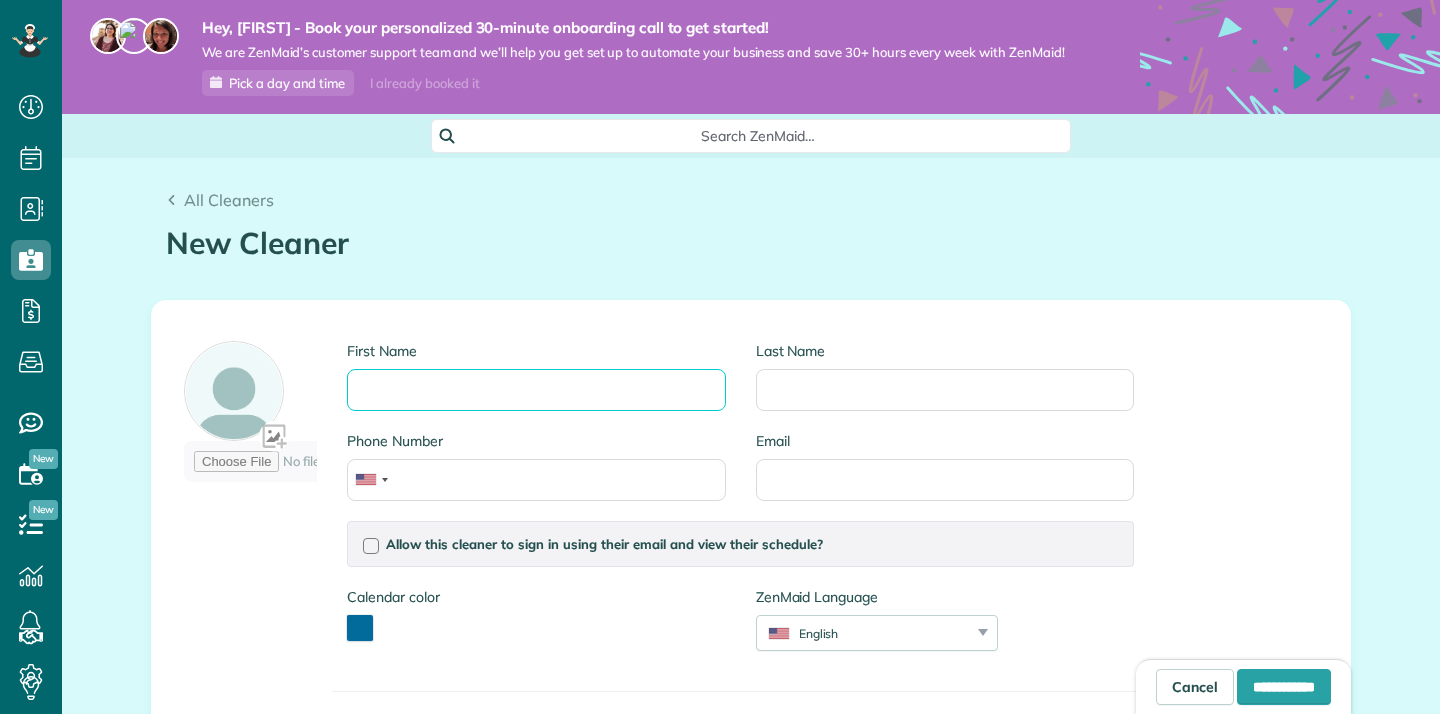 click on "First Name" at bounding box center (536, 390) 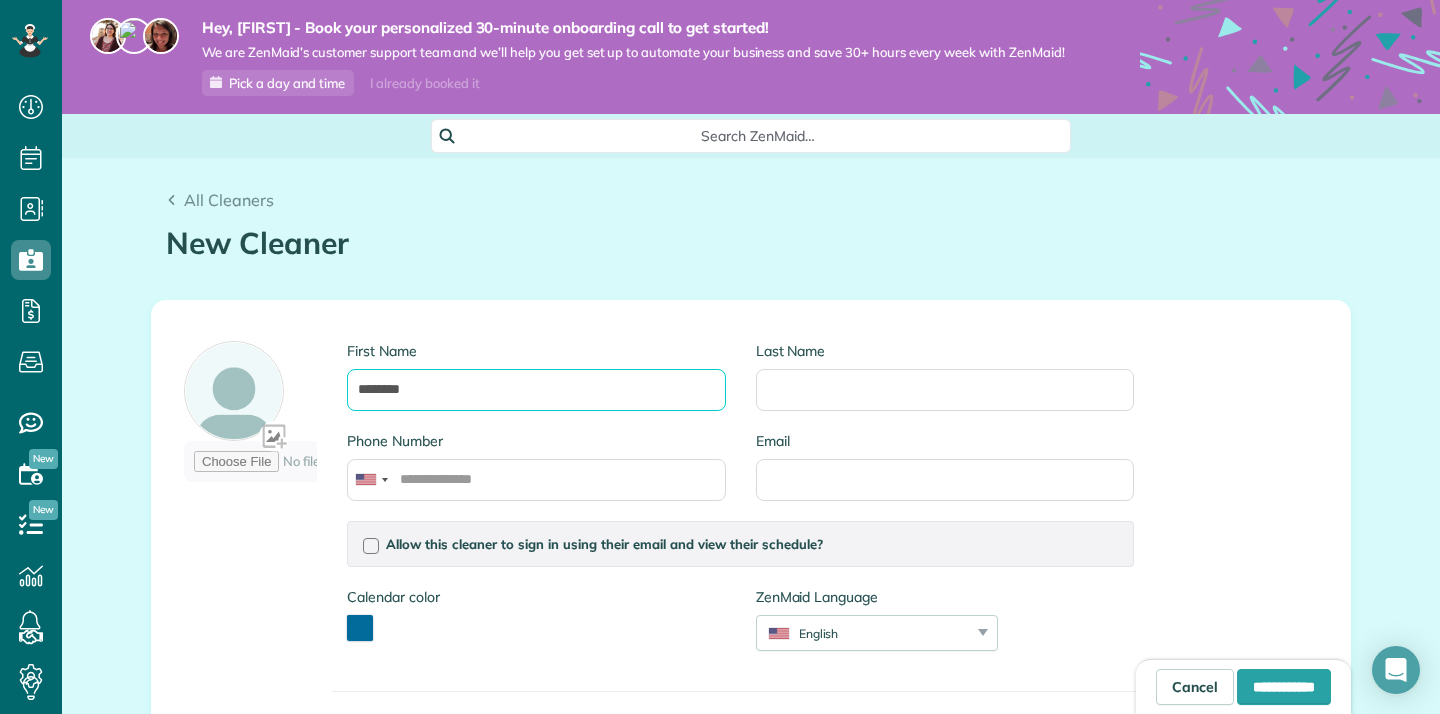 type on "*******" 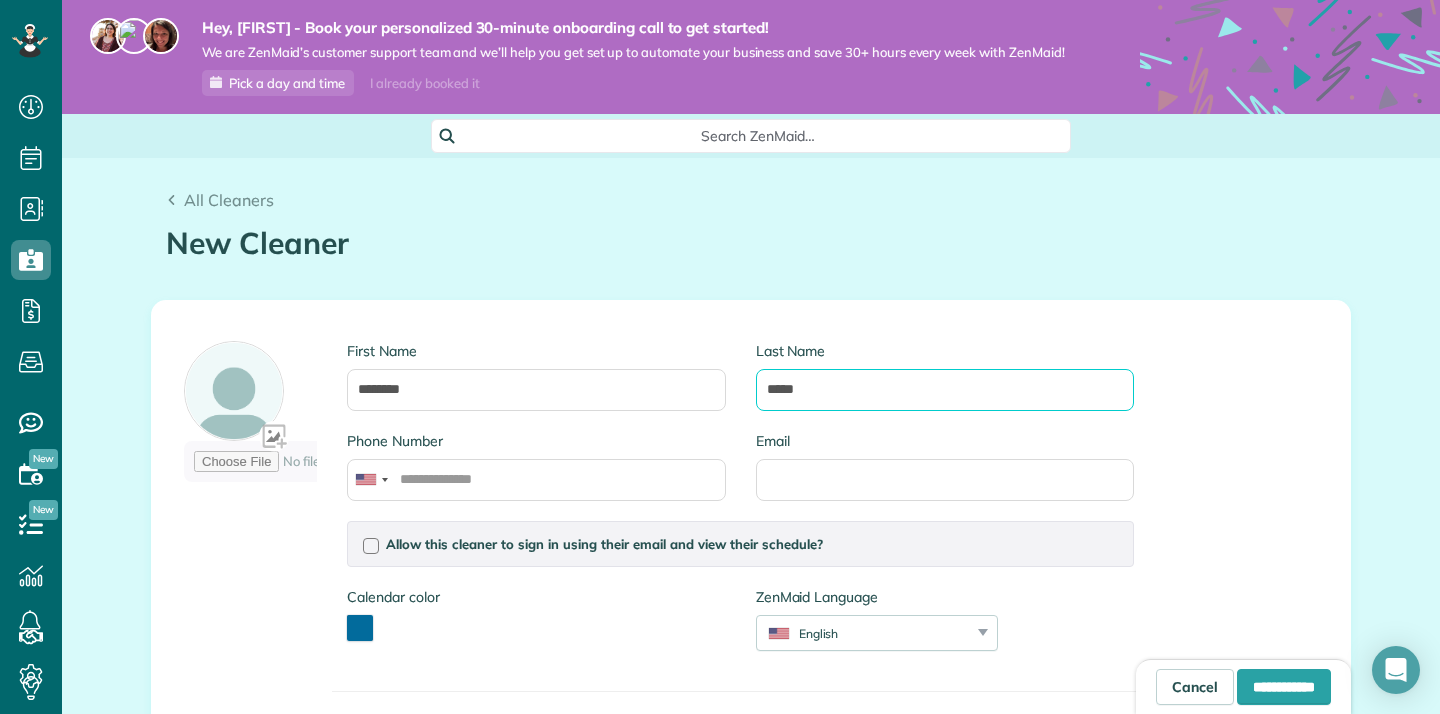 type on "*****" 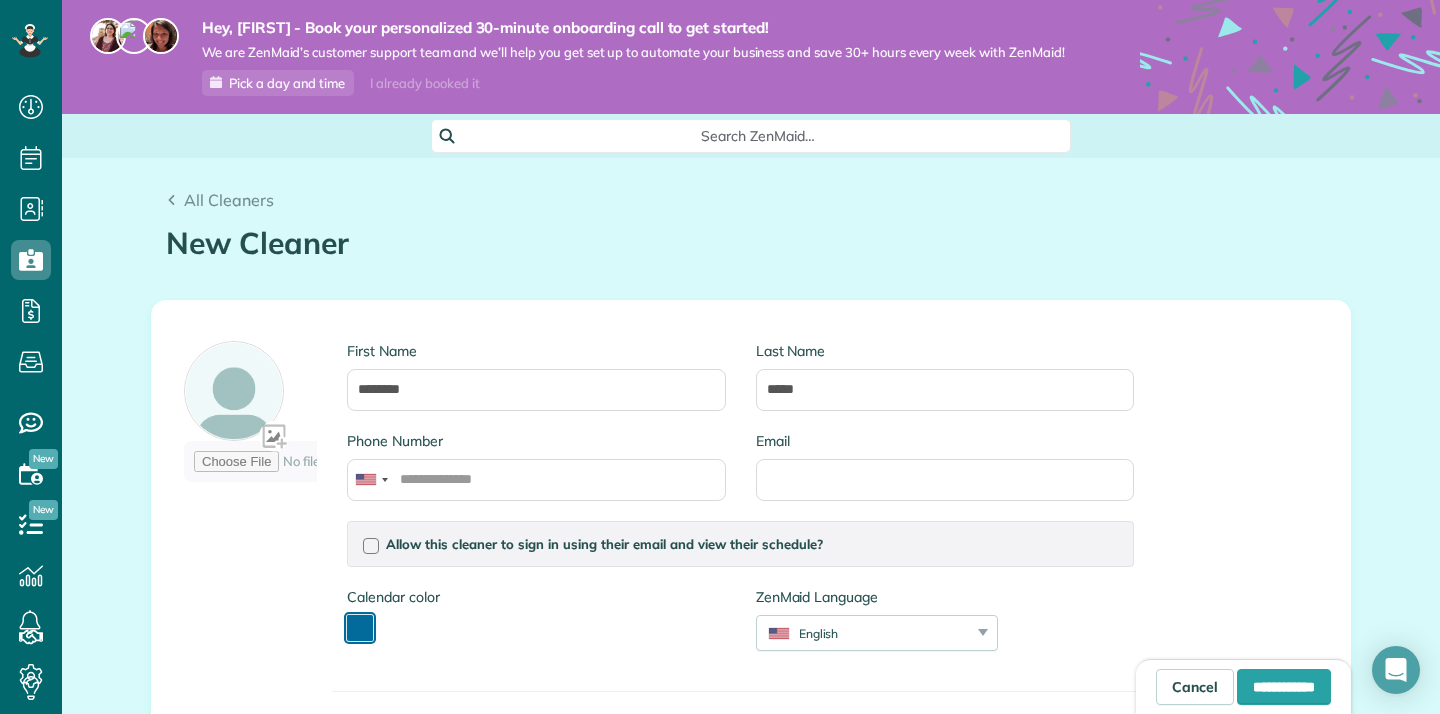 click at bounding box center [360, 628] 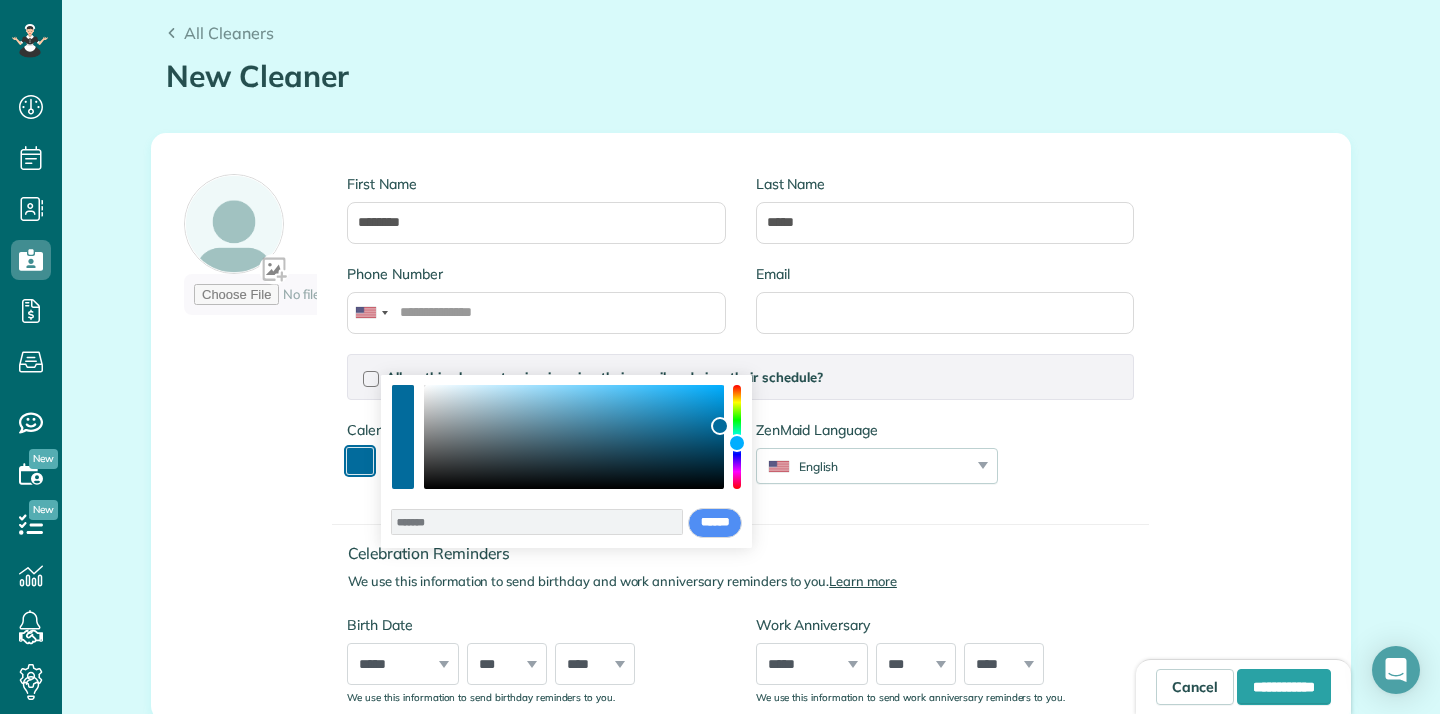 scroll, scrollTop: 166, scrollLeft: 0, axis: vertical 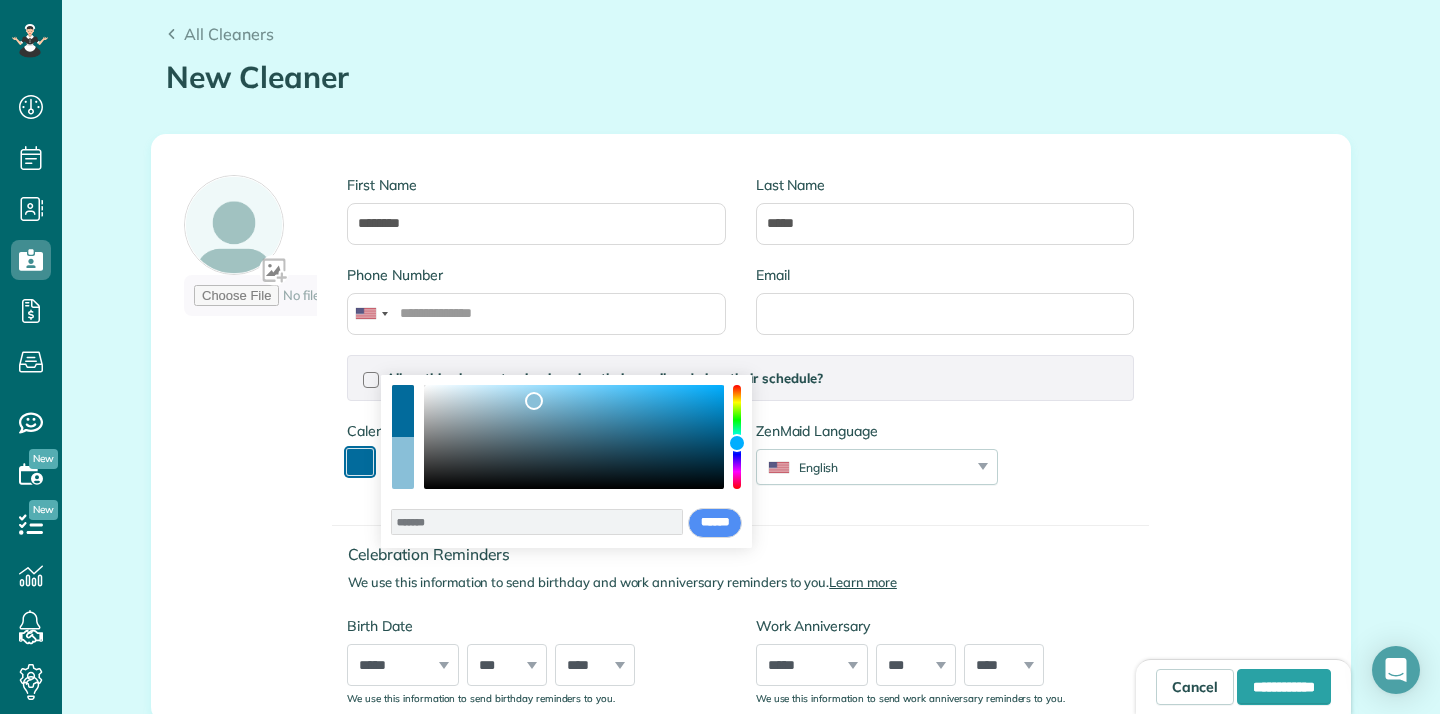 click at bounding box center (574, 437) 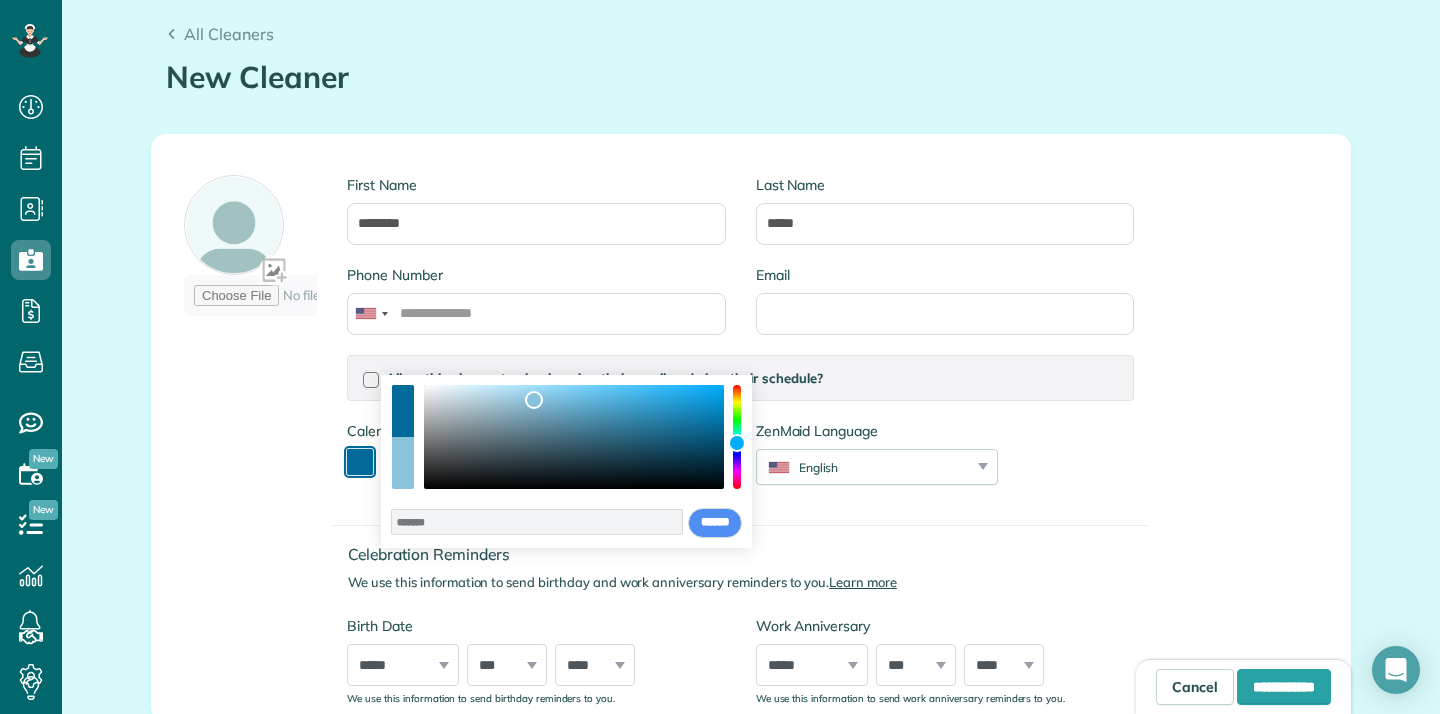type on "*******" 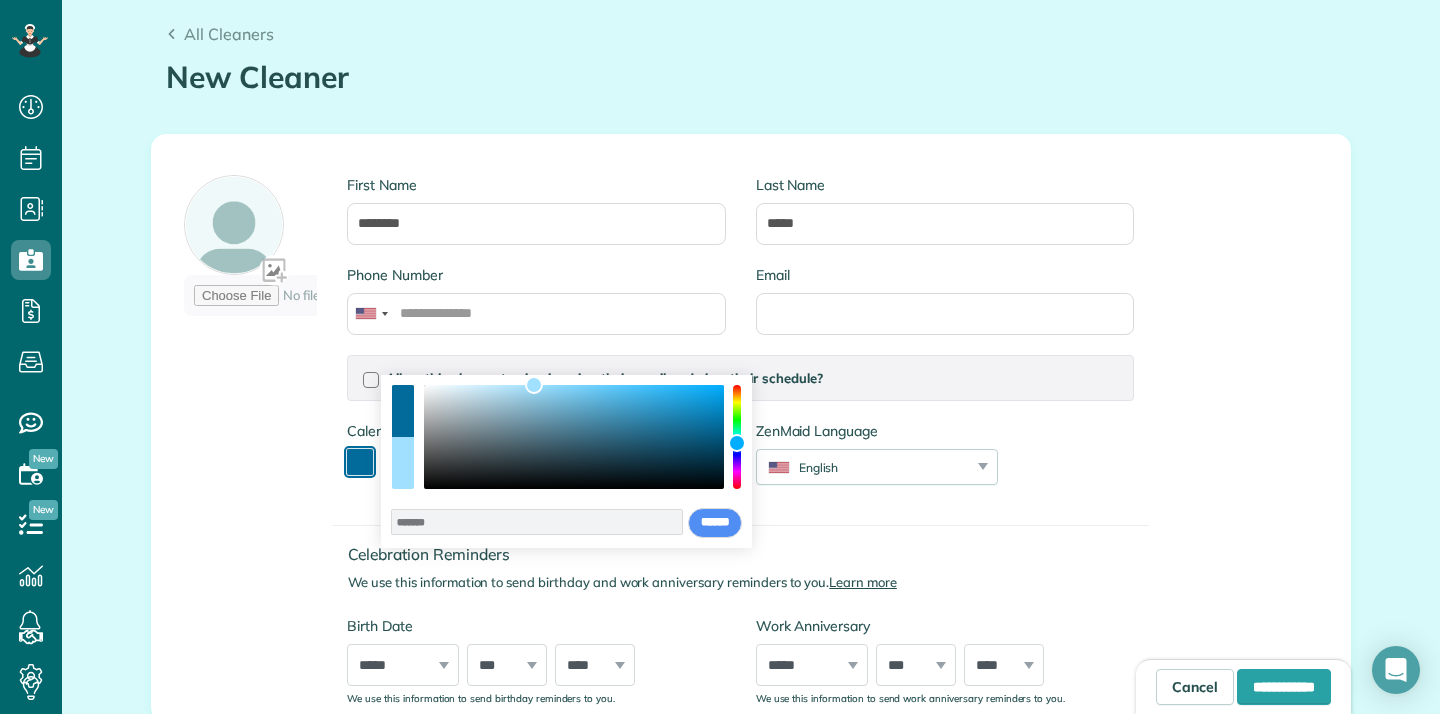 drag, startPoint x: 534, startPoint y: 401, endPoint x: 534, endPoint y: 380, distance: 21 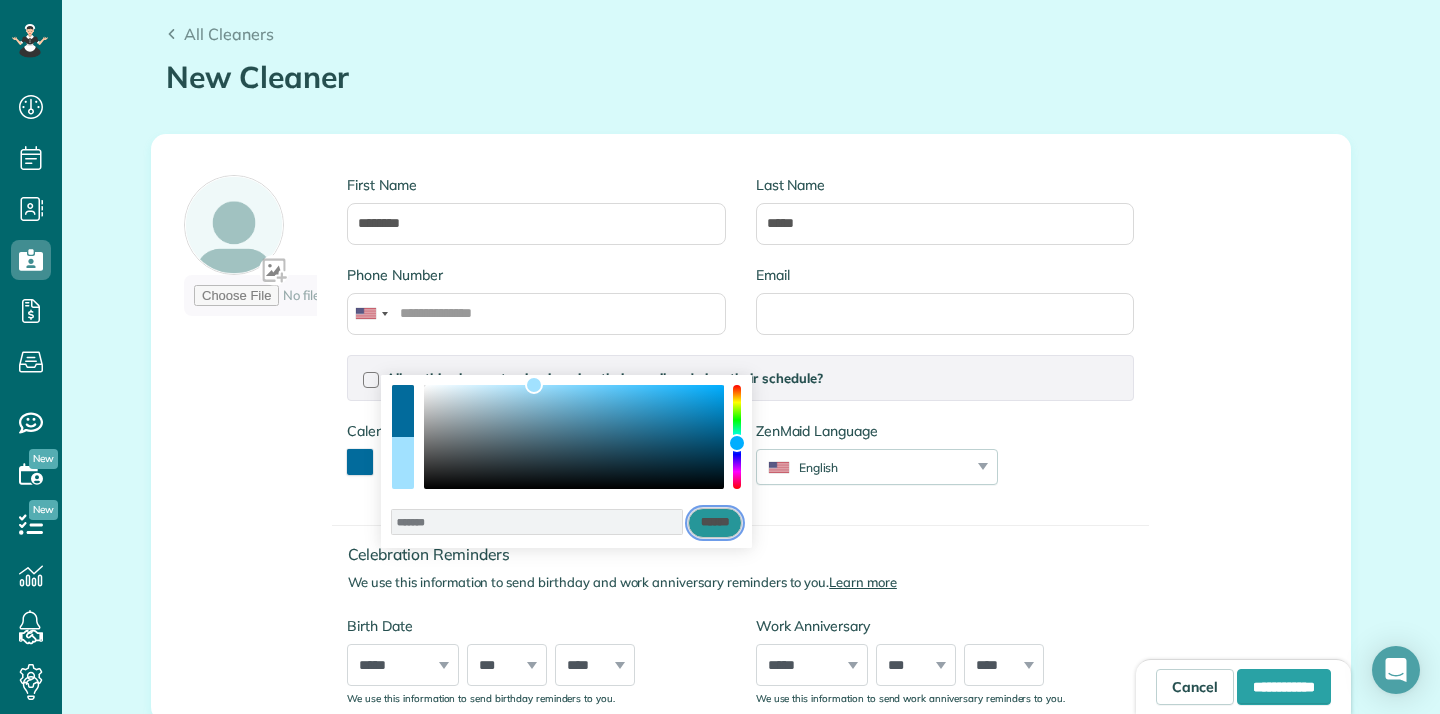 click on "******" at bounding box center [715, 523] 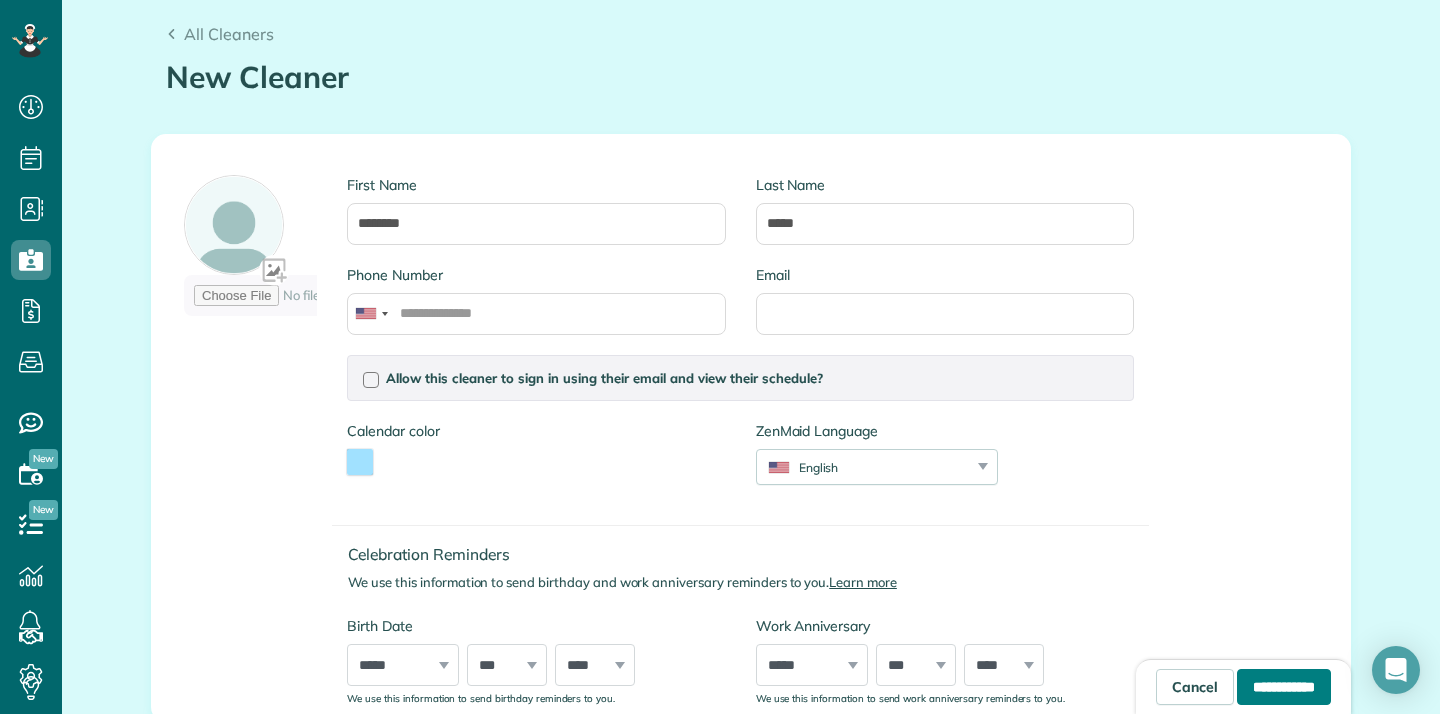 click on "**********" at bounding box center [1284, 687] 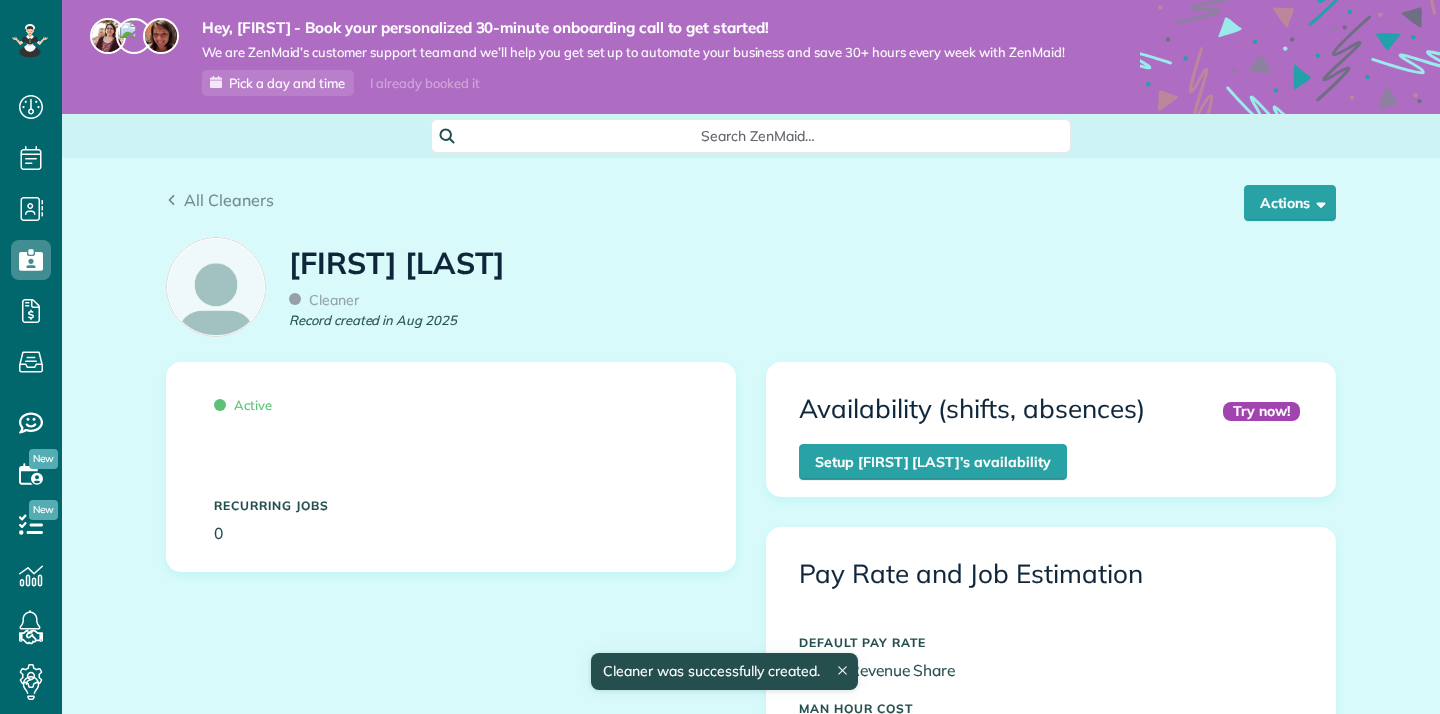 scroll, scrollTop: 0, scrollLeft: 0, axis: both 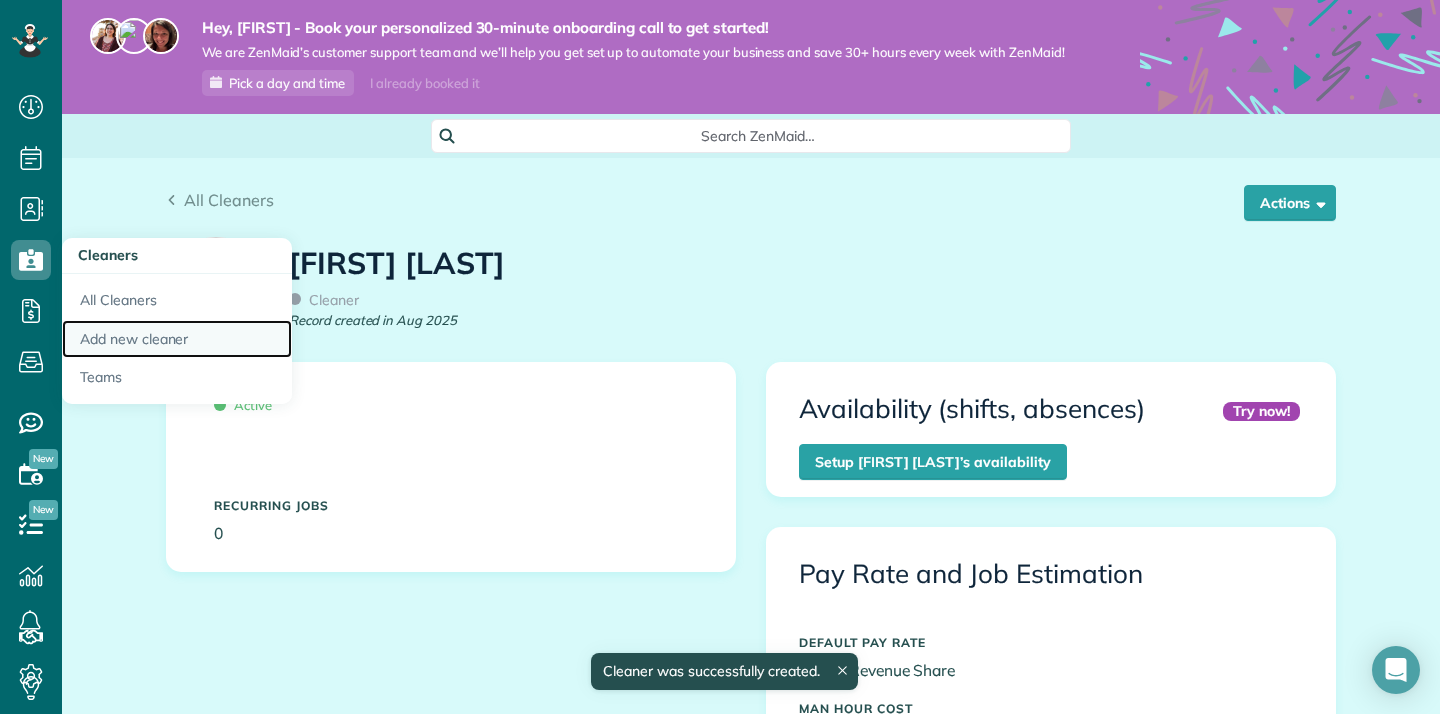 click on "Add new cleaner" at bounding box center (177, 339) 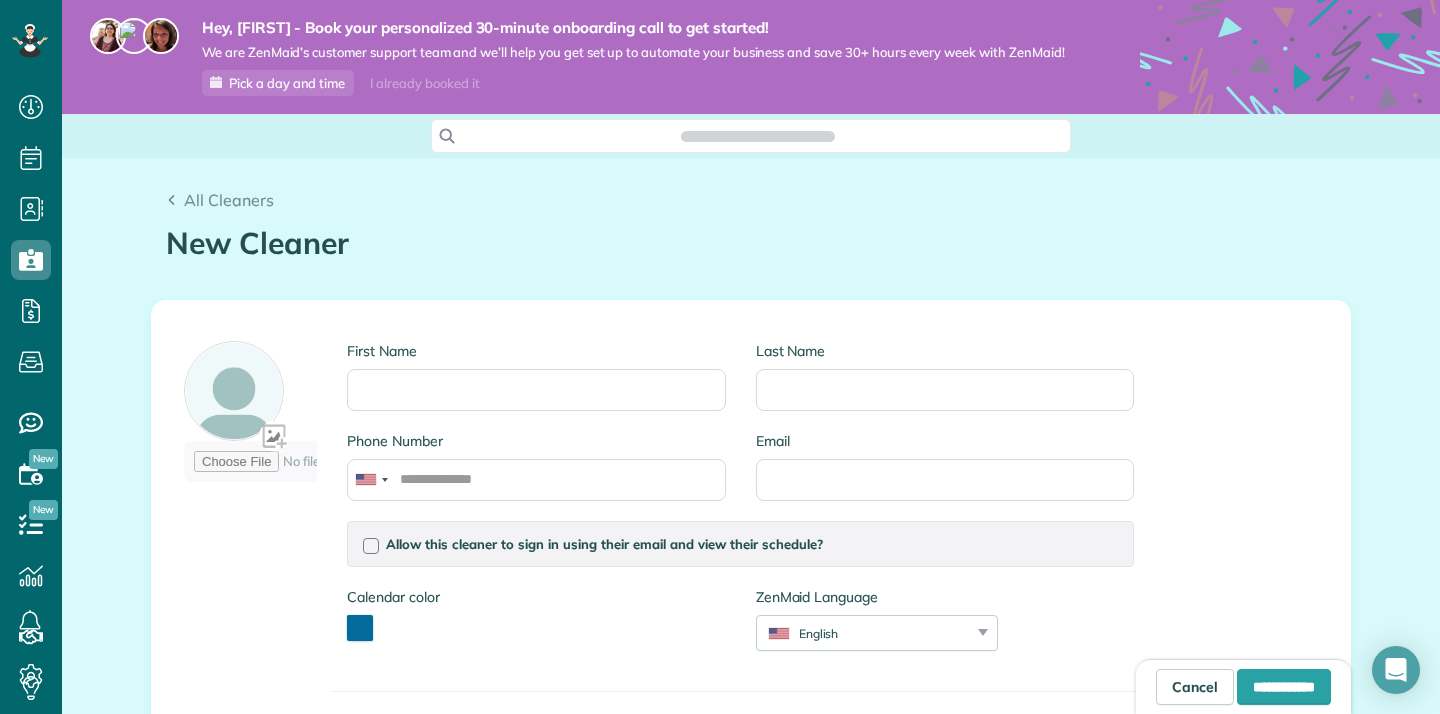 scroll, scrollTop: 0, scrollLeft: 0, axis: both 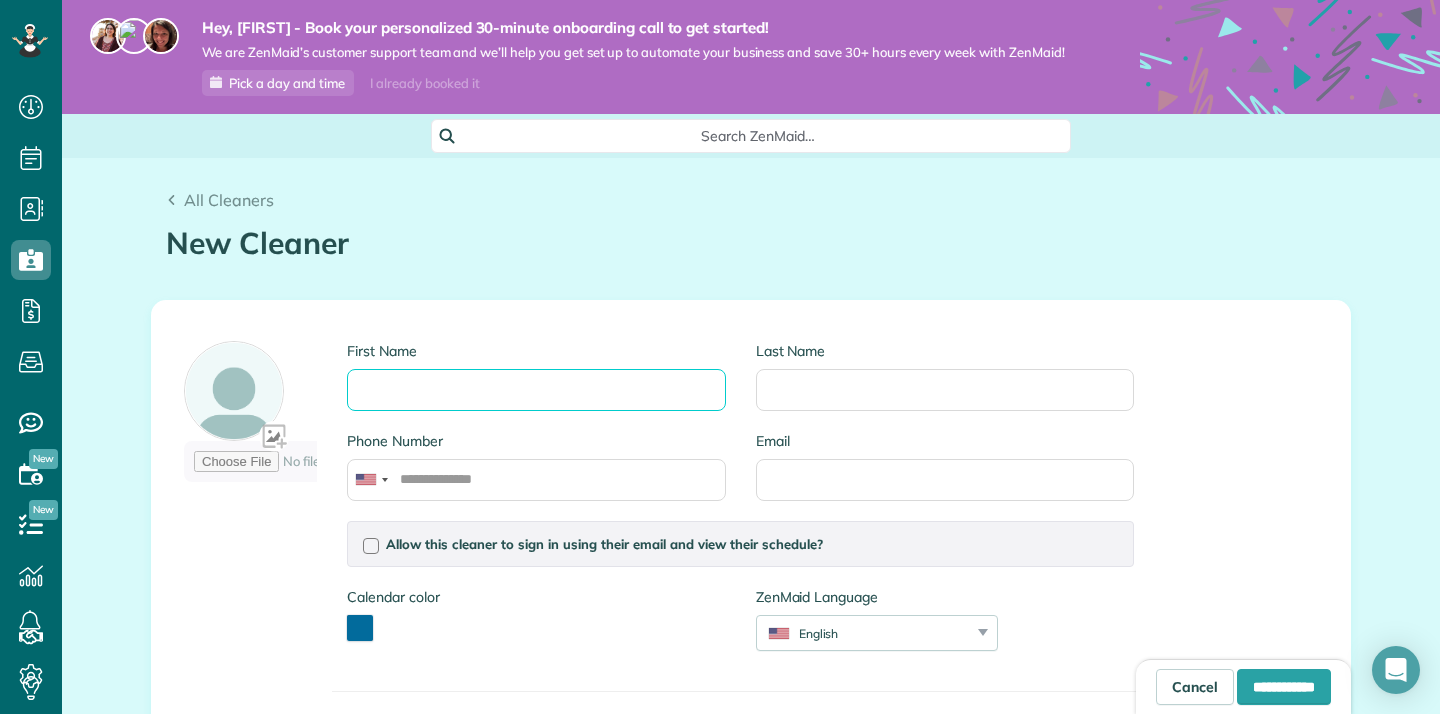 click on "First Name" at bounding box center [536, 390] 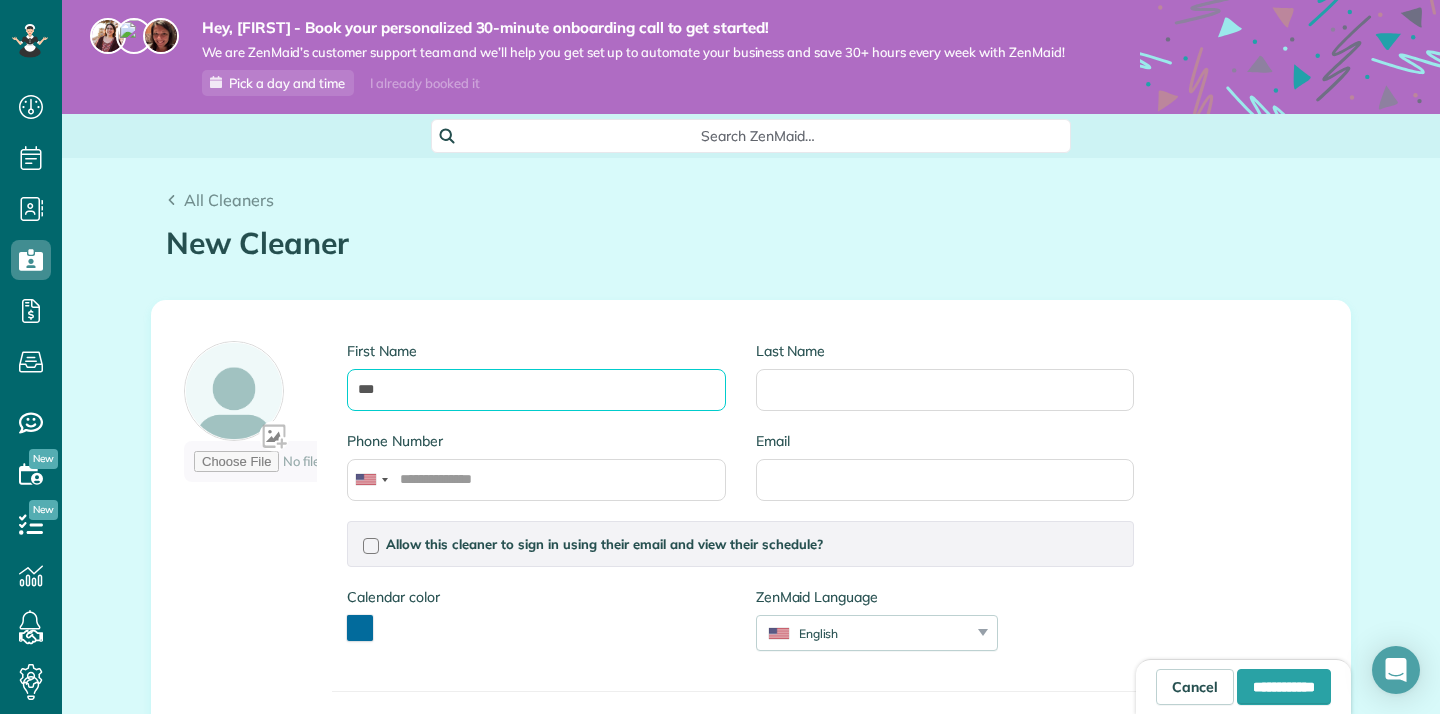 type on "***" 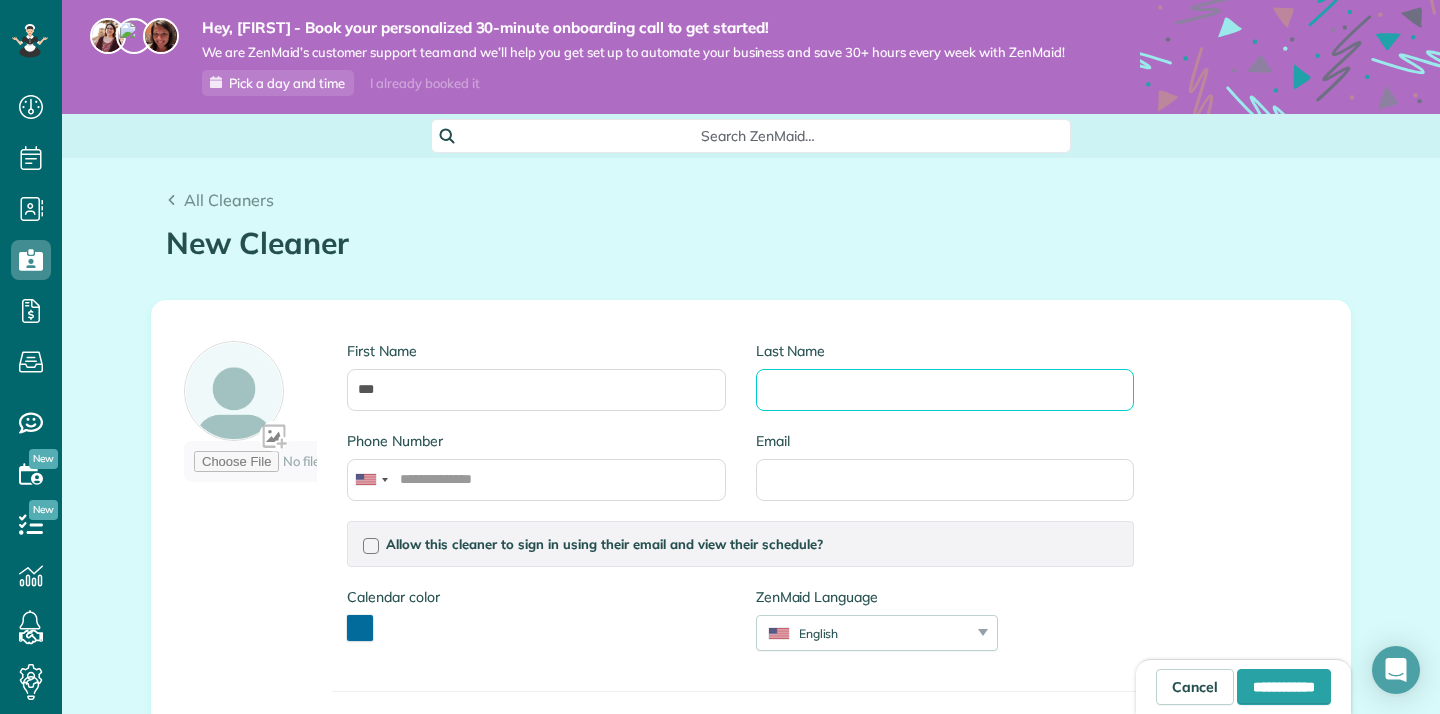 click on "Last Name" at bounding box center [945, 390] 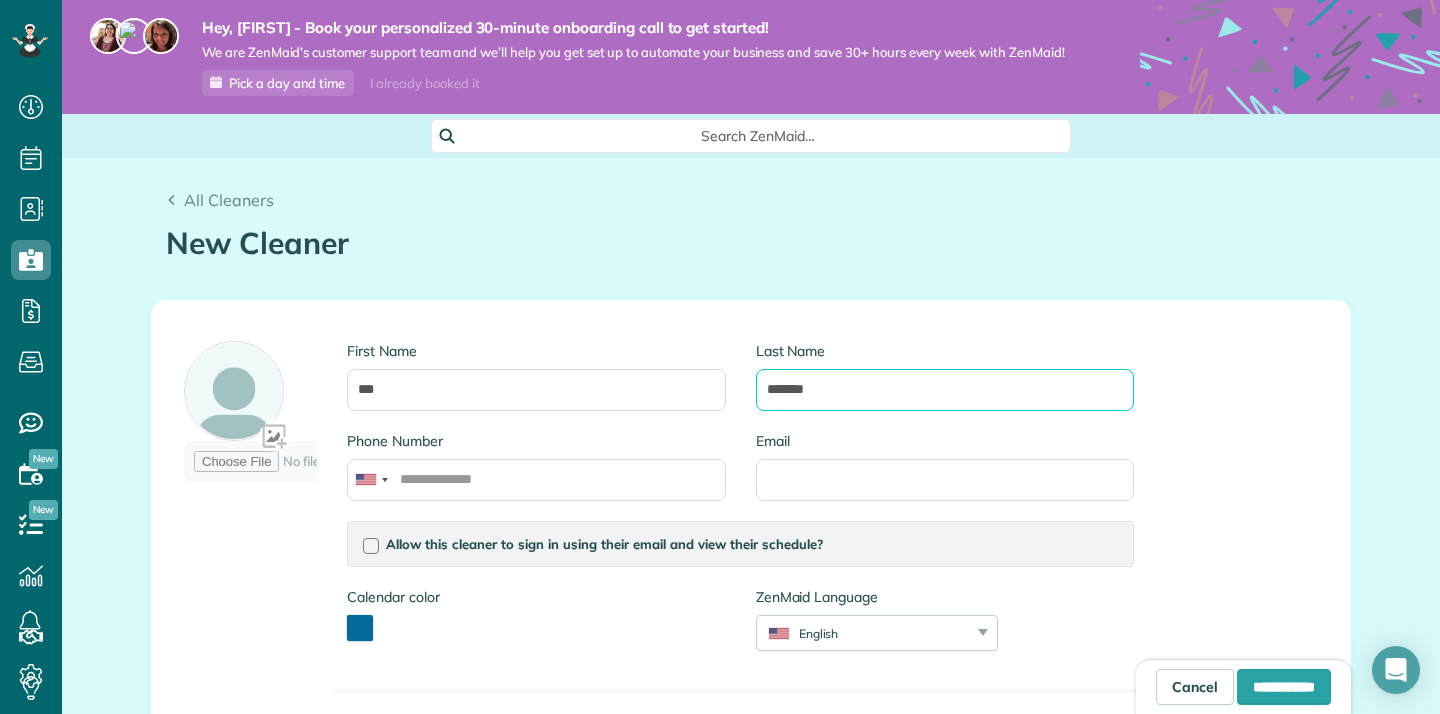 type on "*******" 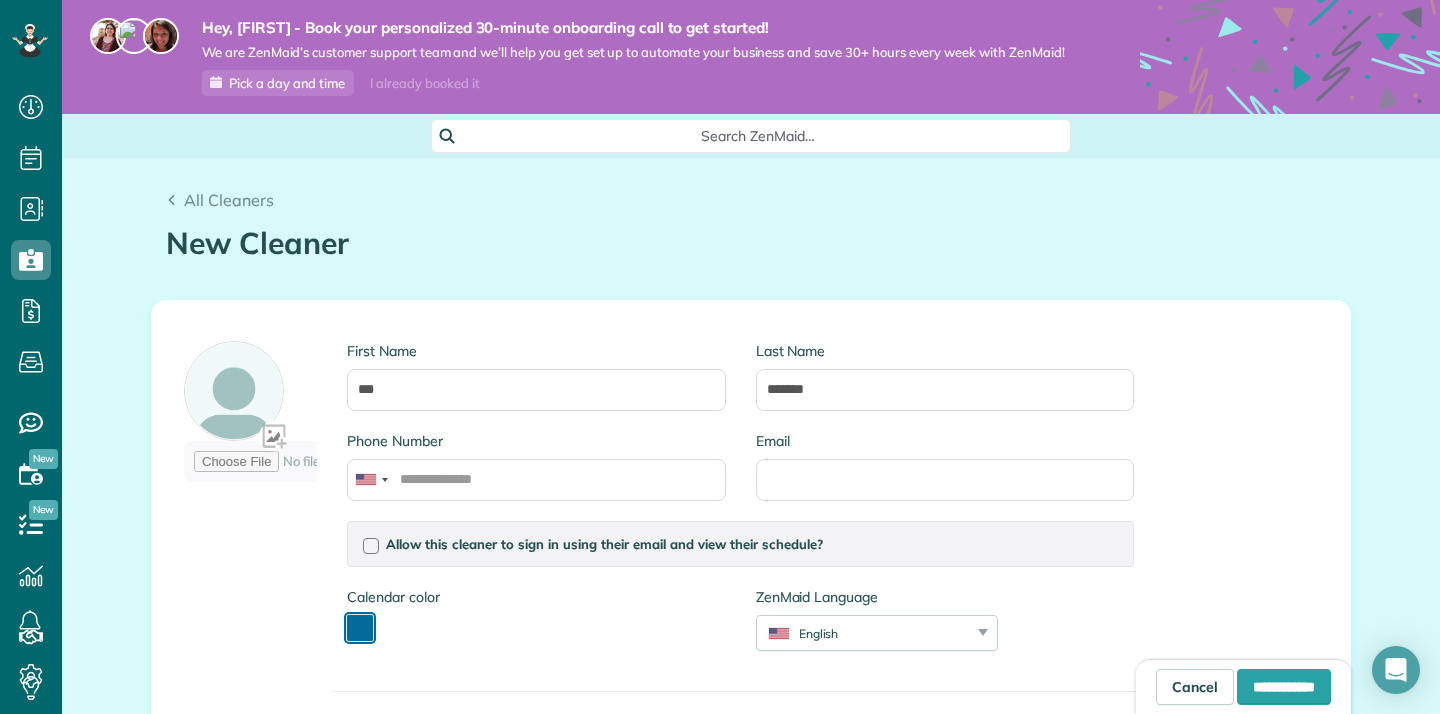 click at bounding box center (360, 628) 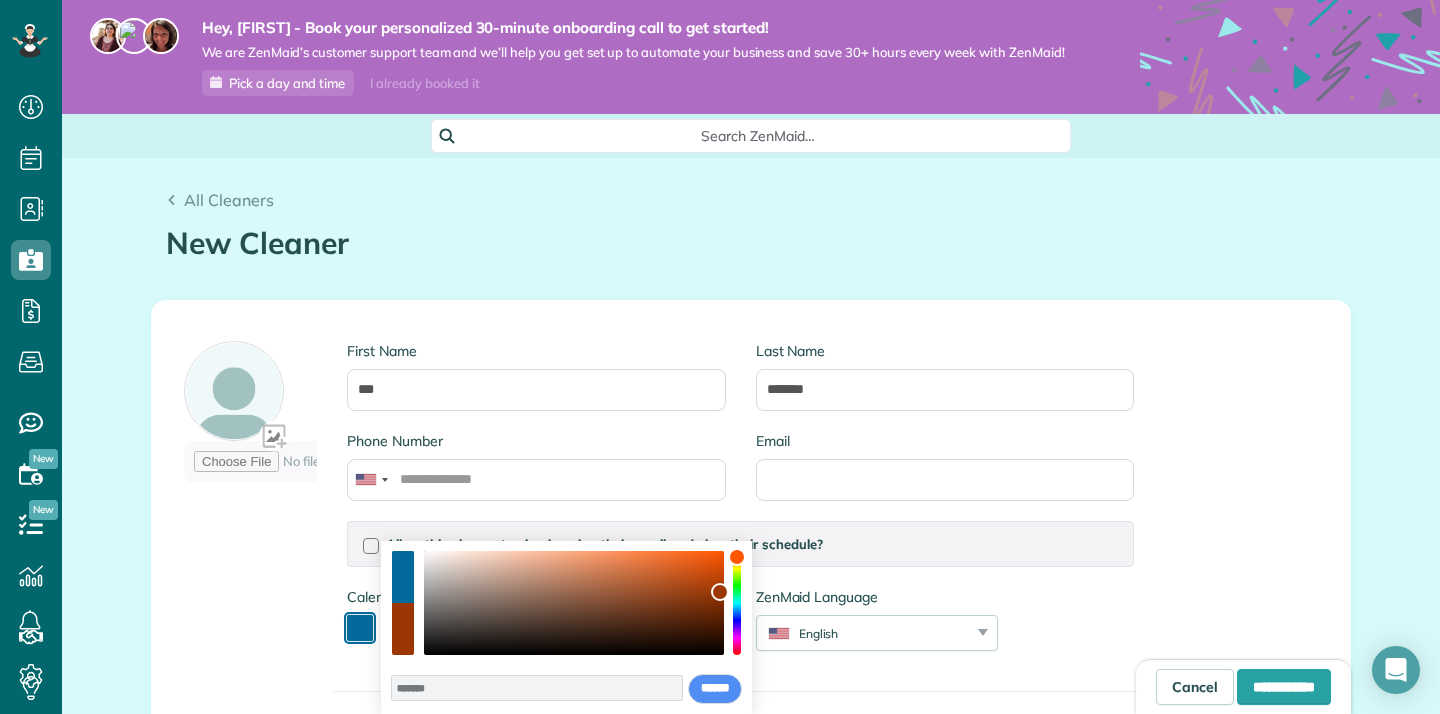 click at bounding box center [737, 603] 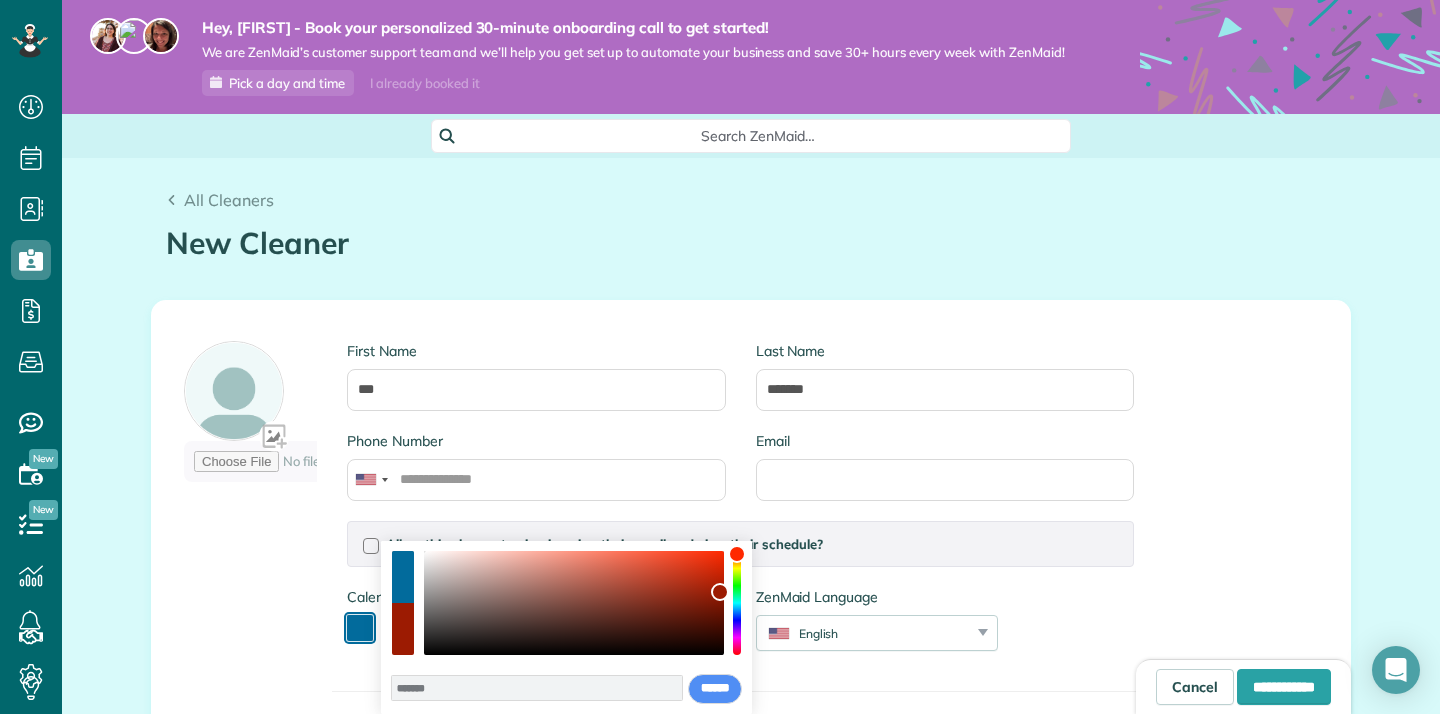 type on "*******" 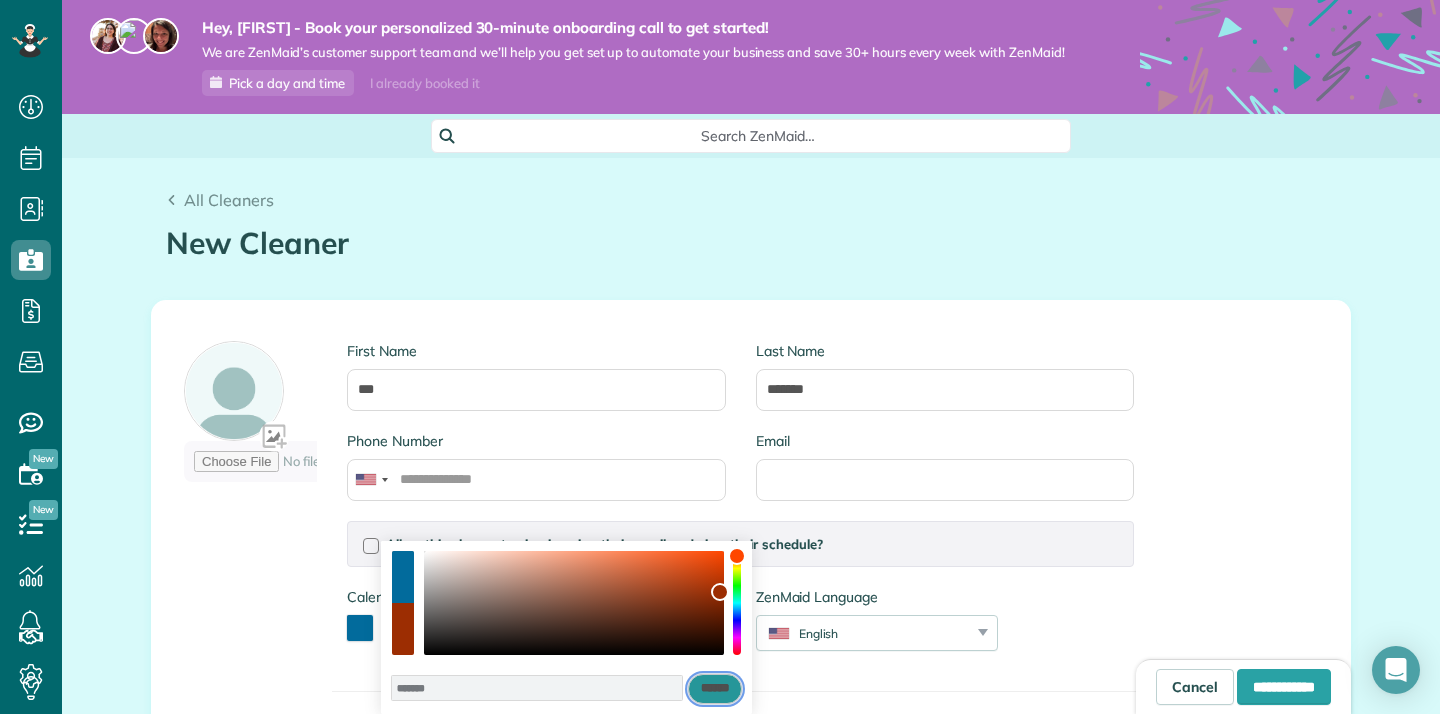 click on "******" at bounding box center [715, 689] 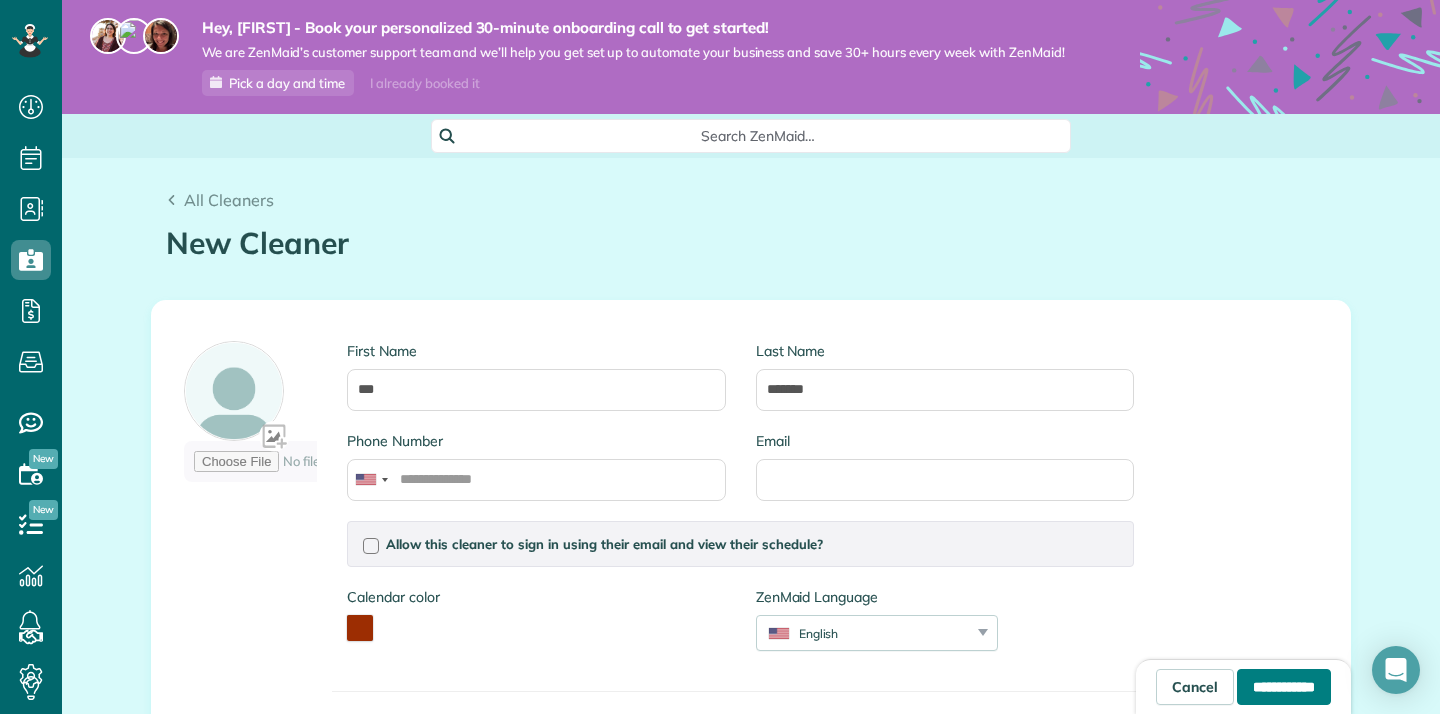 click on "**********" at bounding box center [1284, 687] 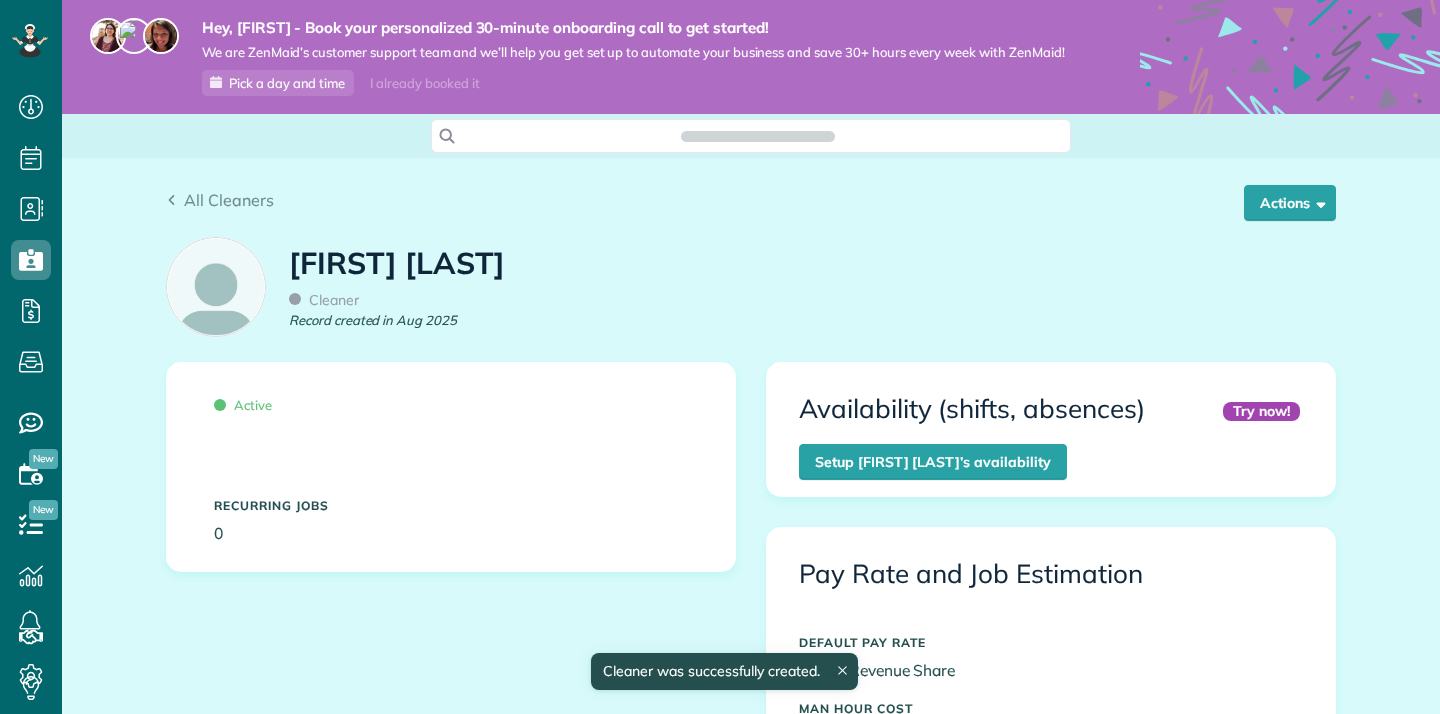 scroll, scrollTop: 0, scrollLeft: 0, axis: both 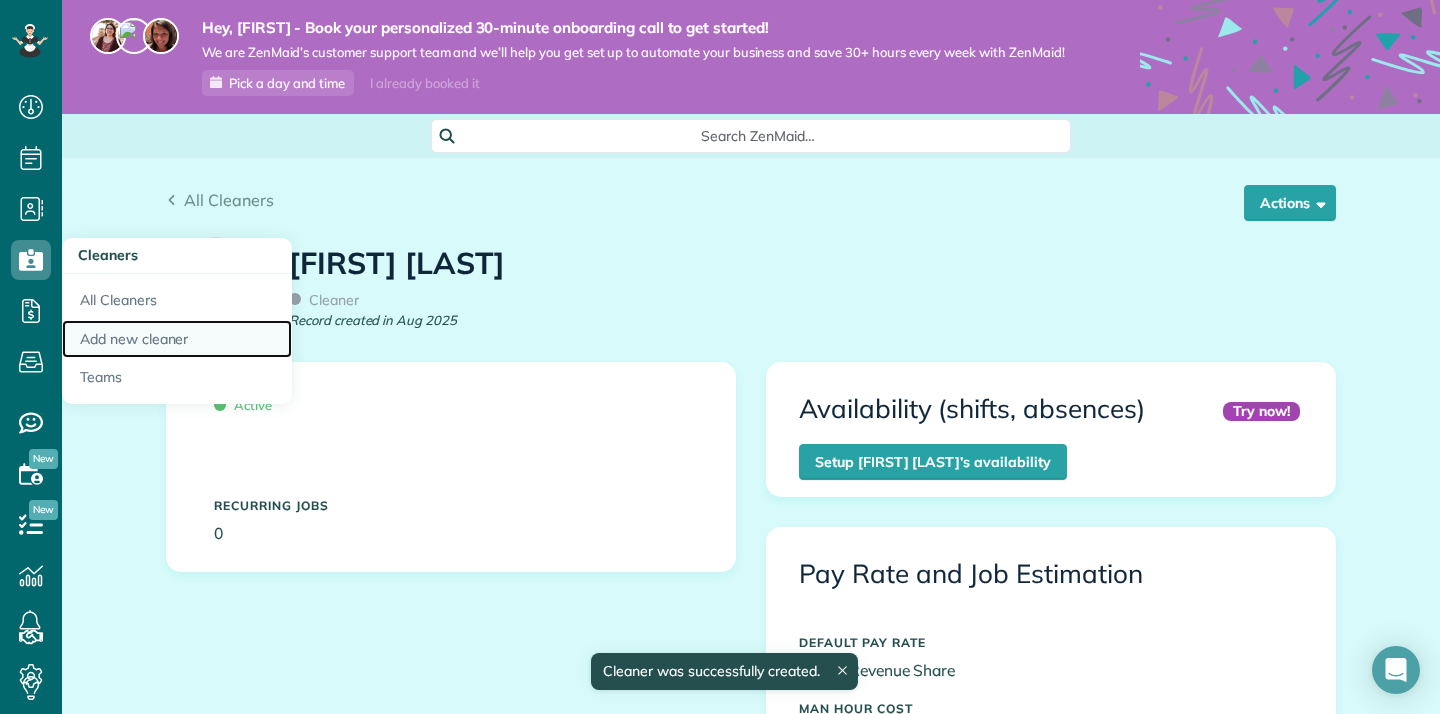 click on "Add new cleaner" at bounding box center [177, 339] 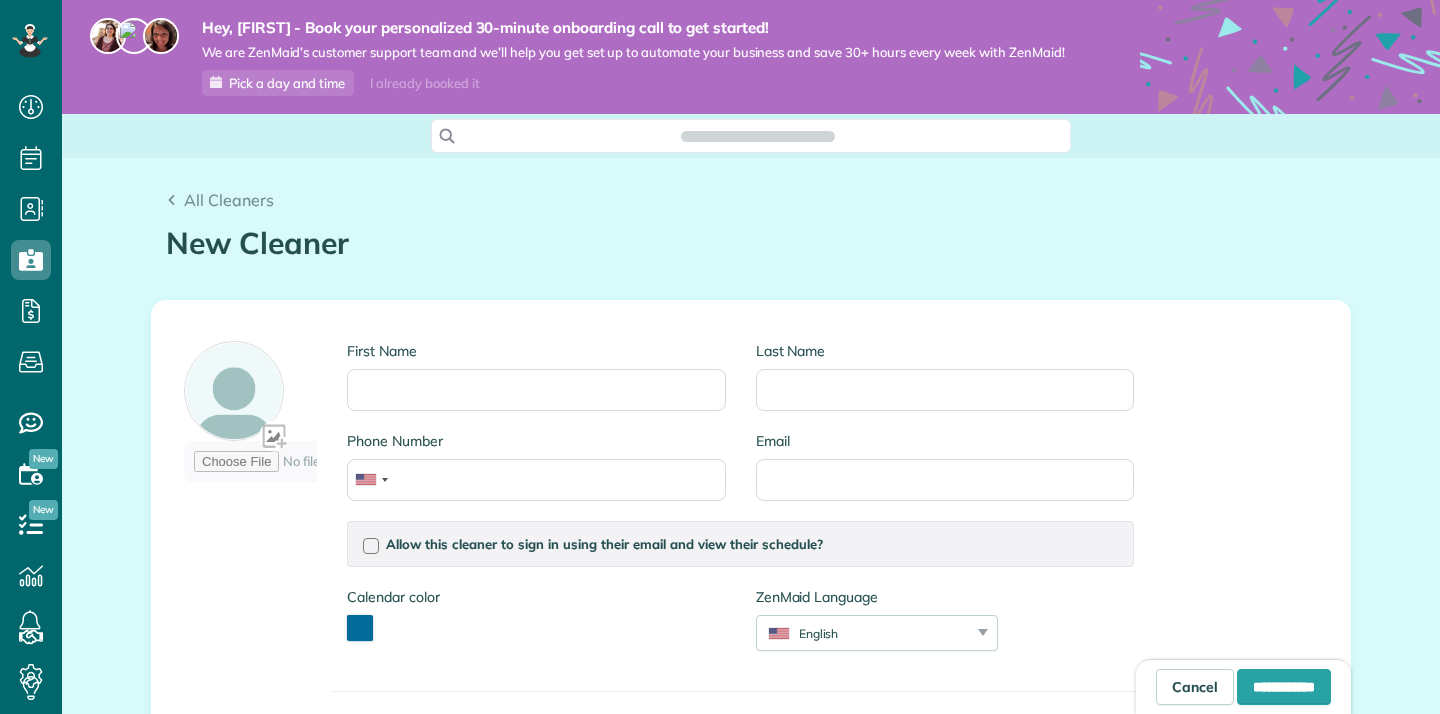 scroll, scrollTop: 0, scrollLeft: 0, axis: both 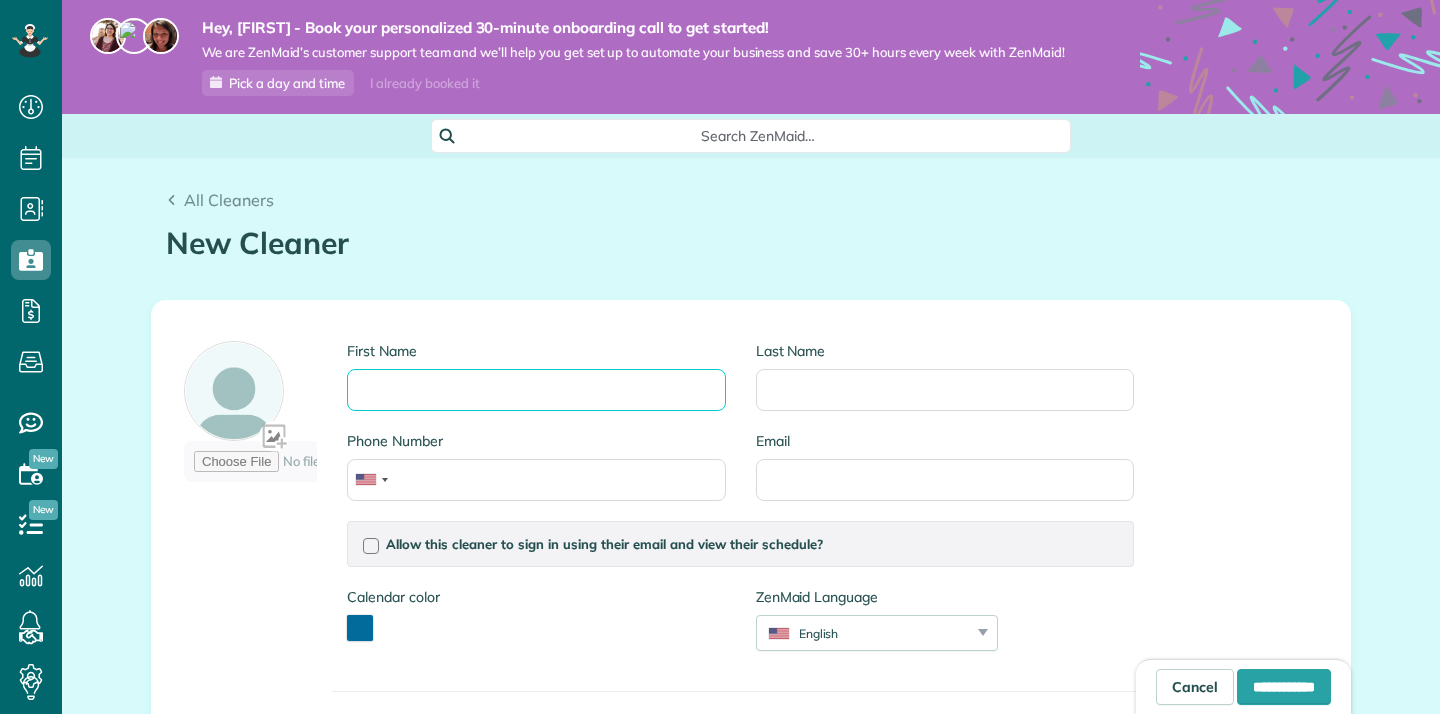 click on "First Name" at bounding box center [536, 390] 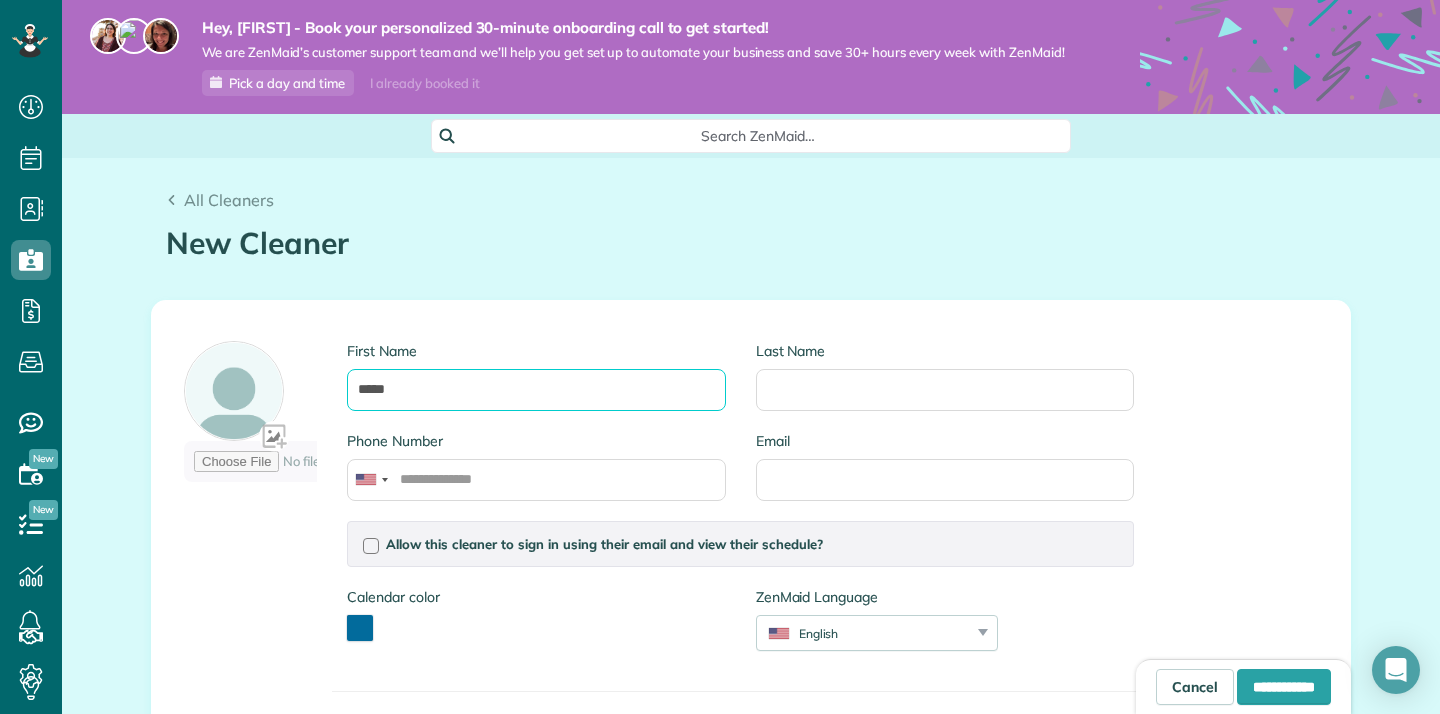 type on "*****" 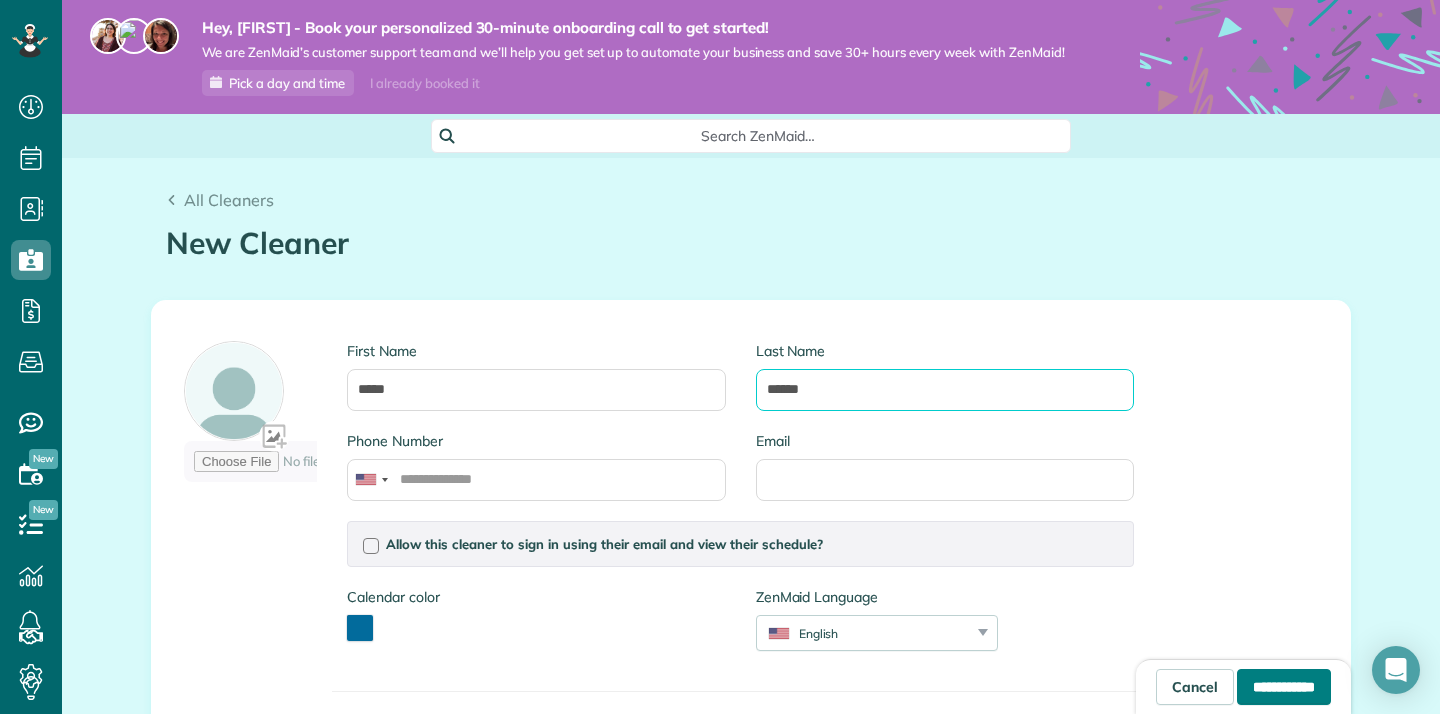 type on "******" 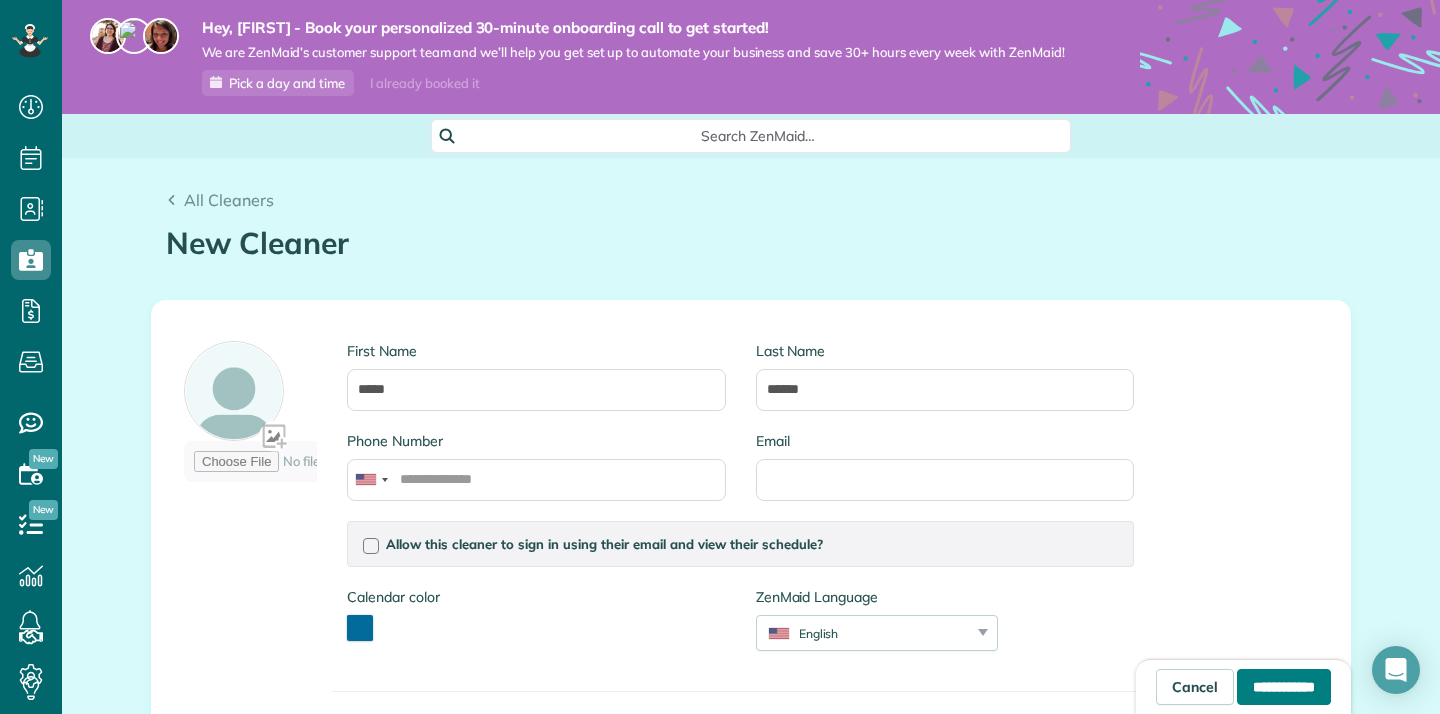 click on "**********" at bounding box center [1284, 687] 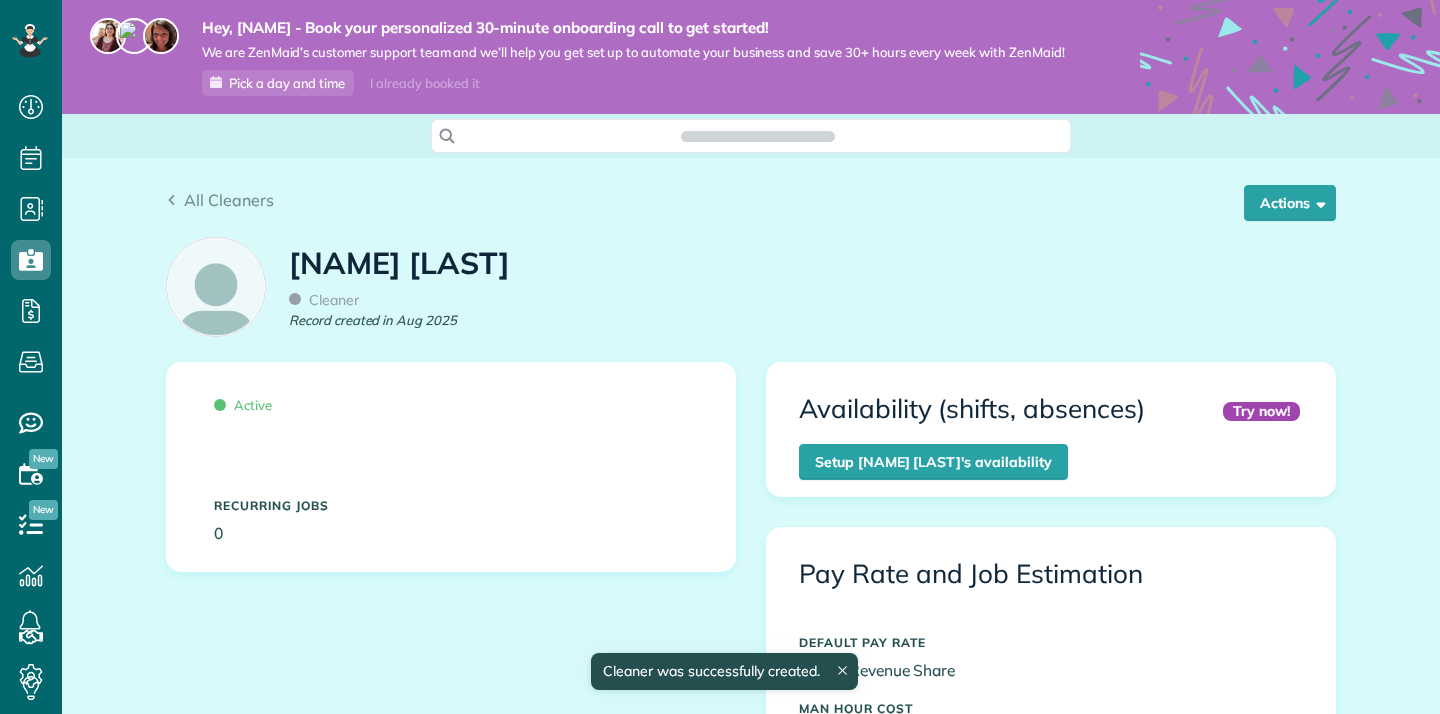 scroll, scrollTop: 0, scrollLeft: 0, axis: both 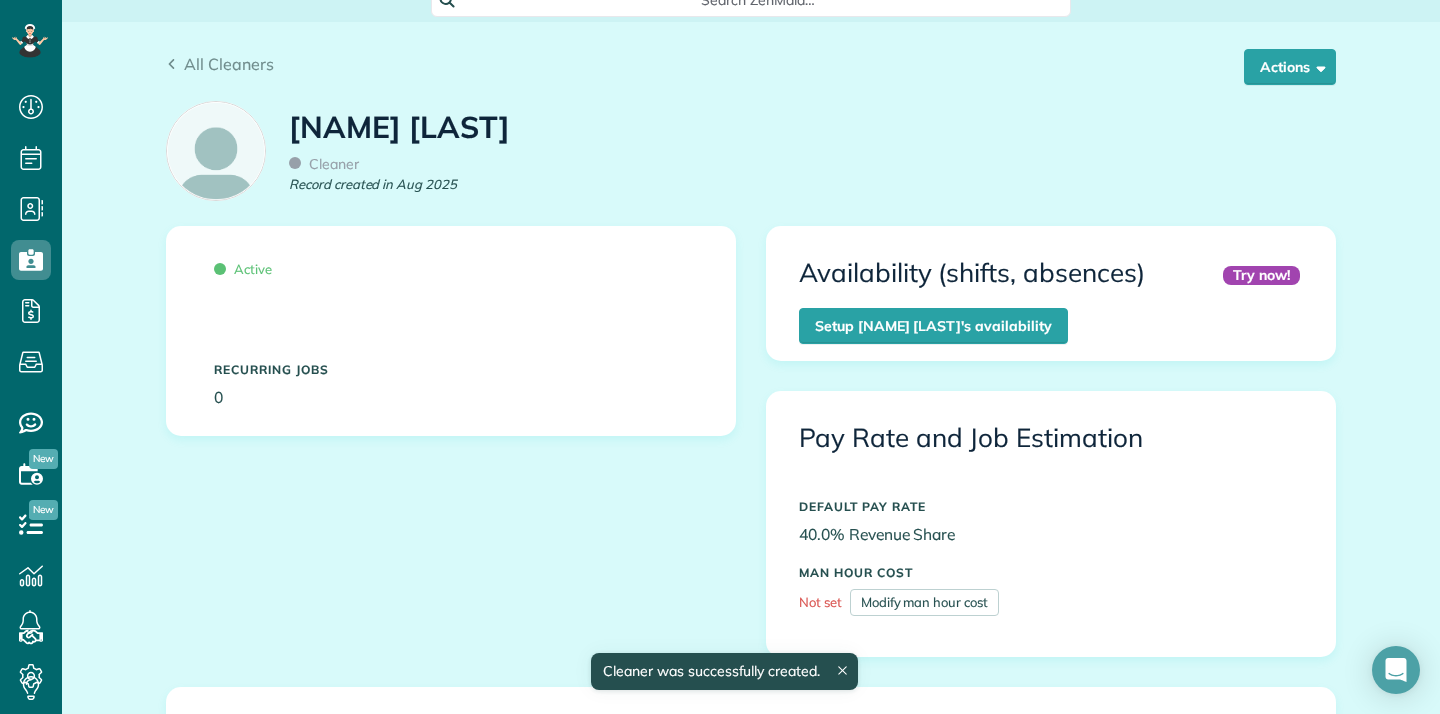 drag, startPoint x: 799, startPoint y: 535, endPoint x: 945, endPoint y: 535, distance: 146 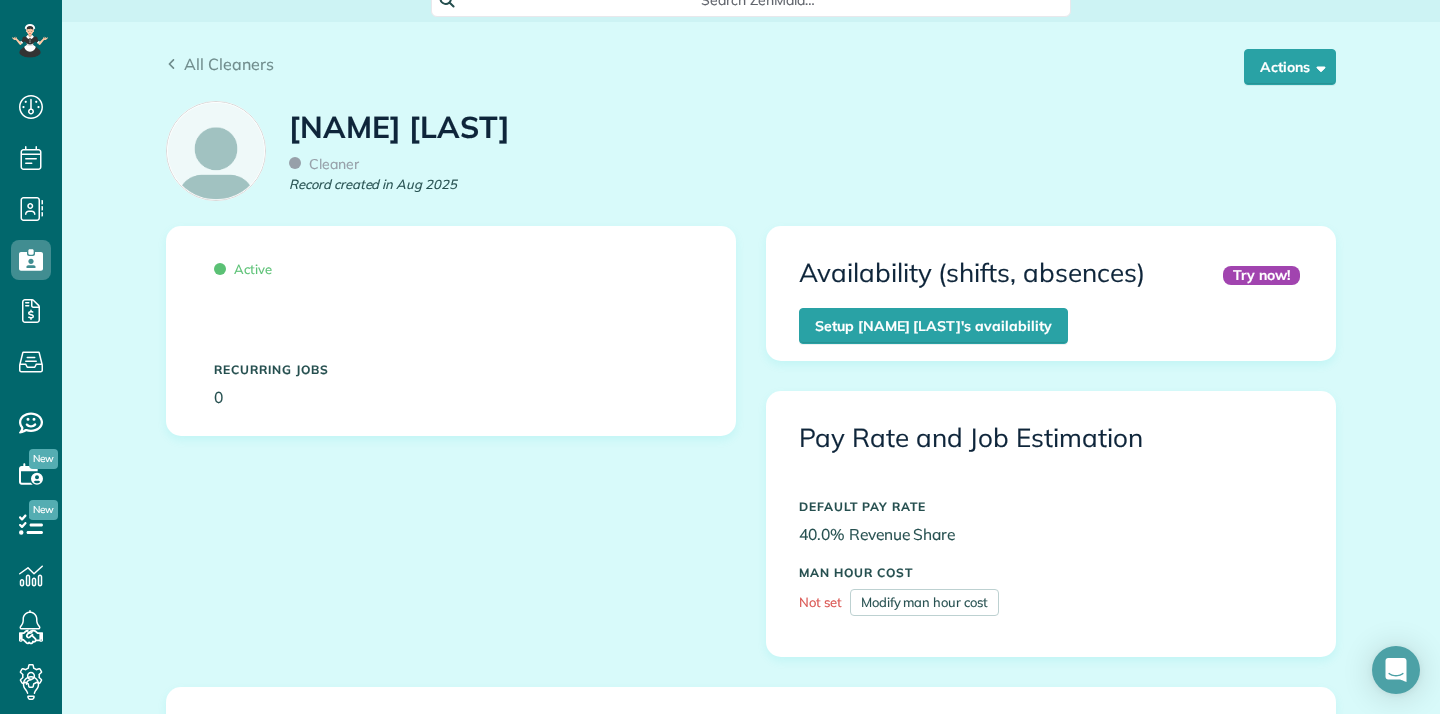 click on "DEFAULT PAY RATE" at bounding box center (1051, 506) 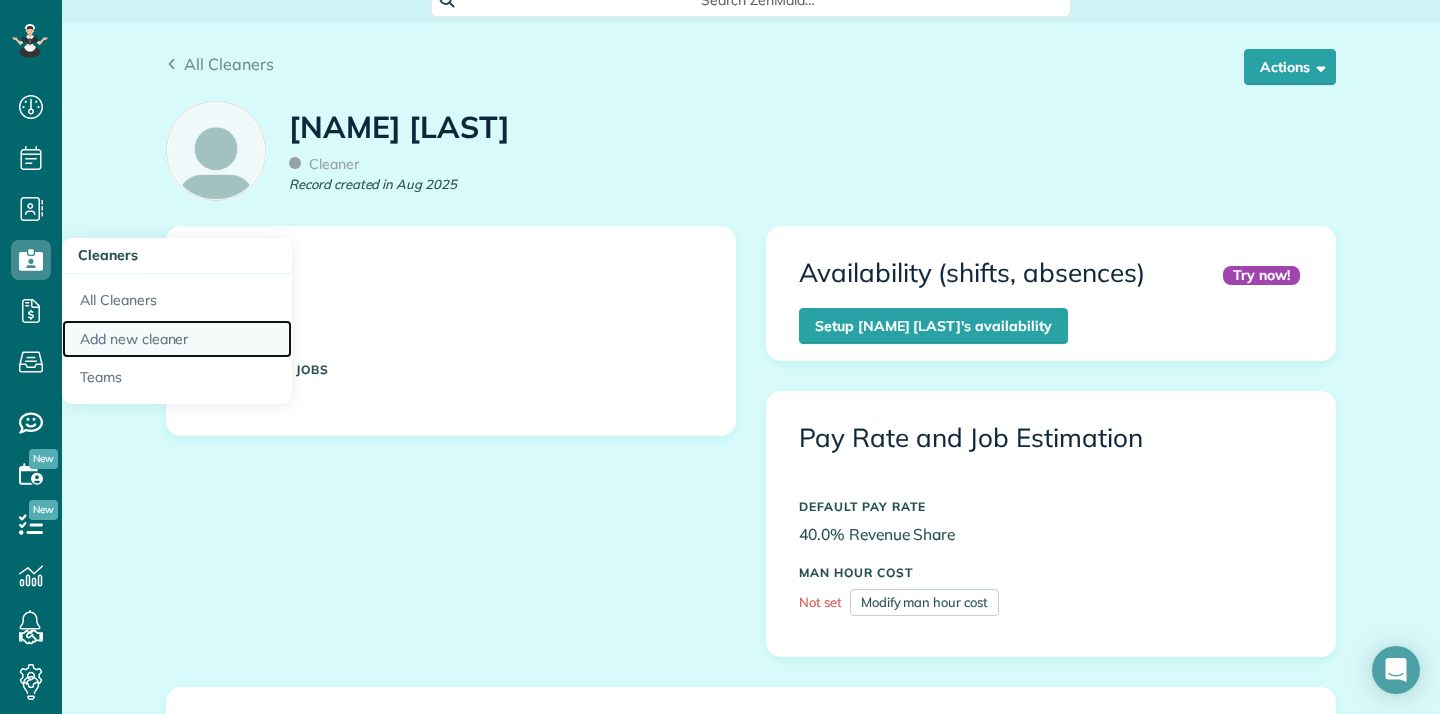click on "Add new cleaner" at bounding box center [177, 339] 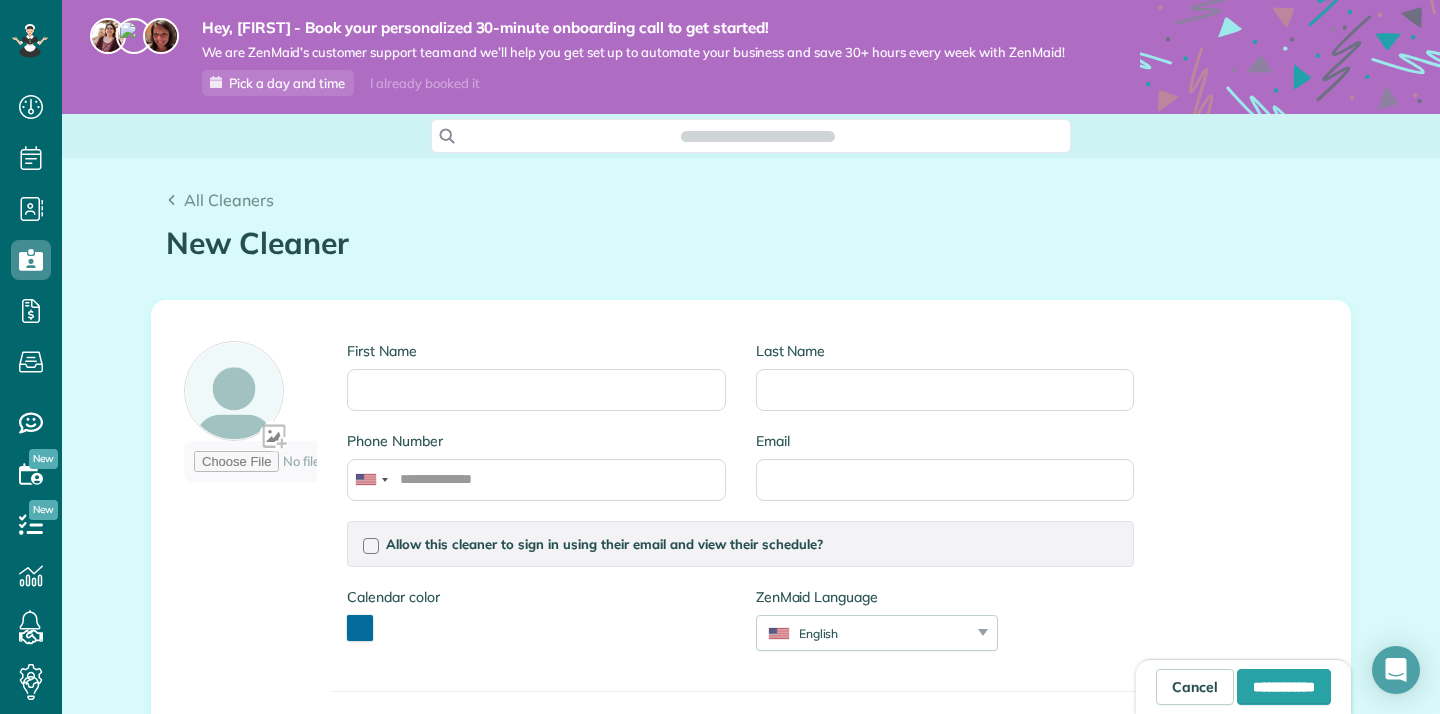 scroll, scrollTop: 0, scrollLeft: 0, axis: both 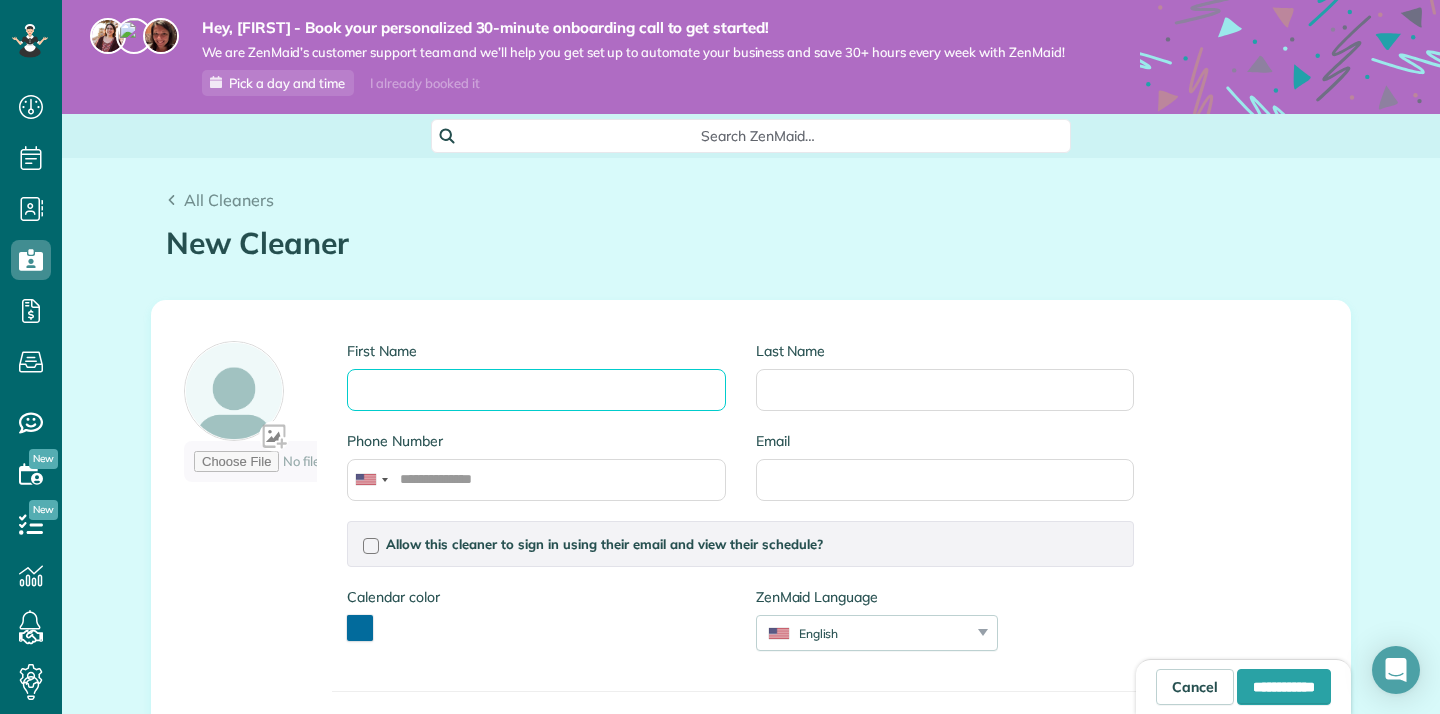 click on "First Name" at bounding box center [536, 390] 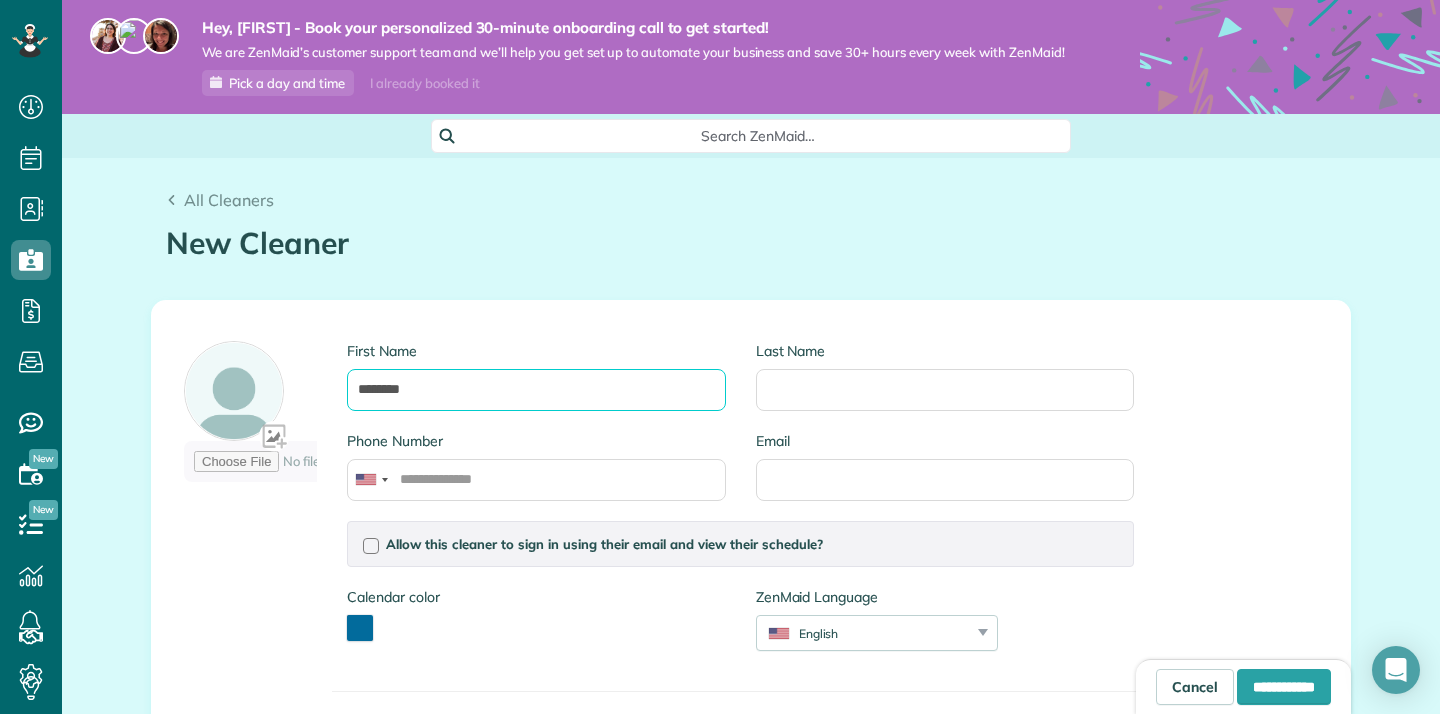 type on "********" 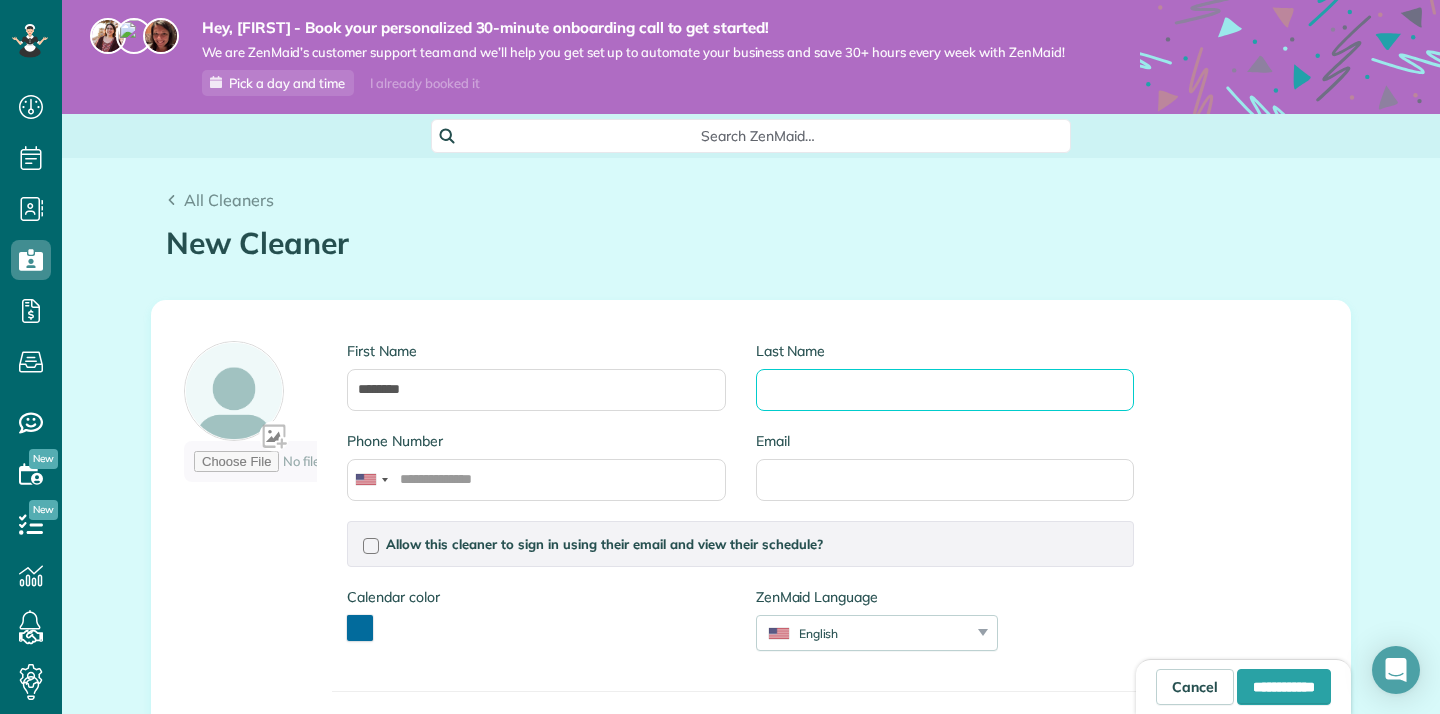 click on "Last Name" at bounding box center [945, 390] 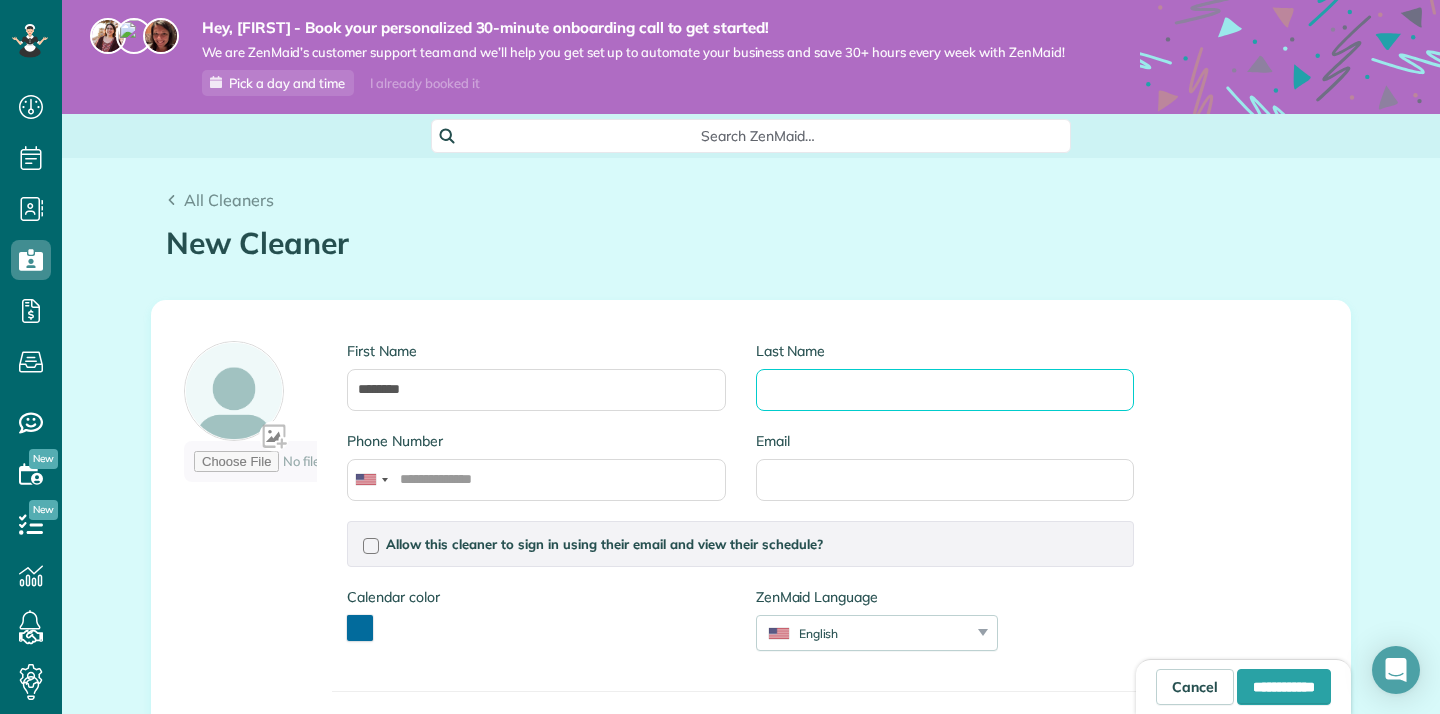 type on "*" 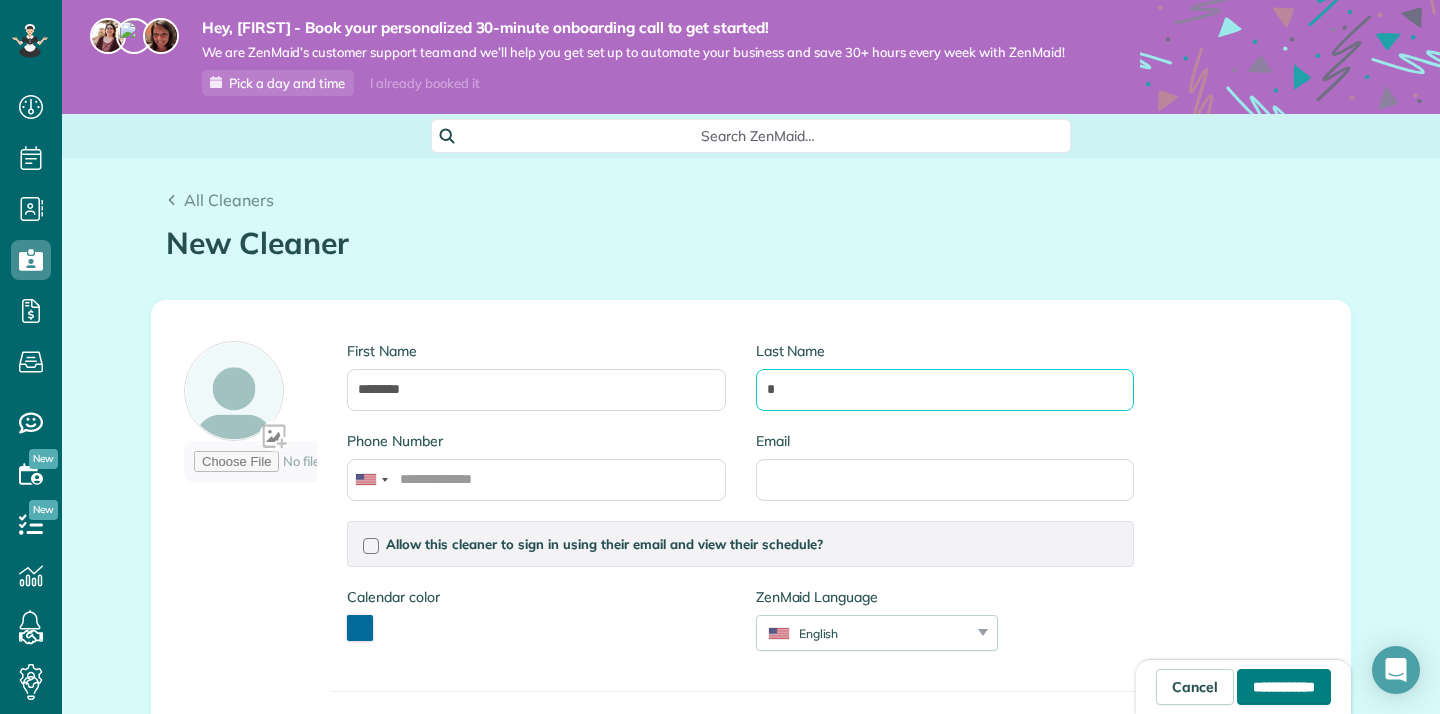 type on "*" 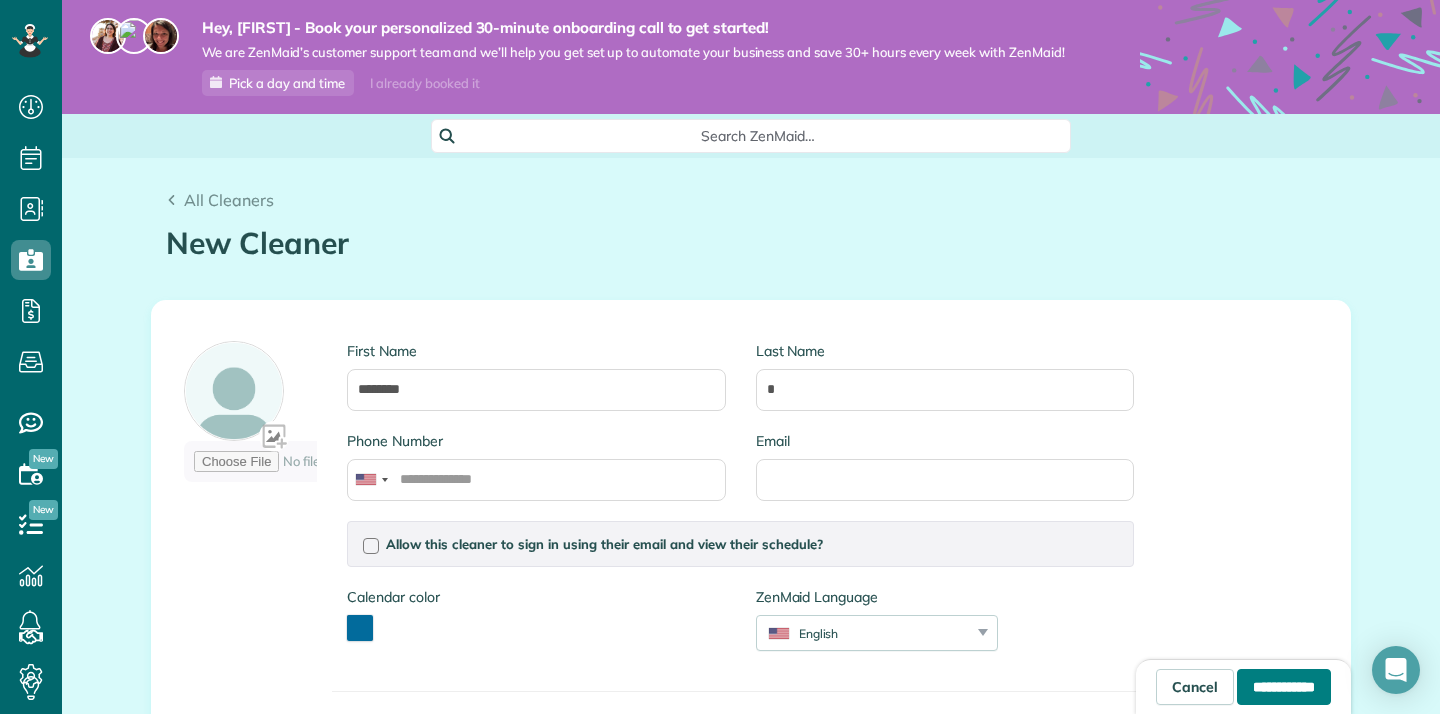 click on "**********" at bounding box center (1284, 687) 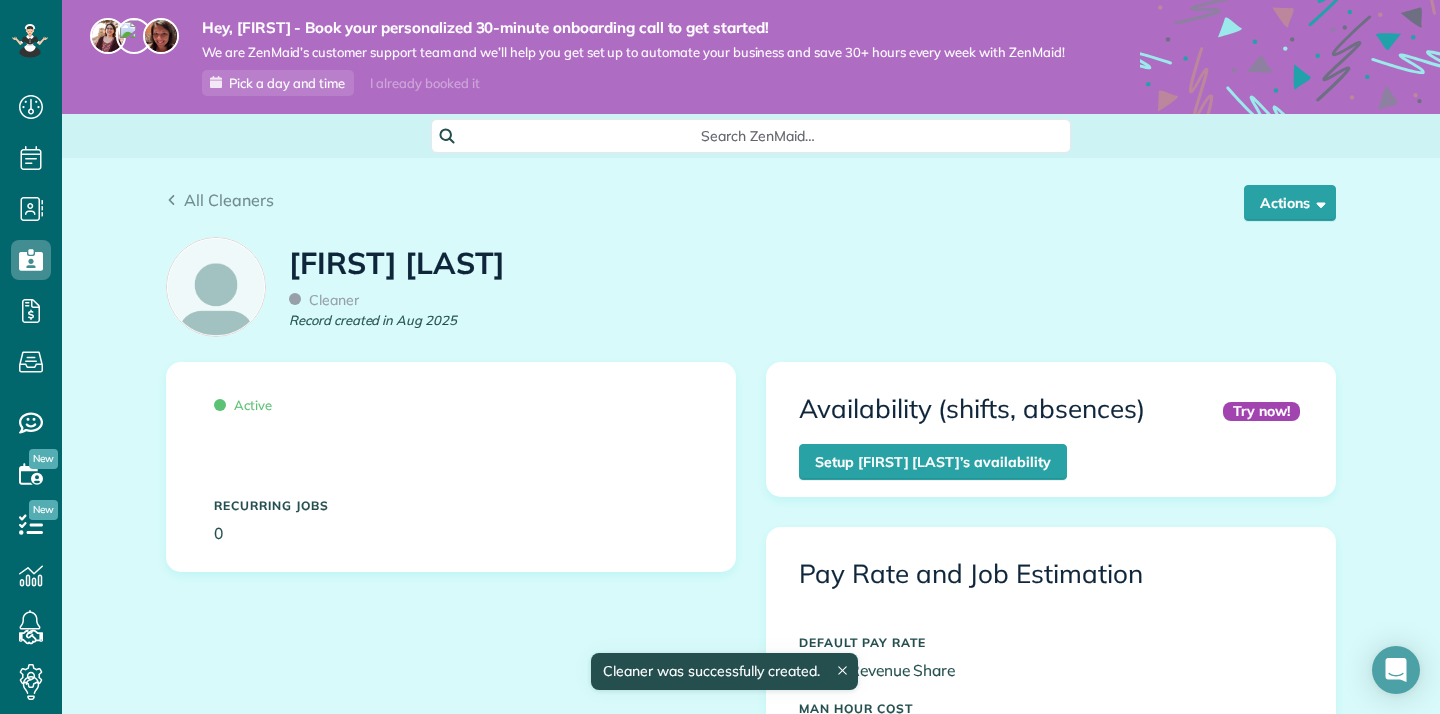 scroll, scrollTop: 0, scrollLeft: 0, axis: both 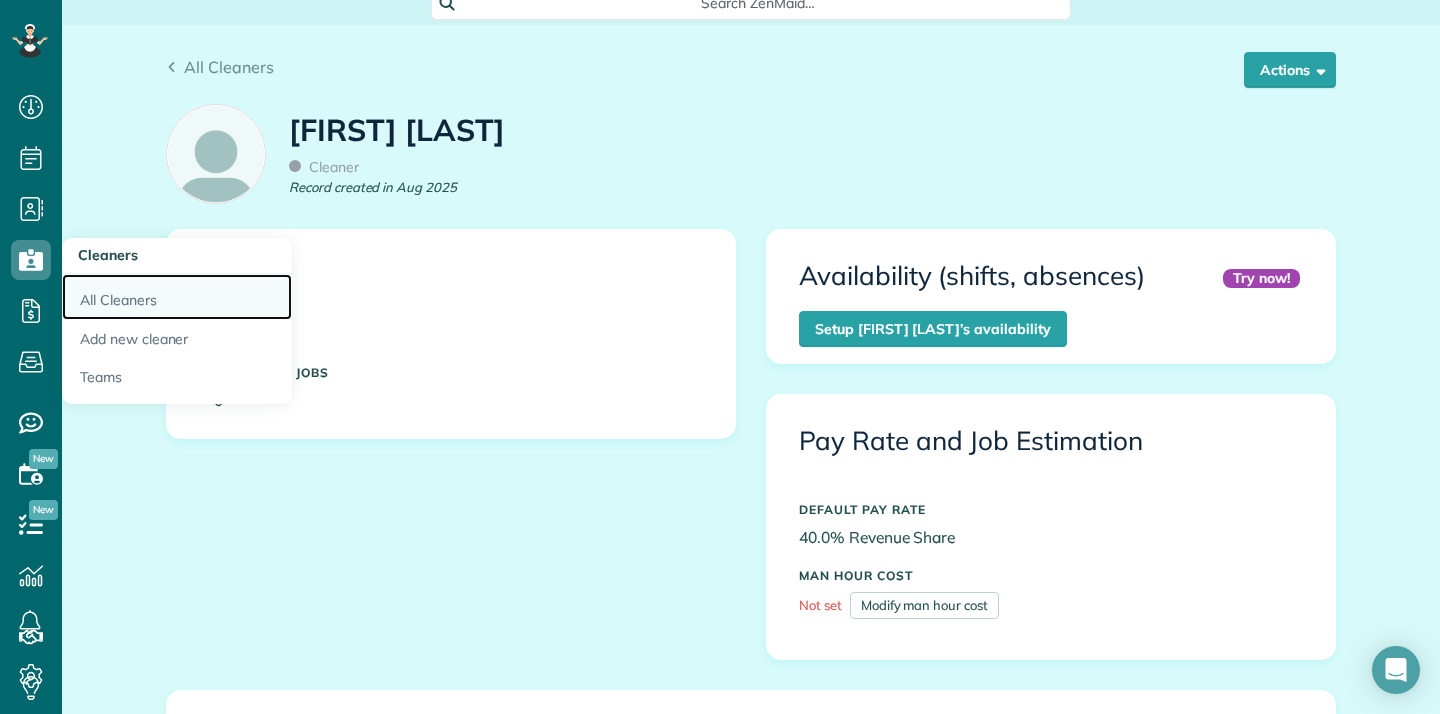 click on "All Cleaners" at bounding box center [177, 297] 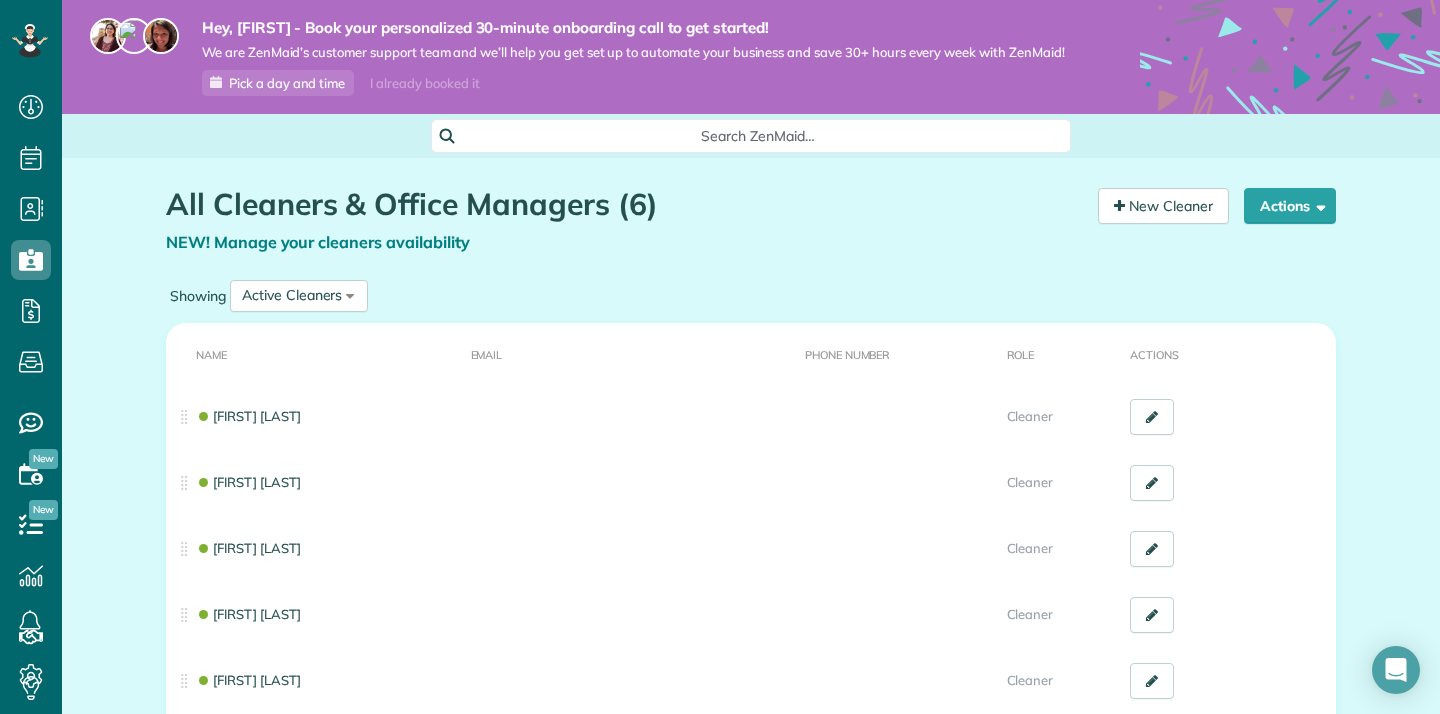 scroll, scrollTop: 0, scrollLeft: 0, axis: both 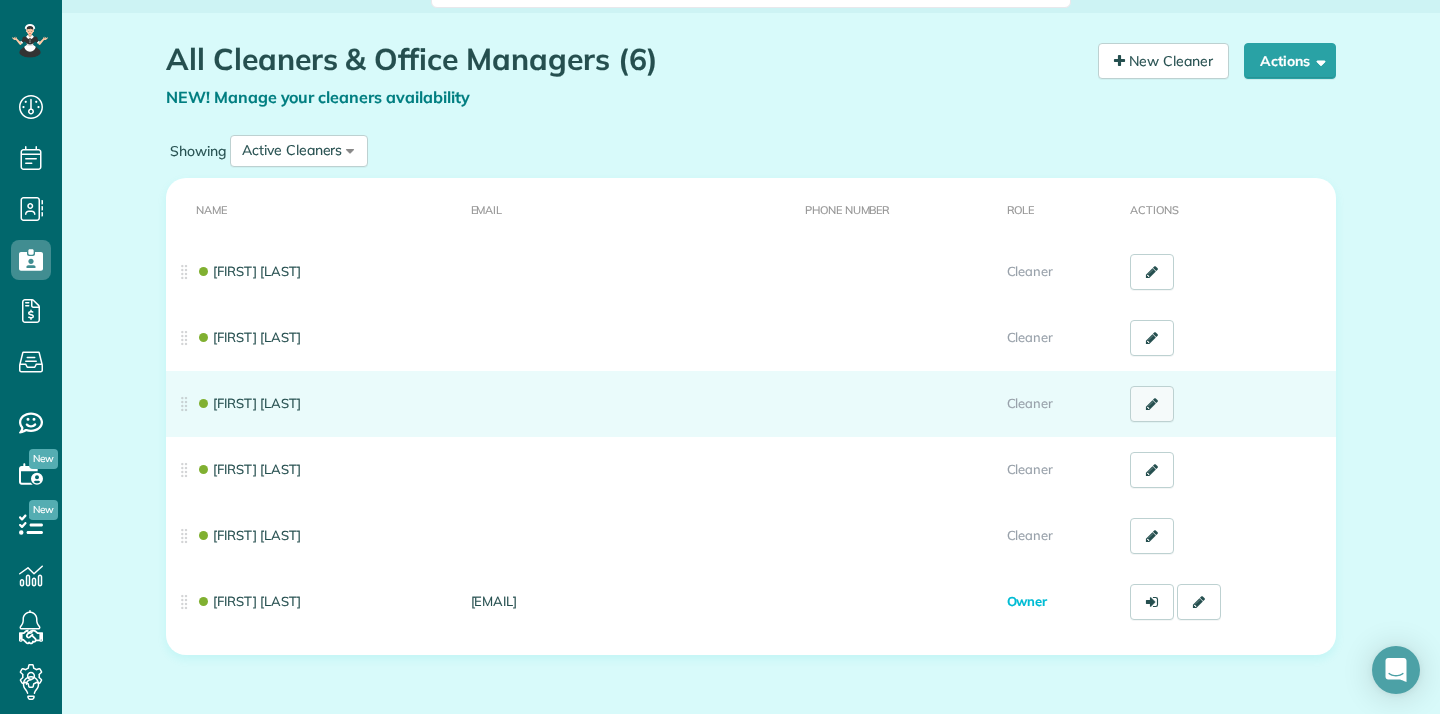 click at bounding box center [1152, 404] 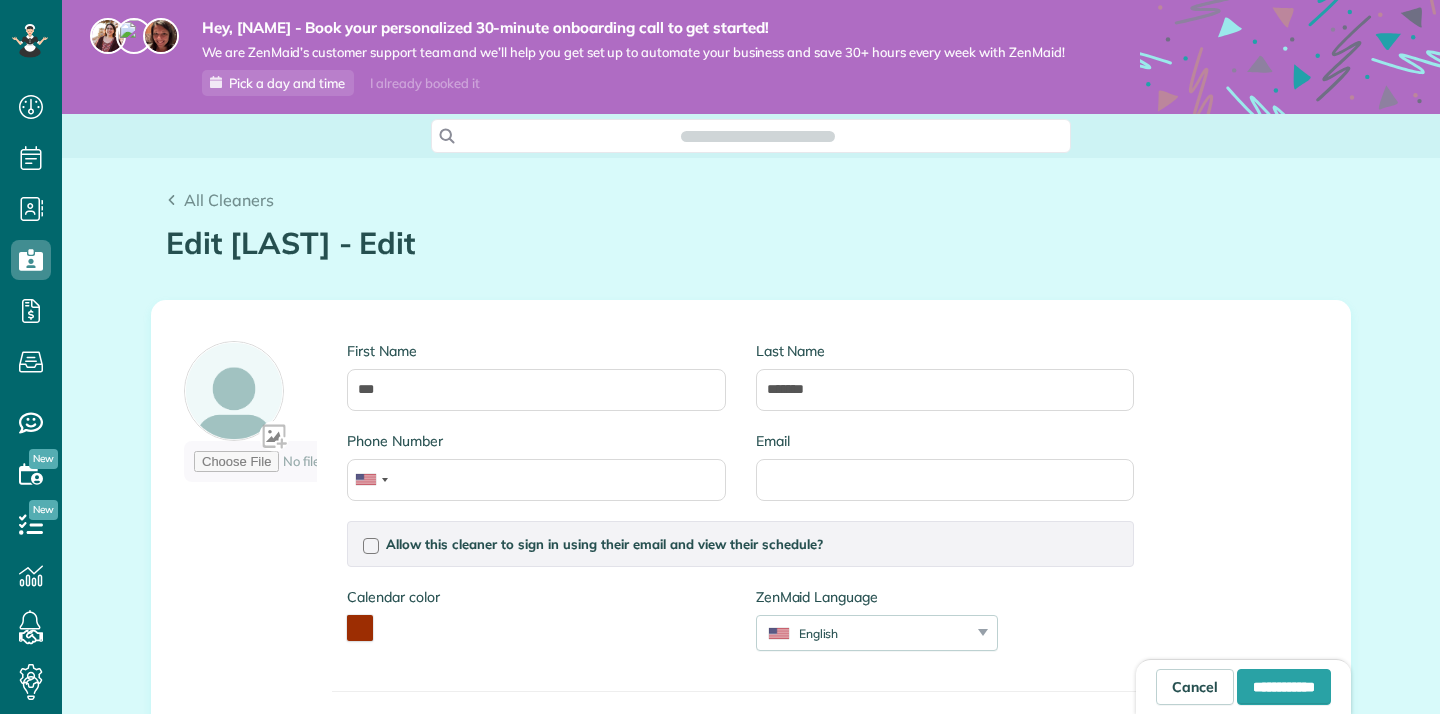 scroll, scrollTop: 0, scrollLeft: 0, axis: both 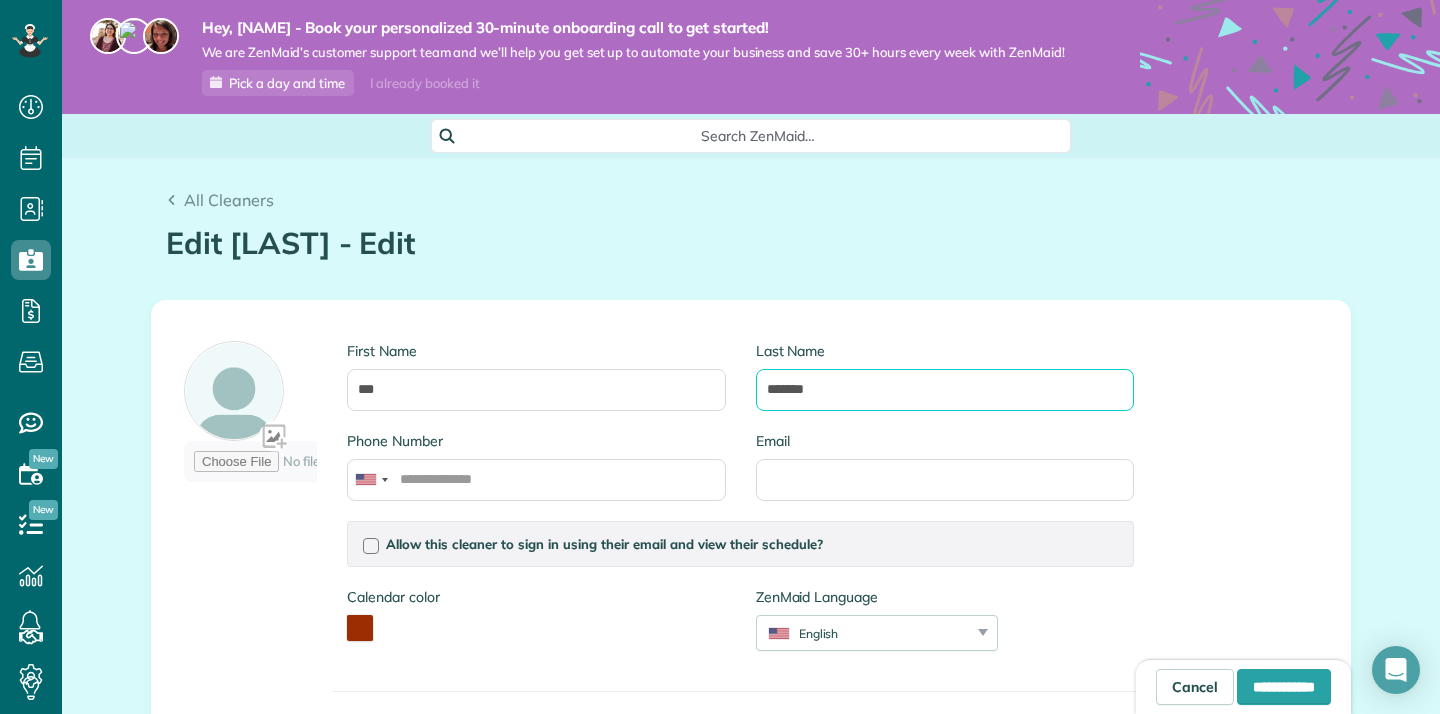 click on "*******" at bounding box center [945, 390] 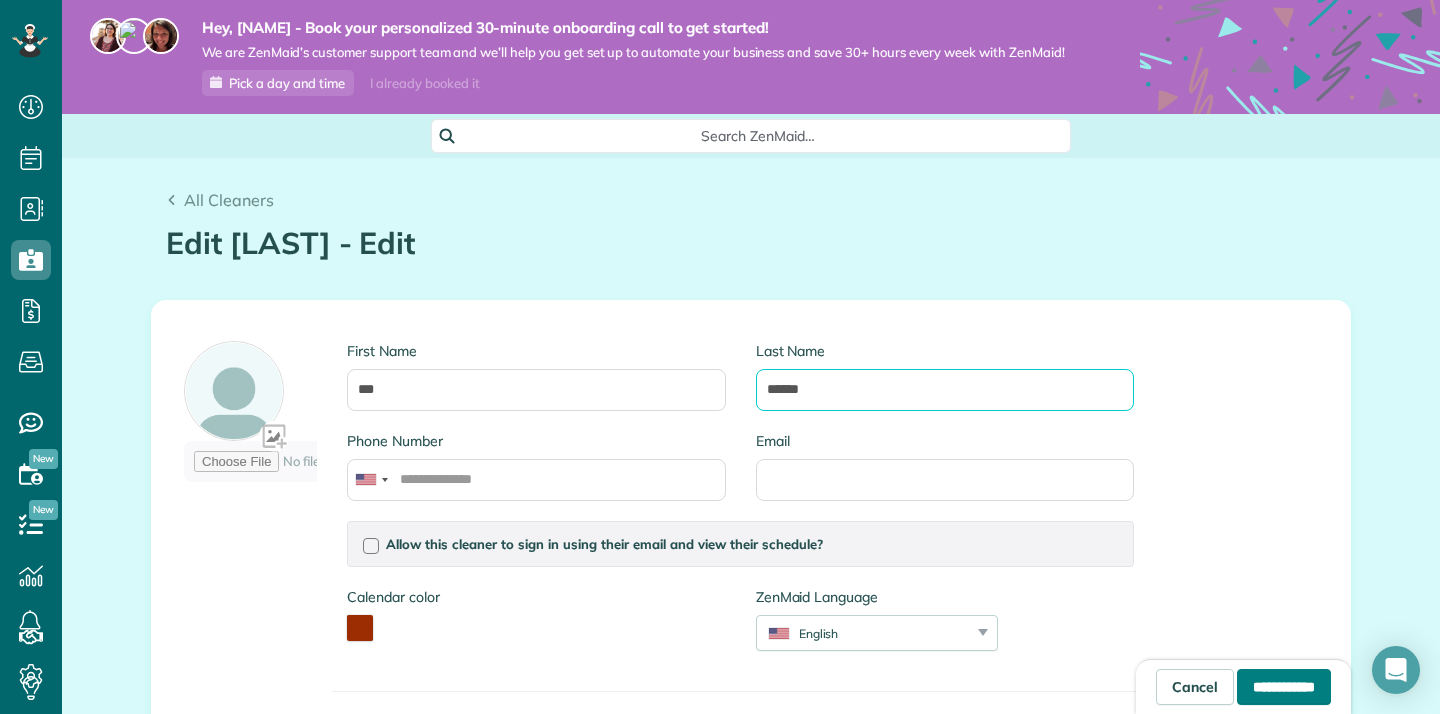 type on "******" 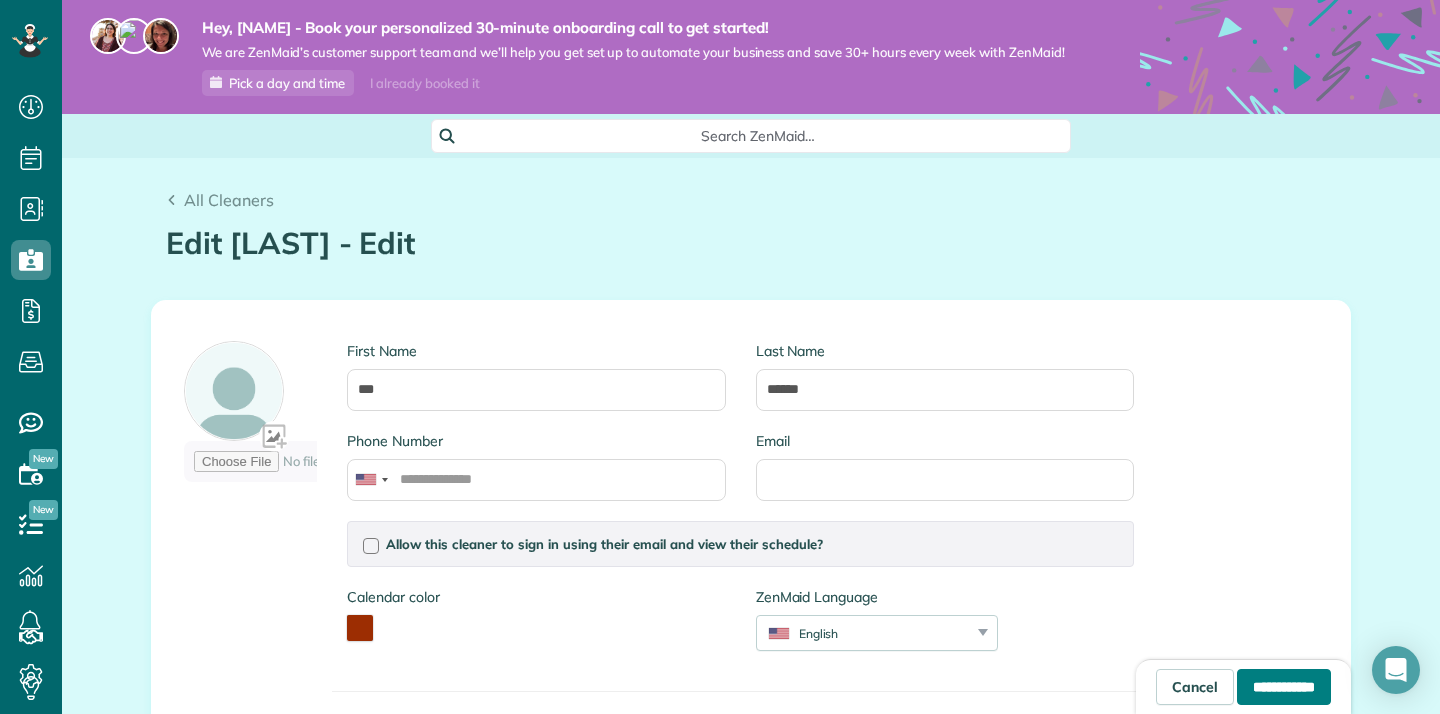 click on "**********" at bounding box center [1284, 687] 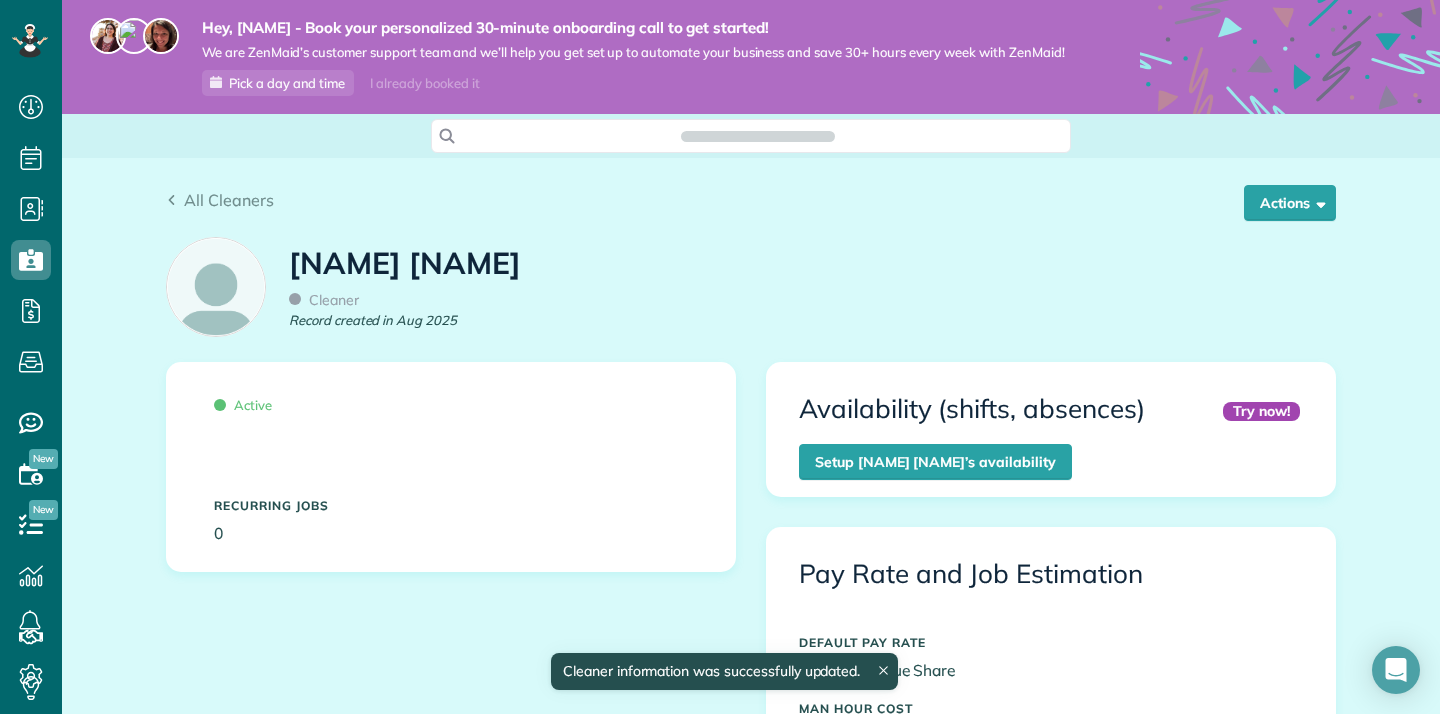 scroll, scrollTop: 0, scrollLeft: 0, axis: both 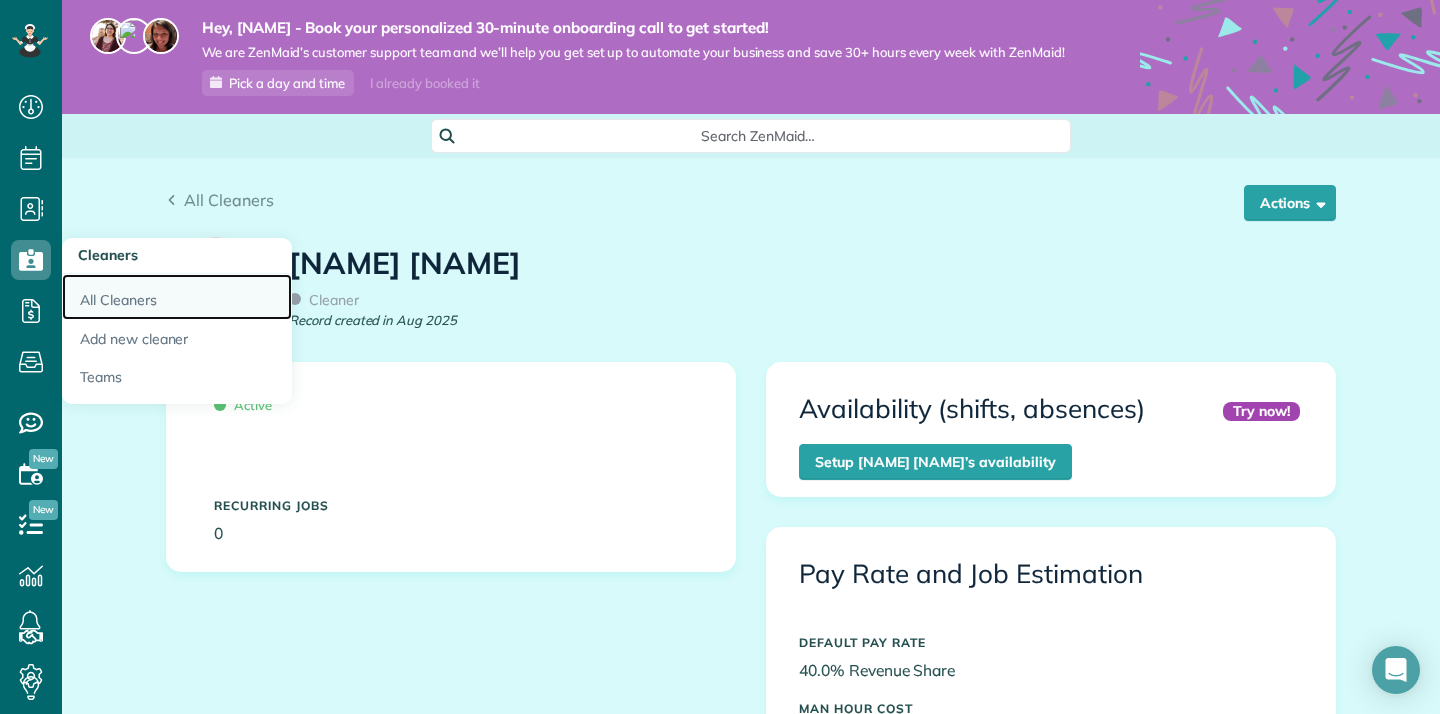 click on "All Cleaners" at bounding box center [177, 297] 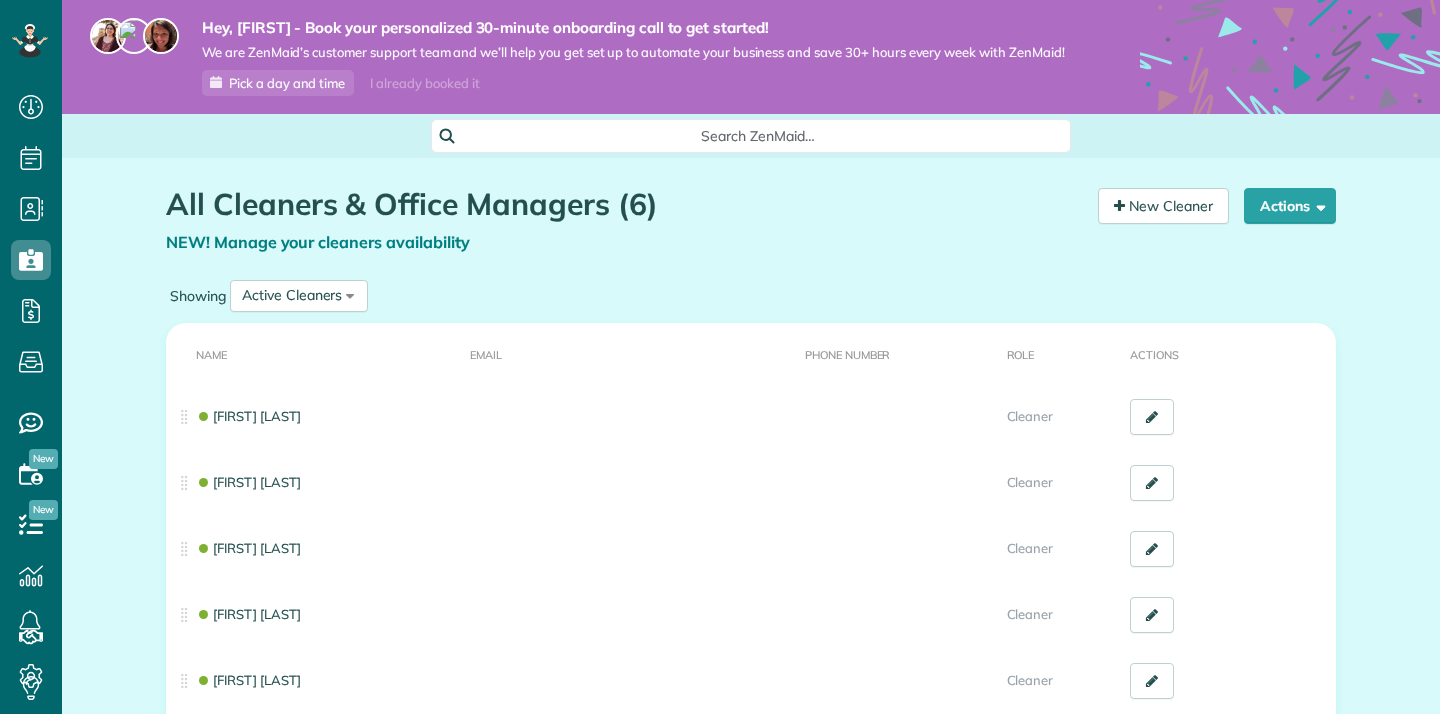 scroll, scrollTop: 0, scrollLeft: 0, axis: both 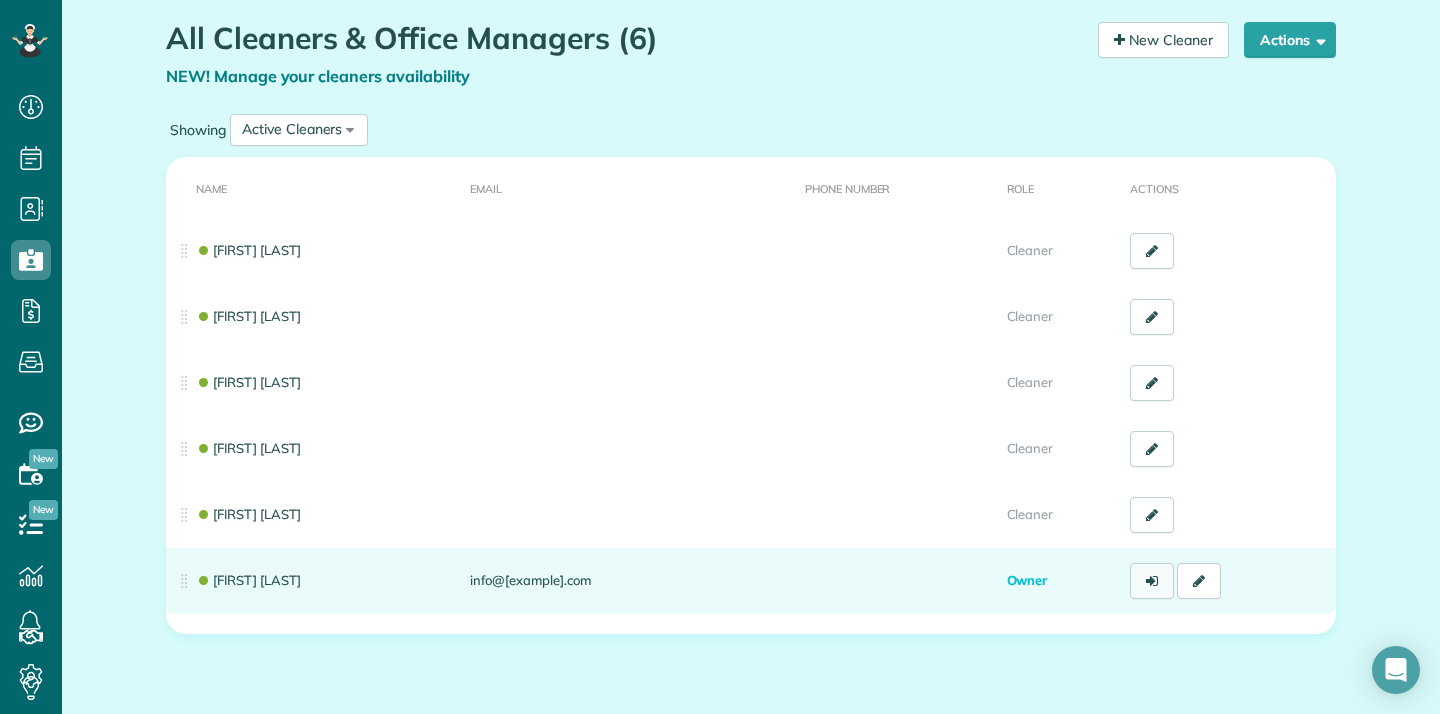 click at bounding box center (1152, 581) 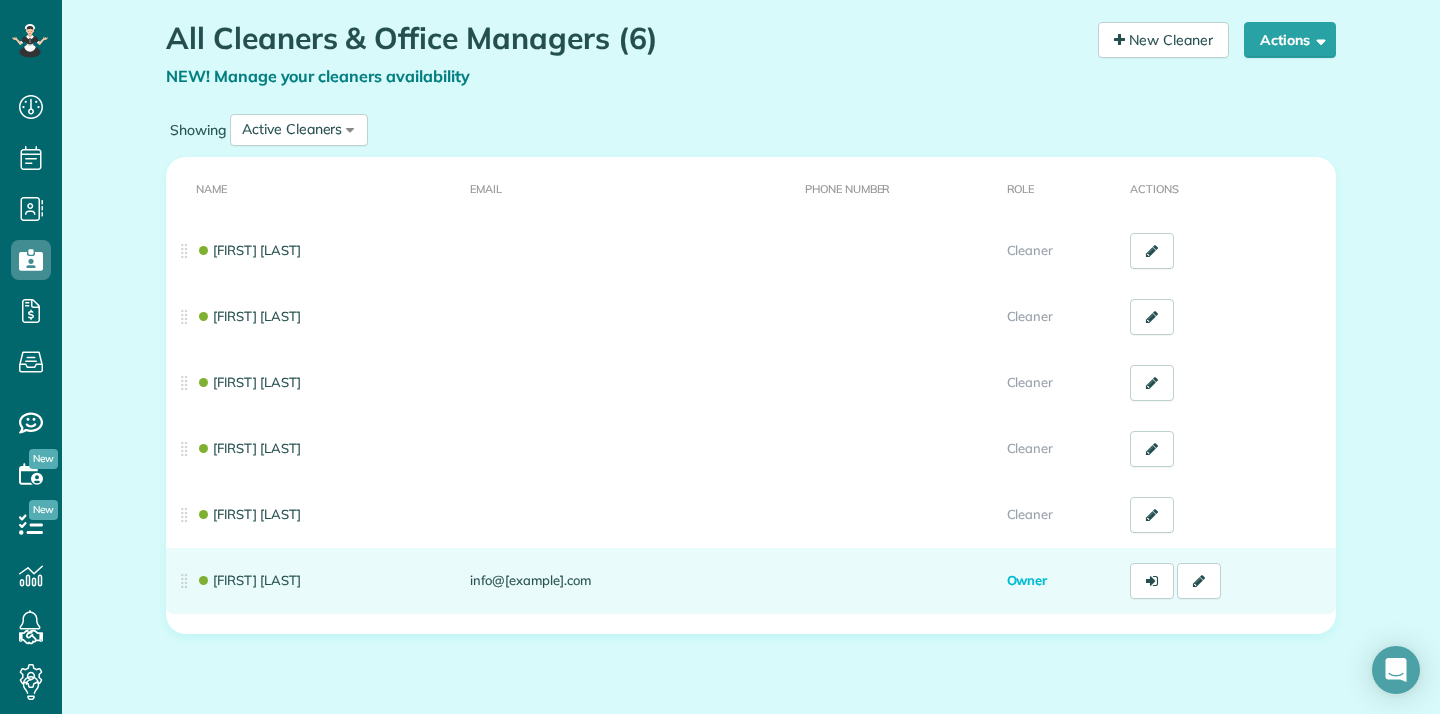 click on "Owner" at bounding box center [1027, 580] 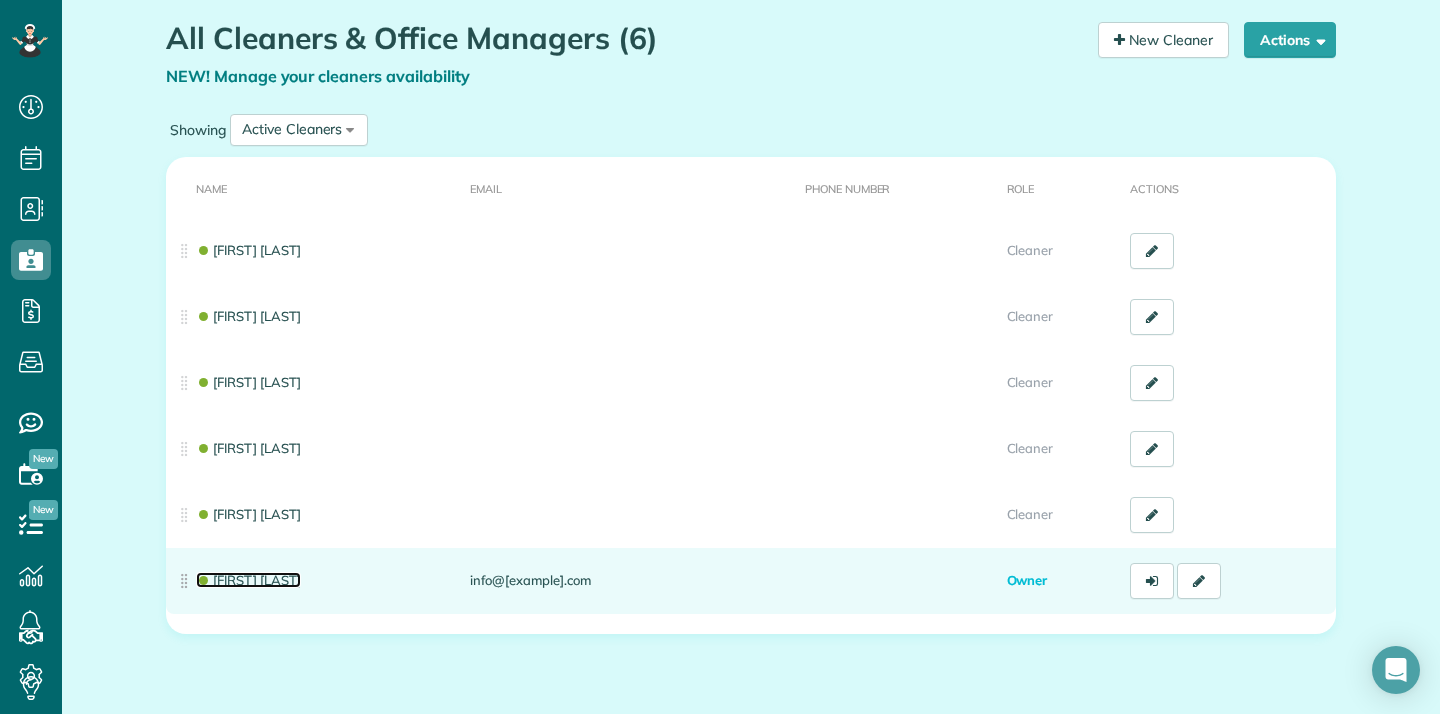 click on "[FIRST] [LAST]" at bounding box center [248, 580] 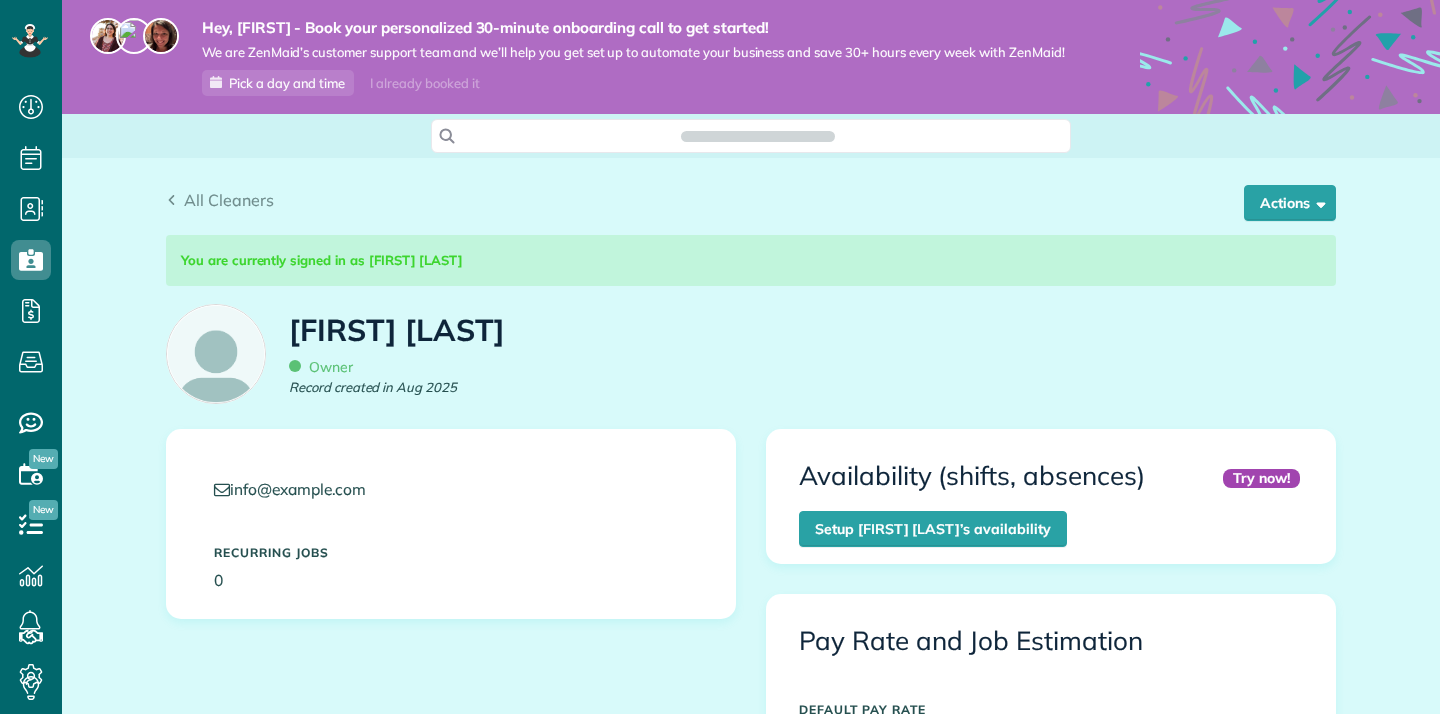 scroll, scrollTop: 0, scrollLeft: 0, axis: both 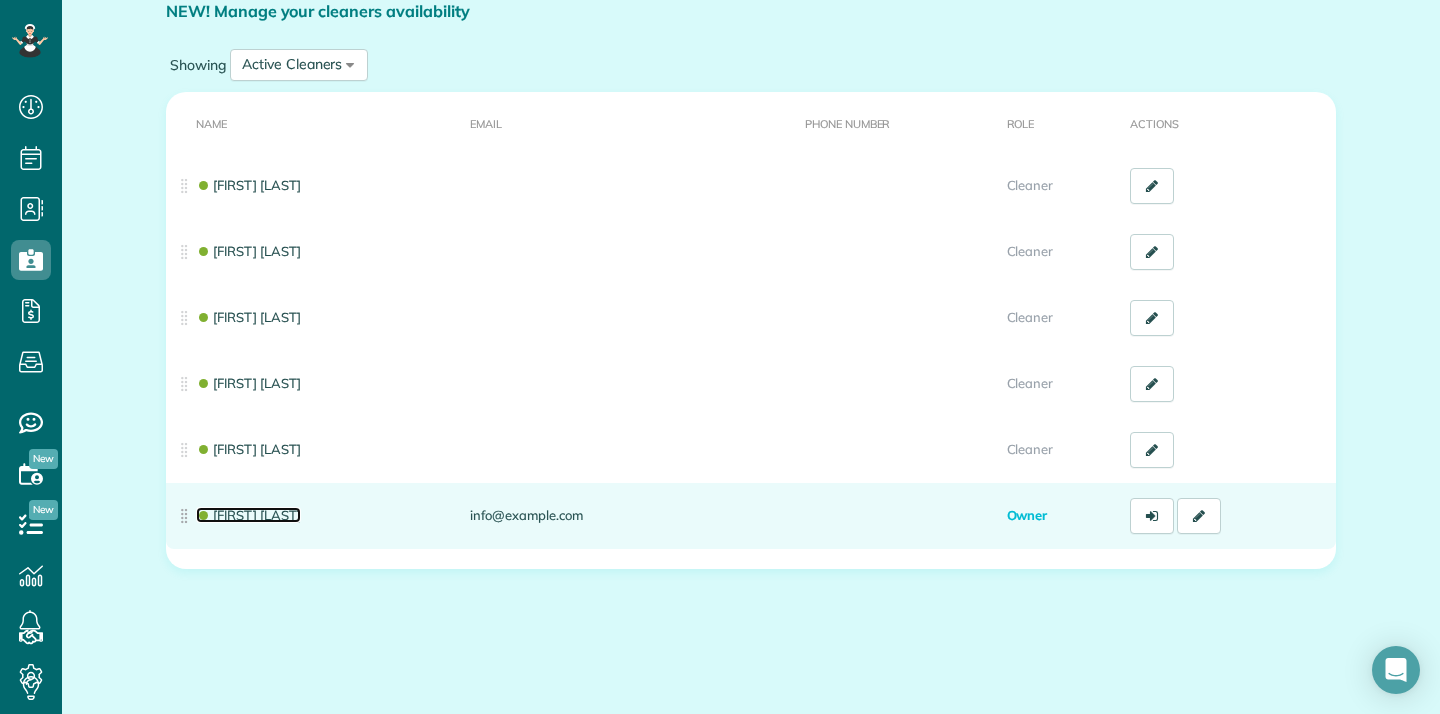 click on "[FIRST] [LAST]" at bounding box center (248, 515) 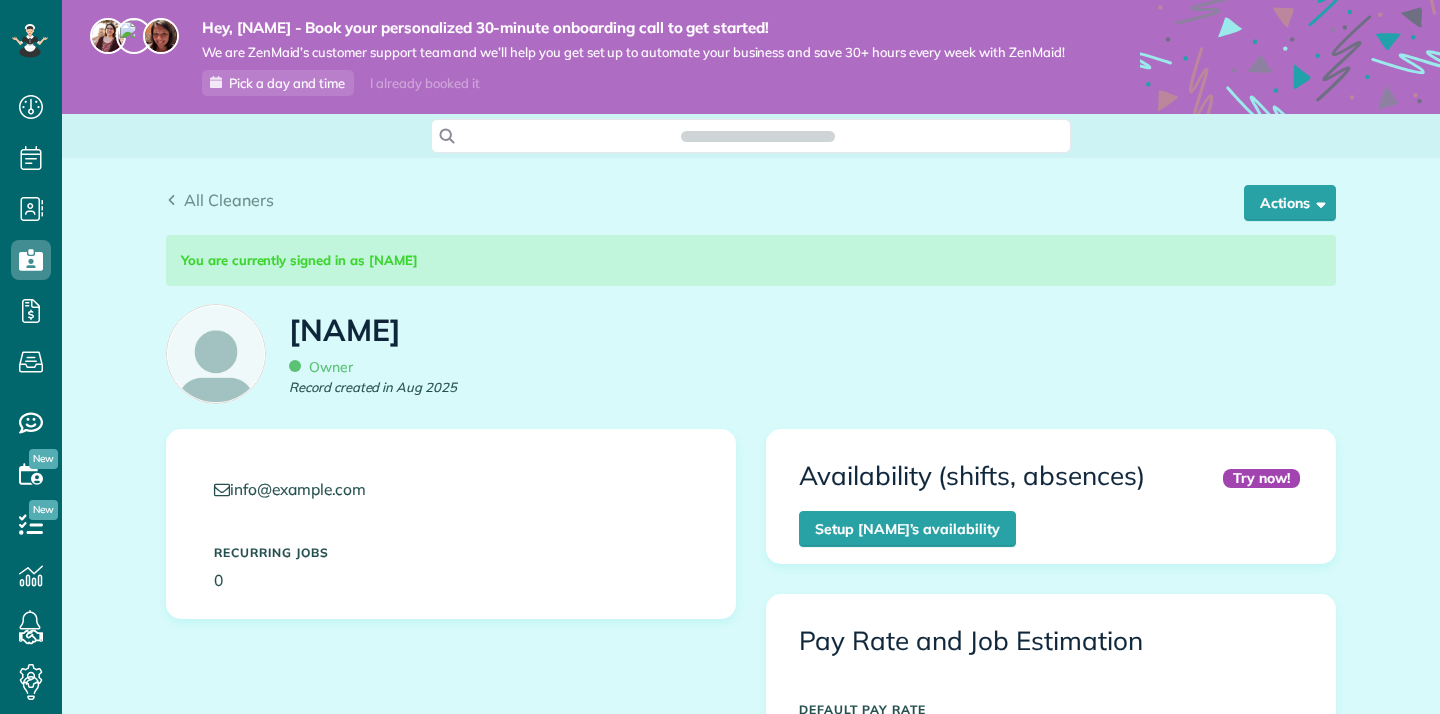 scroll, scrollTop: 0, scrollLeft: 0, axis: both 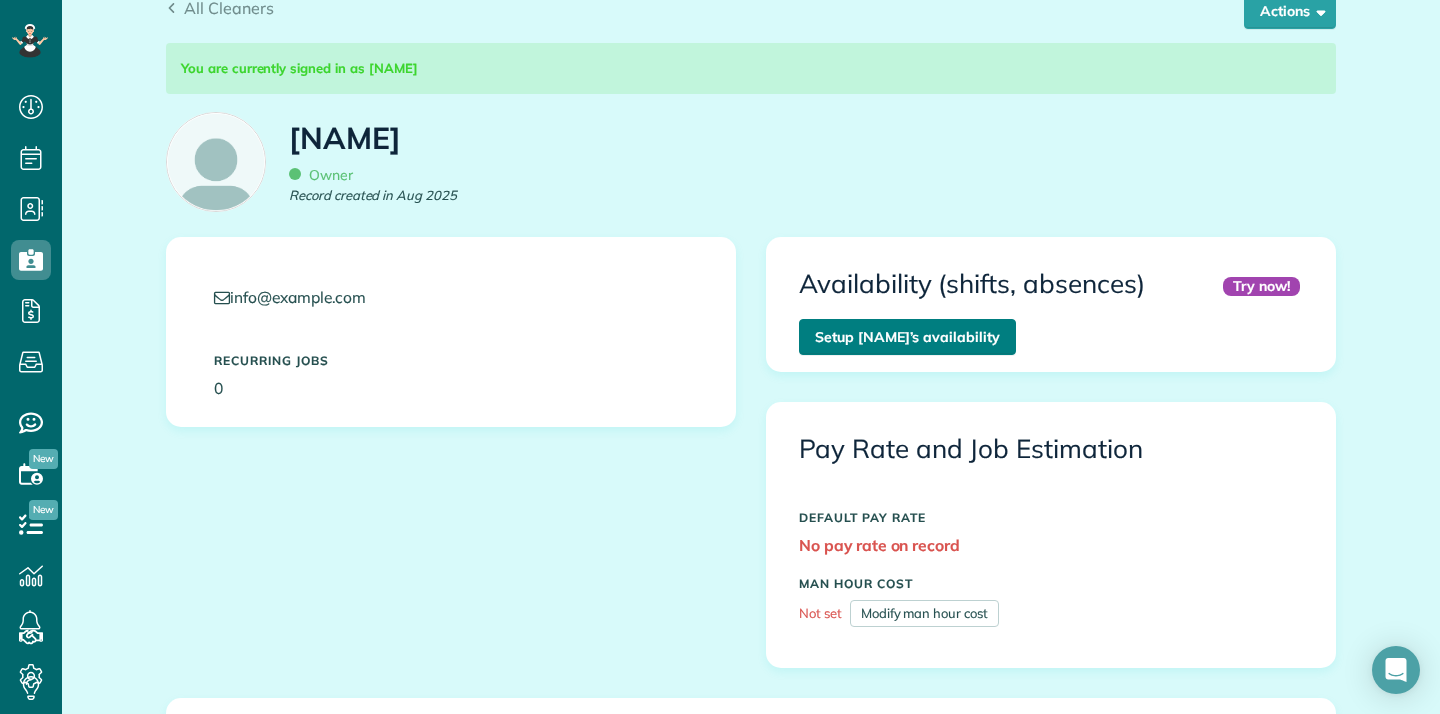 click on "Setup [NAME]’s availability" at bounding box center (907, 337) 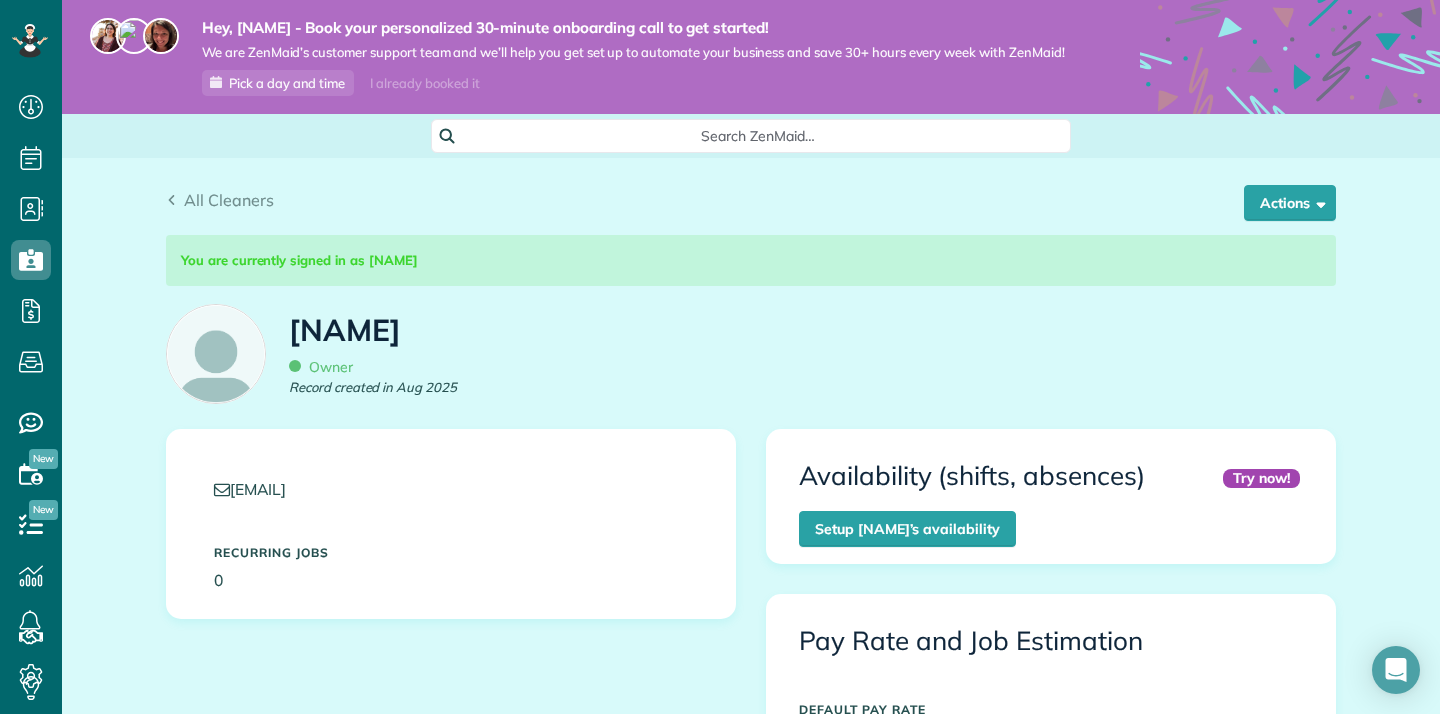 scroll, scrollTop: 0, scrollLeft: 0, axis: both 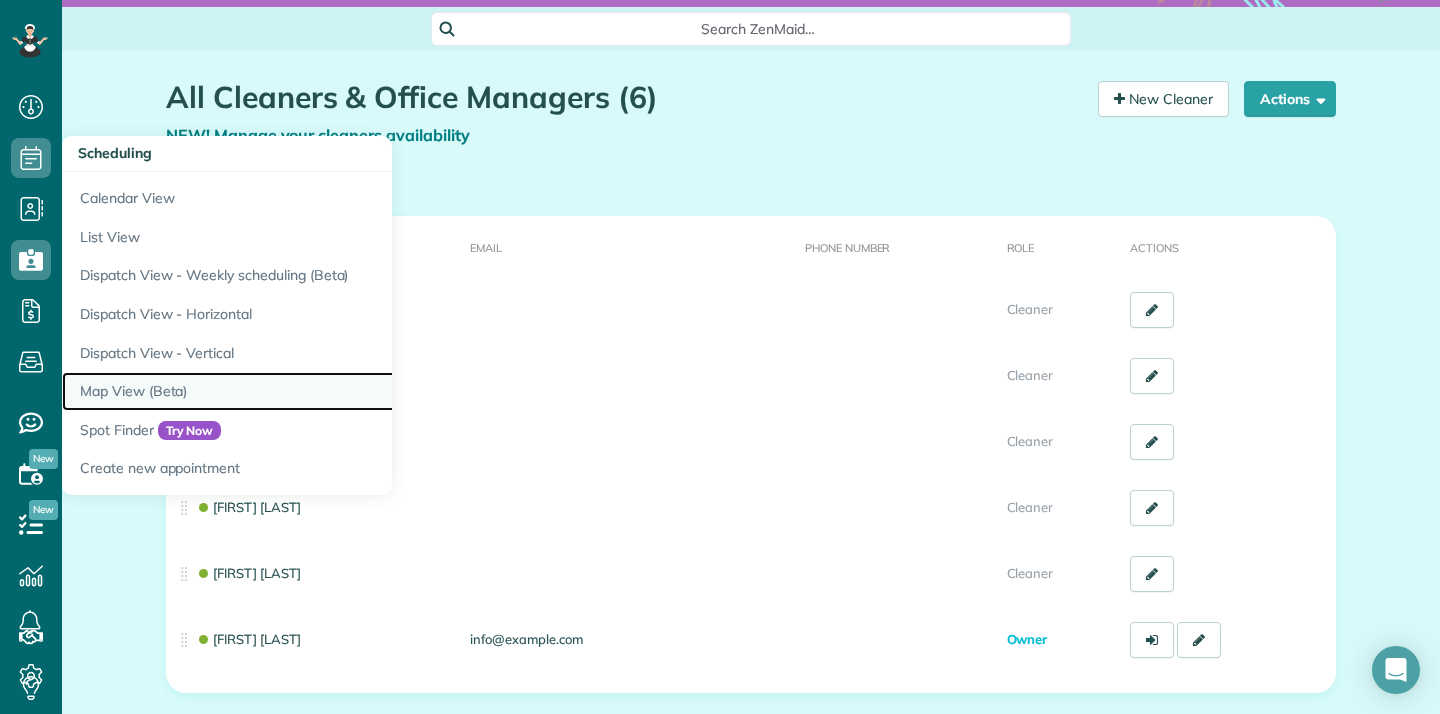 click on "Map View (Beta)" at bounding box center [312, 391] 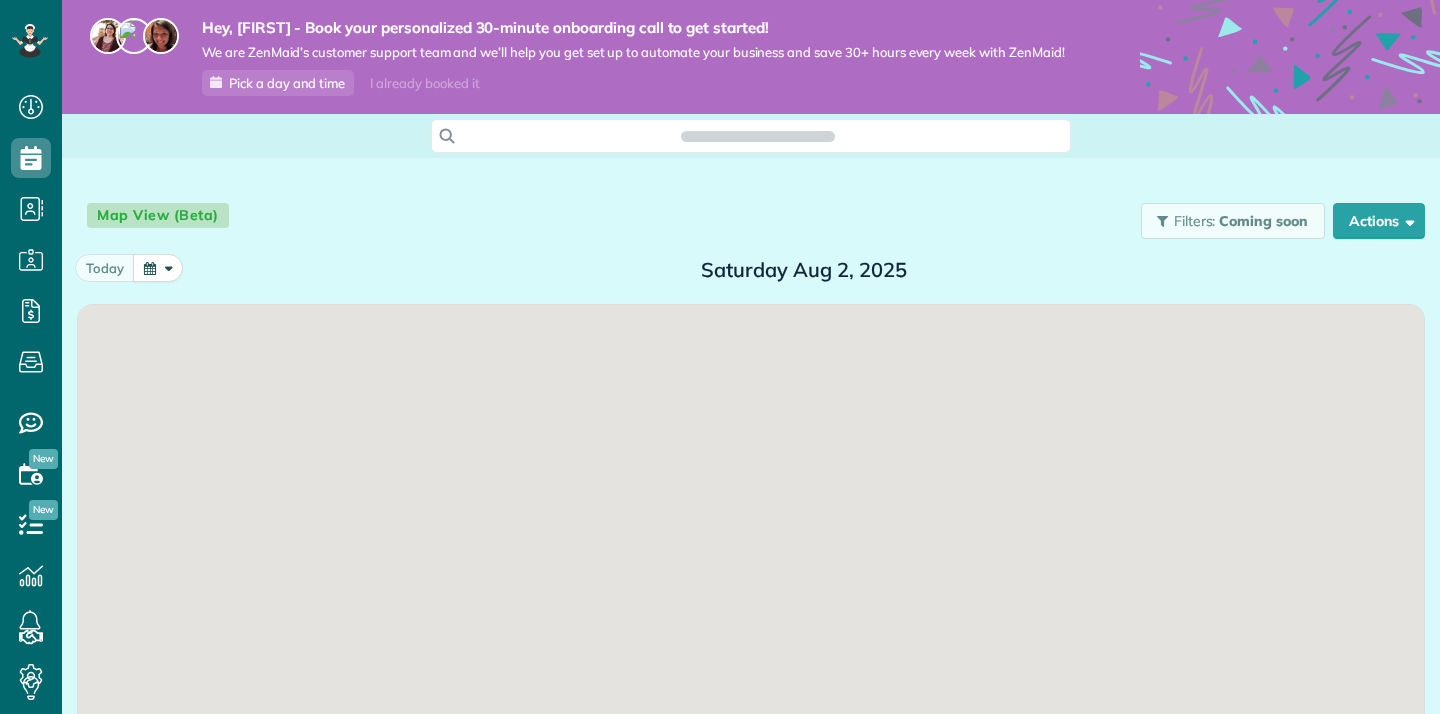 scroll, scrollTop: 0, scrollLeft: 0, axis: both 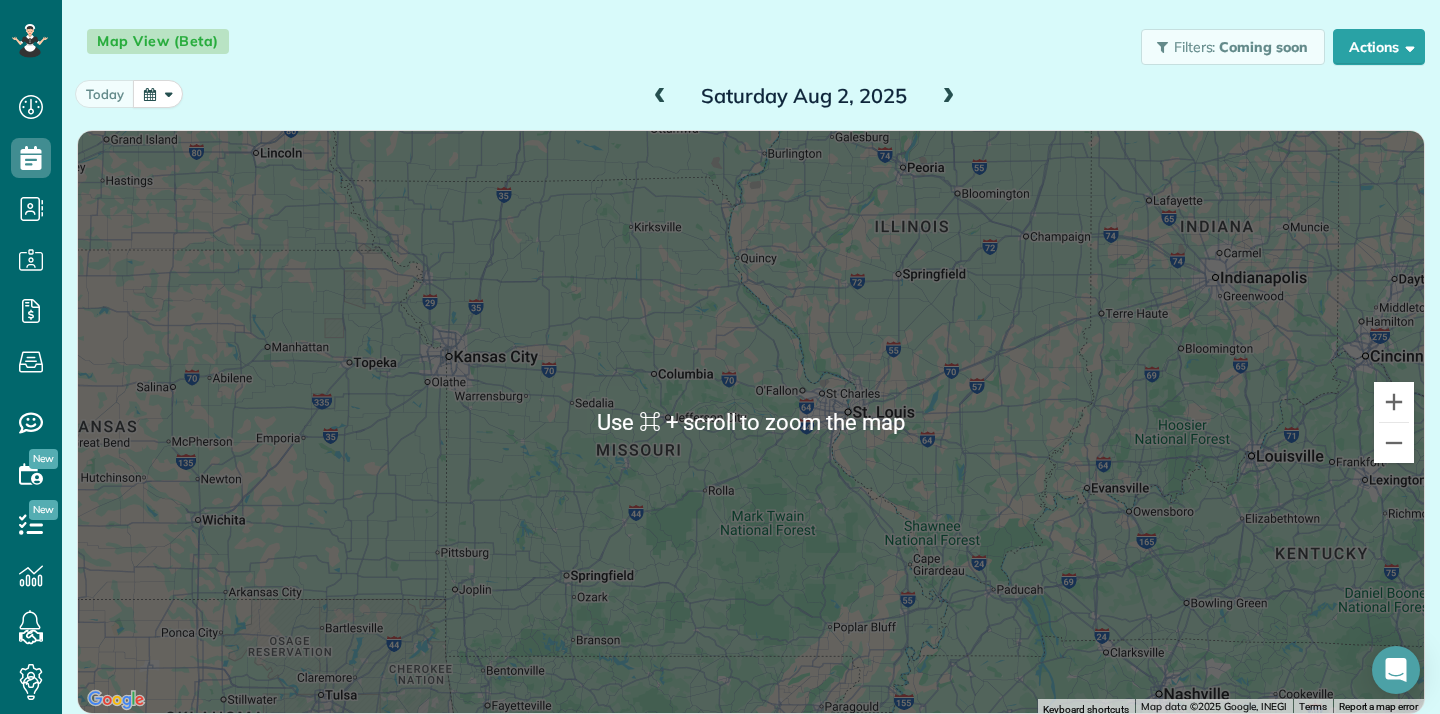 click at bounding box center [751, 422] 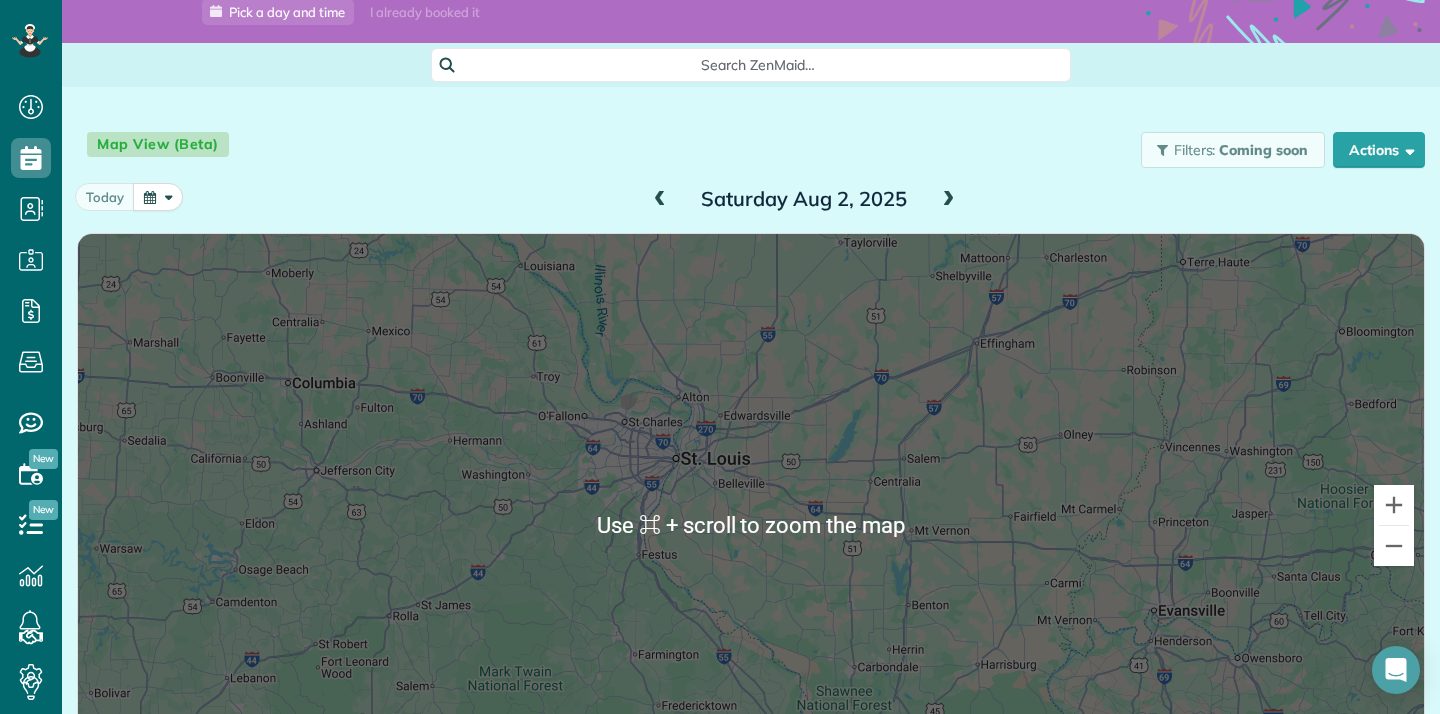 scroll, scrollTop: 61, scrollLeft: 0, axis: vertical 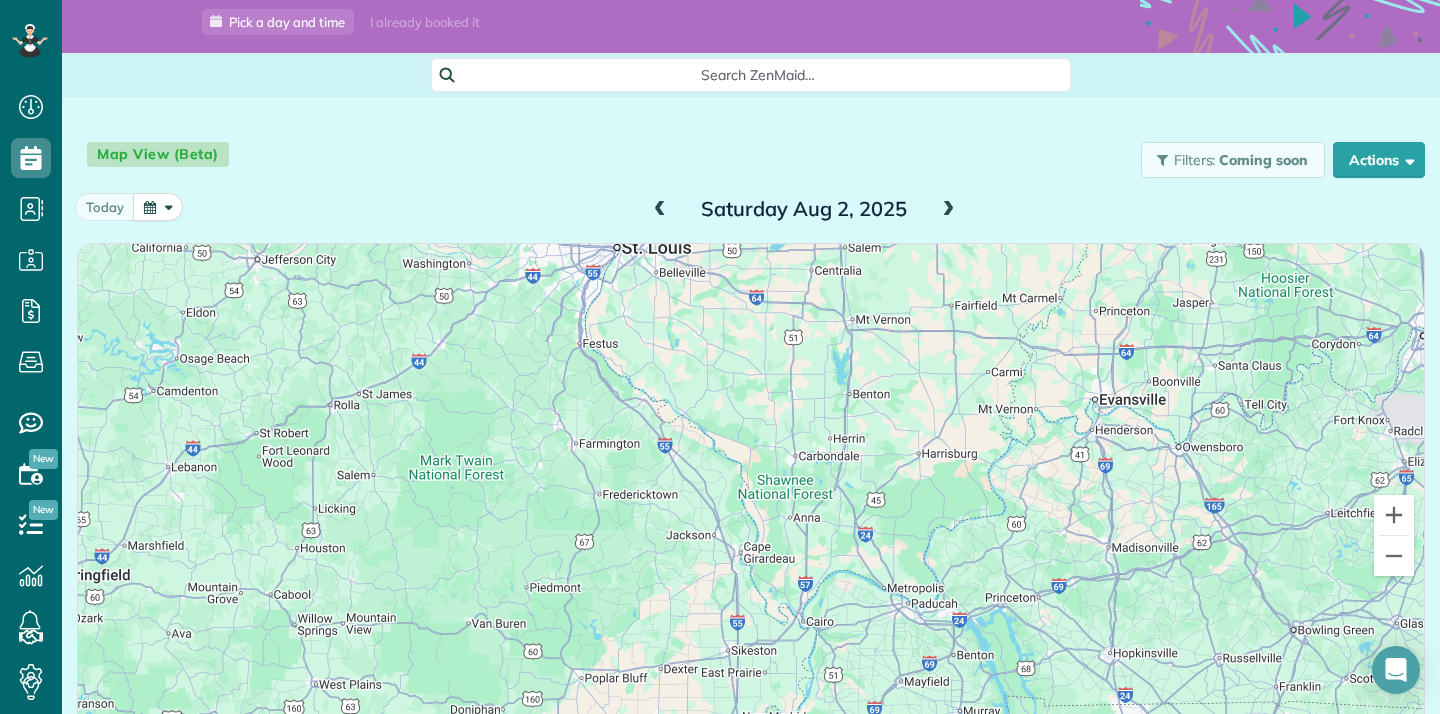 drag, startPoint x: 1052, startPoint y: 477, endPoint x: 893, endPoint y: 239, distance: 286.22543 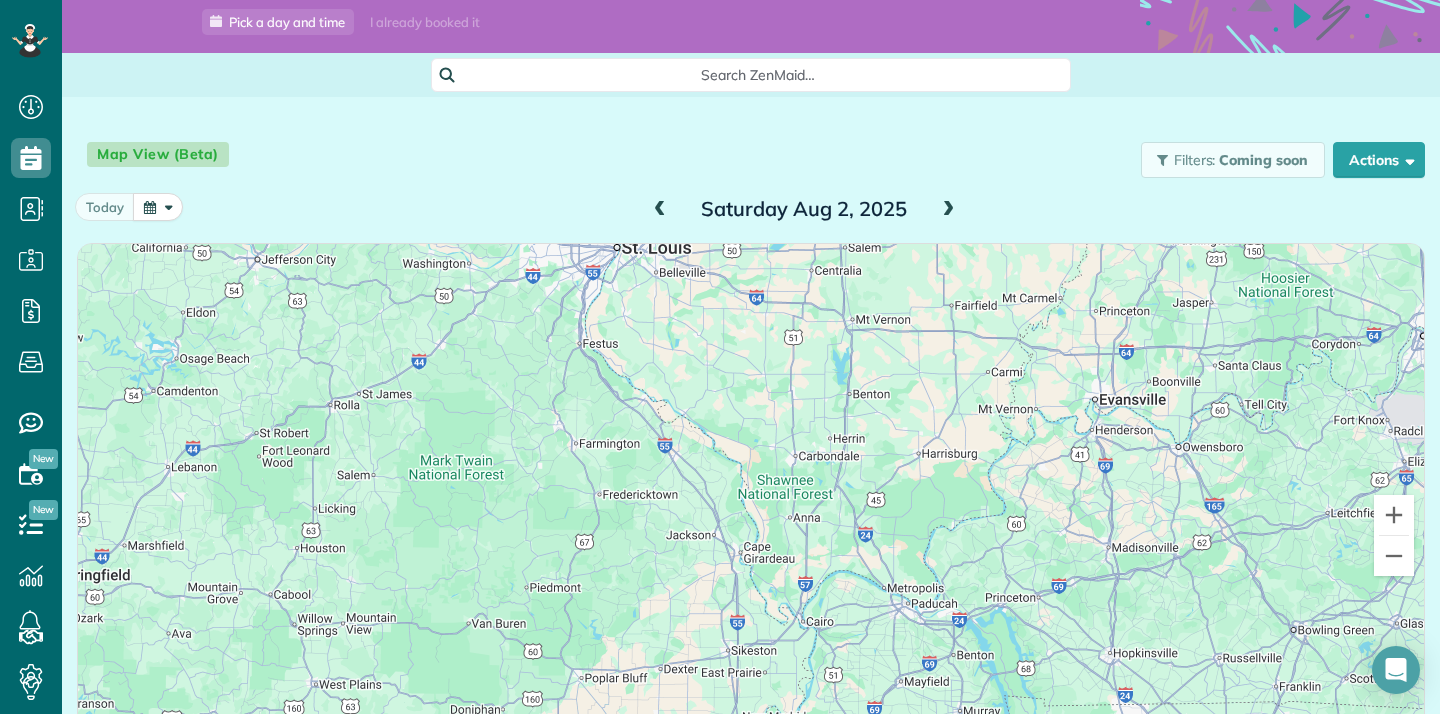 click on "today   Saturday Aug 2, 2025
Computing route data for this day..
This workday map has expired
Recompute
← Move left → Move right ↑ Move up ↓ Move down + Zoom in - Zoom out Home Jump left by 75% End Jump right by 75% Page Up Jump up by 75% Page Down Jump down by 75% Use ⌘ + scroll to zoom the map Keyboard shortcuts Map Data Map data ©2025 Google Map data ©2025 Google 20 km  Click to toggle between metric and imperial units Terms Report a map error" at bounding box center (751, 485) 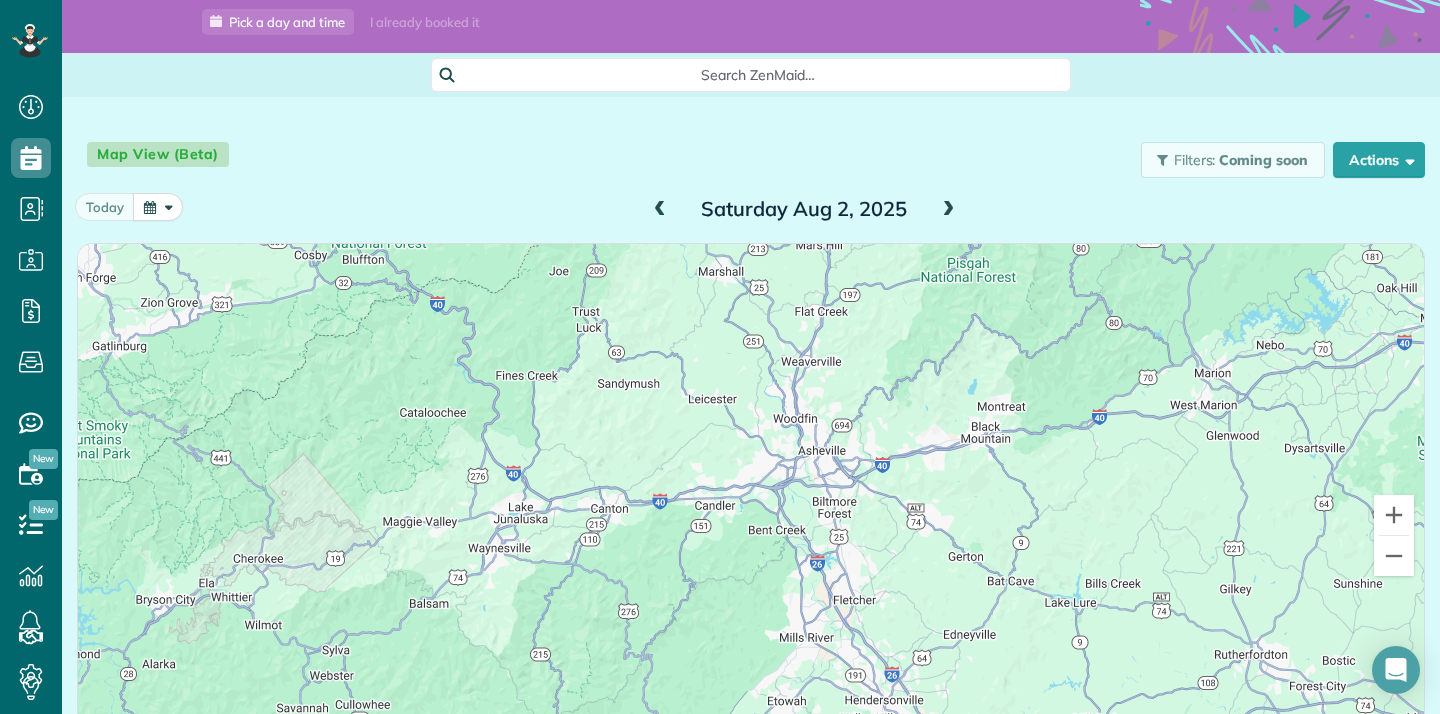 drag, startPoint x: 1061, startPoint y: 476, endPoint x: 787, endPoint y: 526, distance: 278.5247 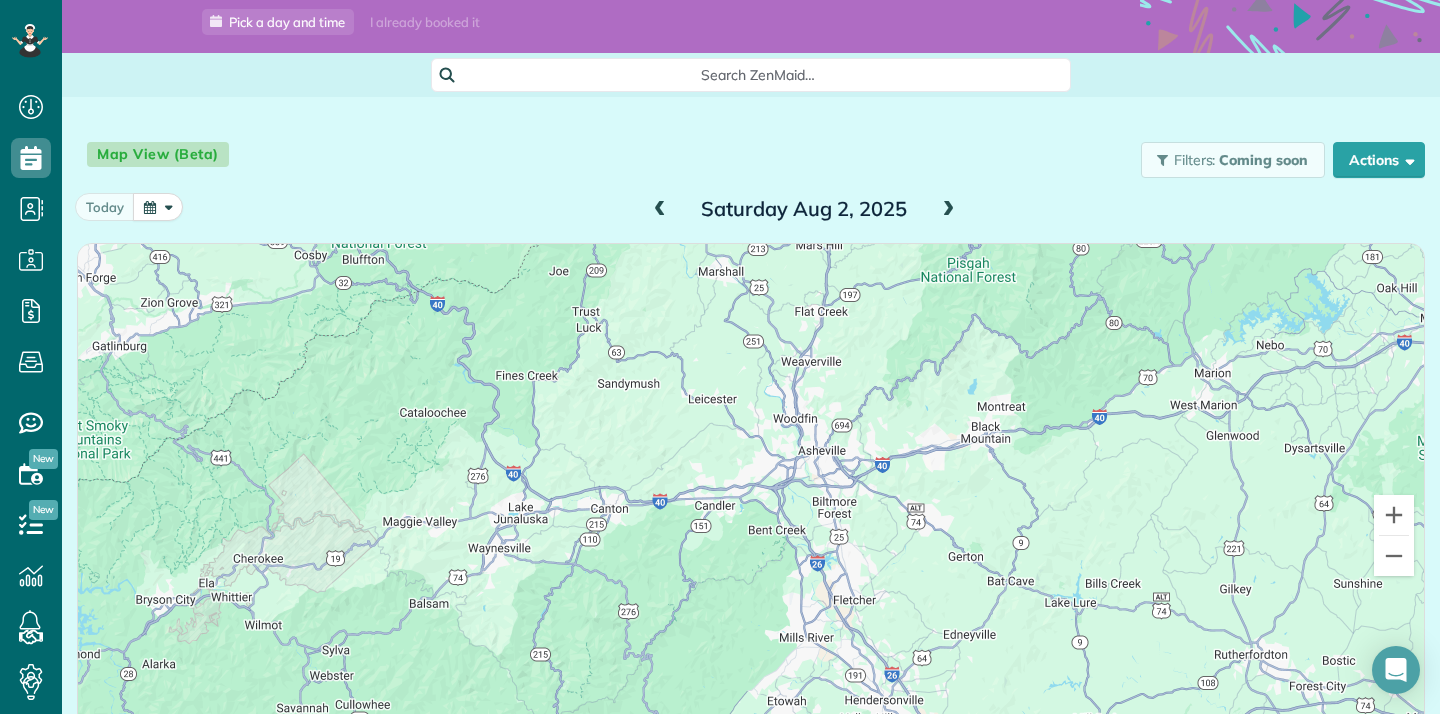 click at bounding box center (751, 535) 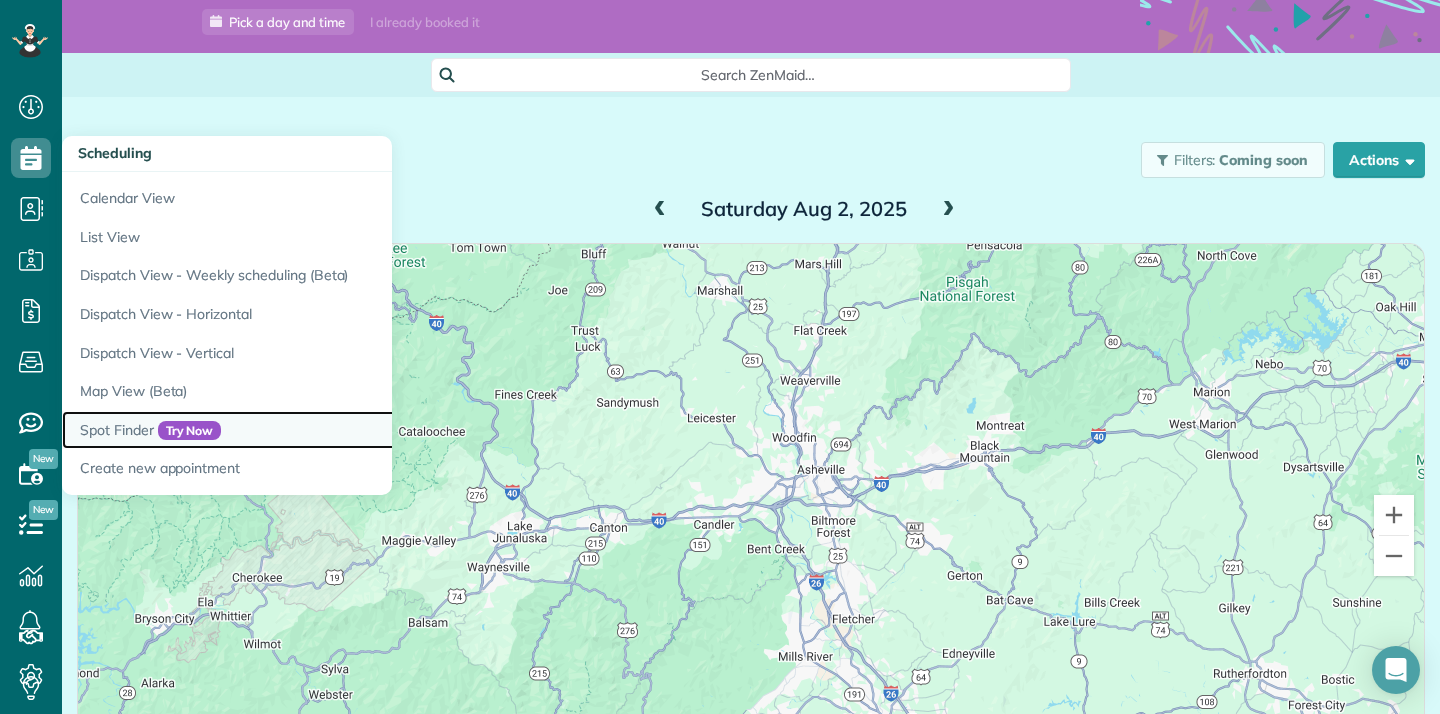 click on "Spot Finder
Try Now" at bounding box center [312, 430] 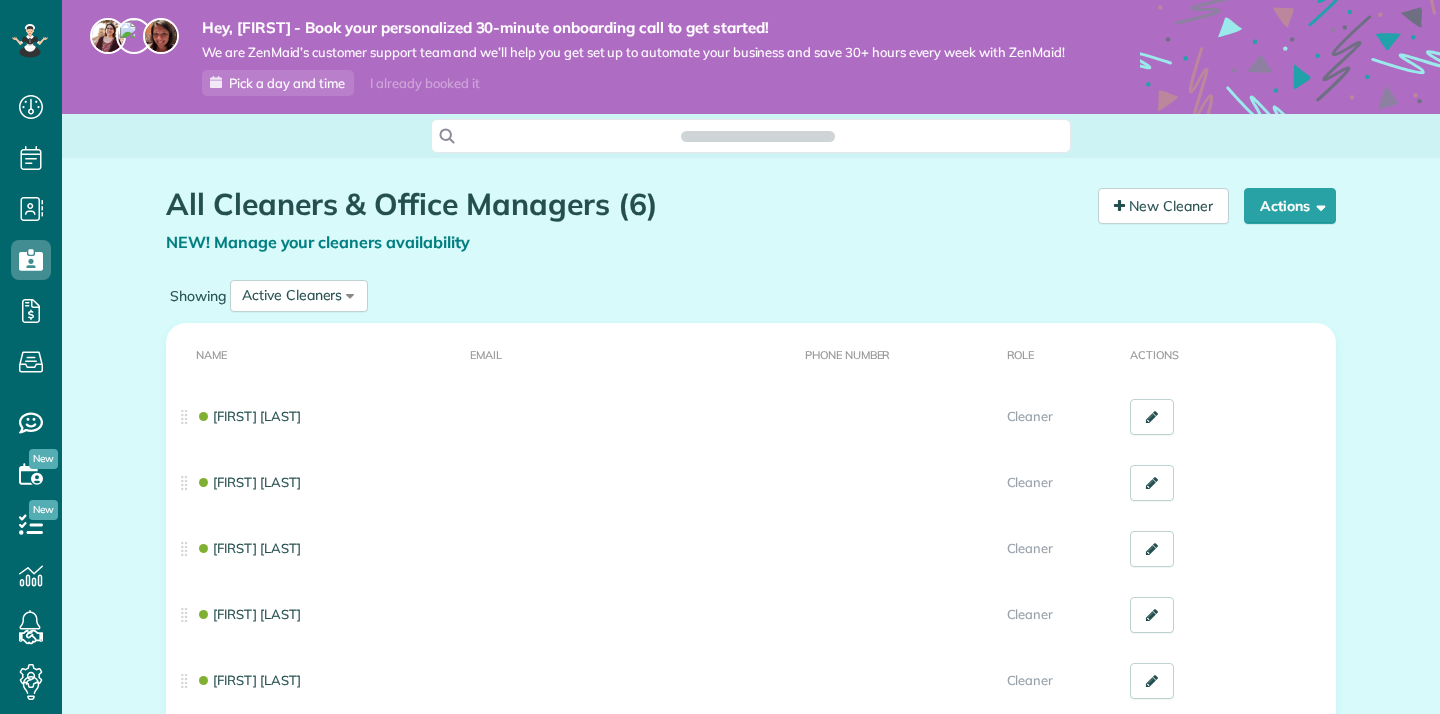 scroll, scrollTop: 0, scrollLeft: 0, axis: both 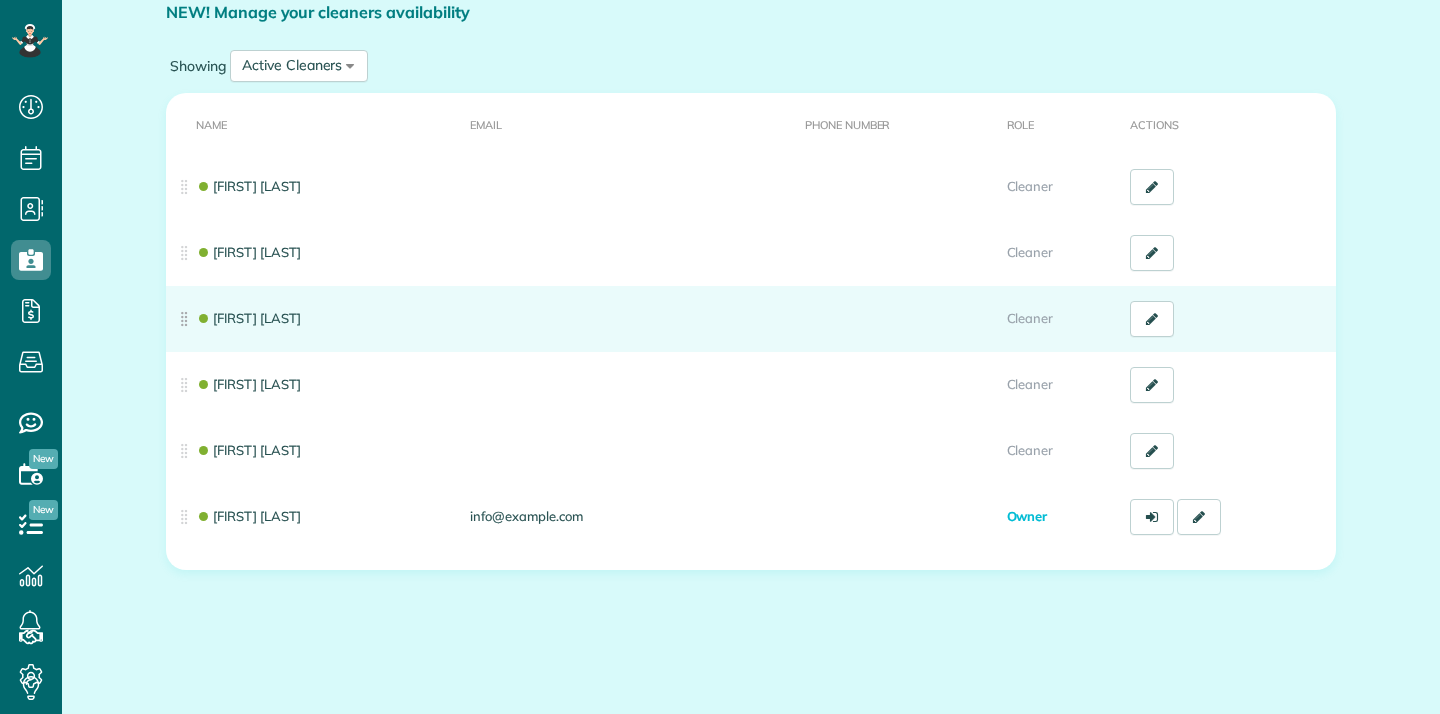 click on "[FIRST] [LAST]" at bounding box center (314, 319) 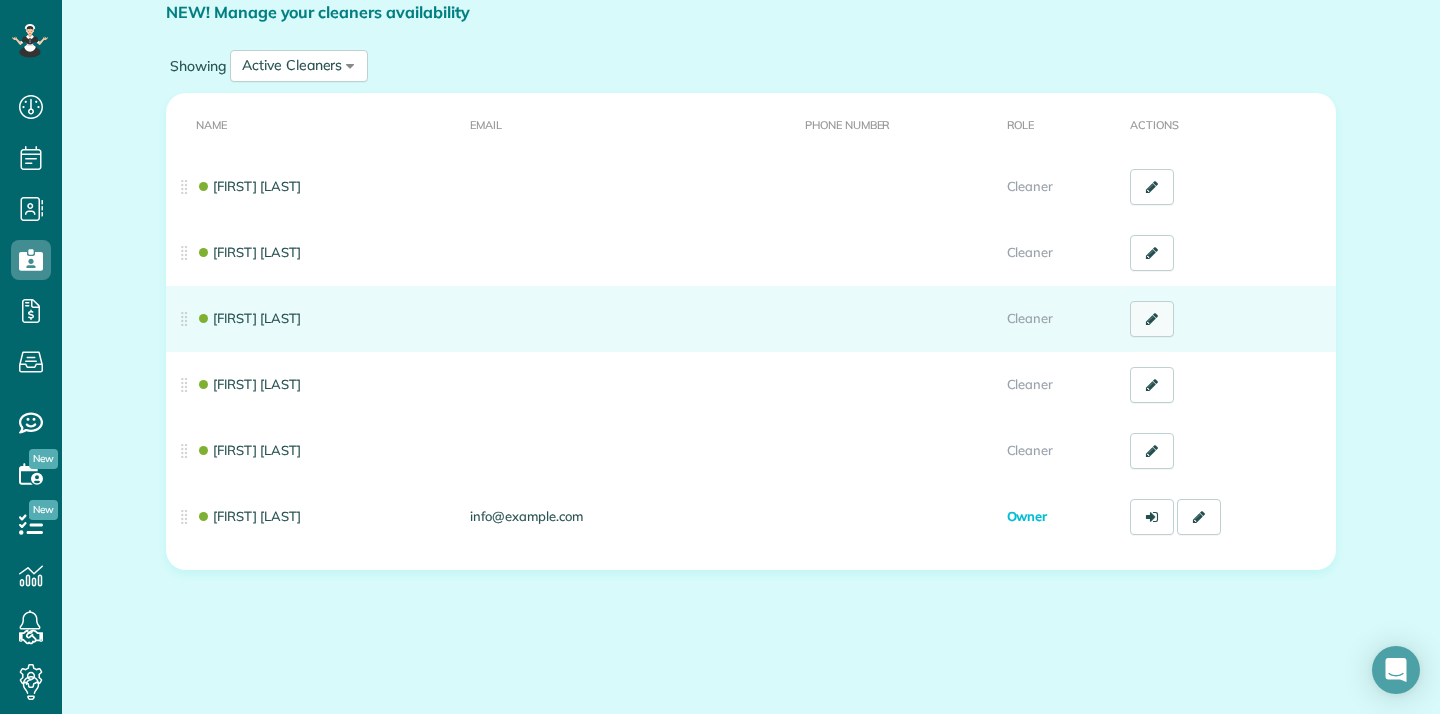 click at bounding box center (1152, 319) 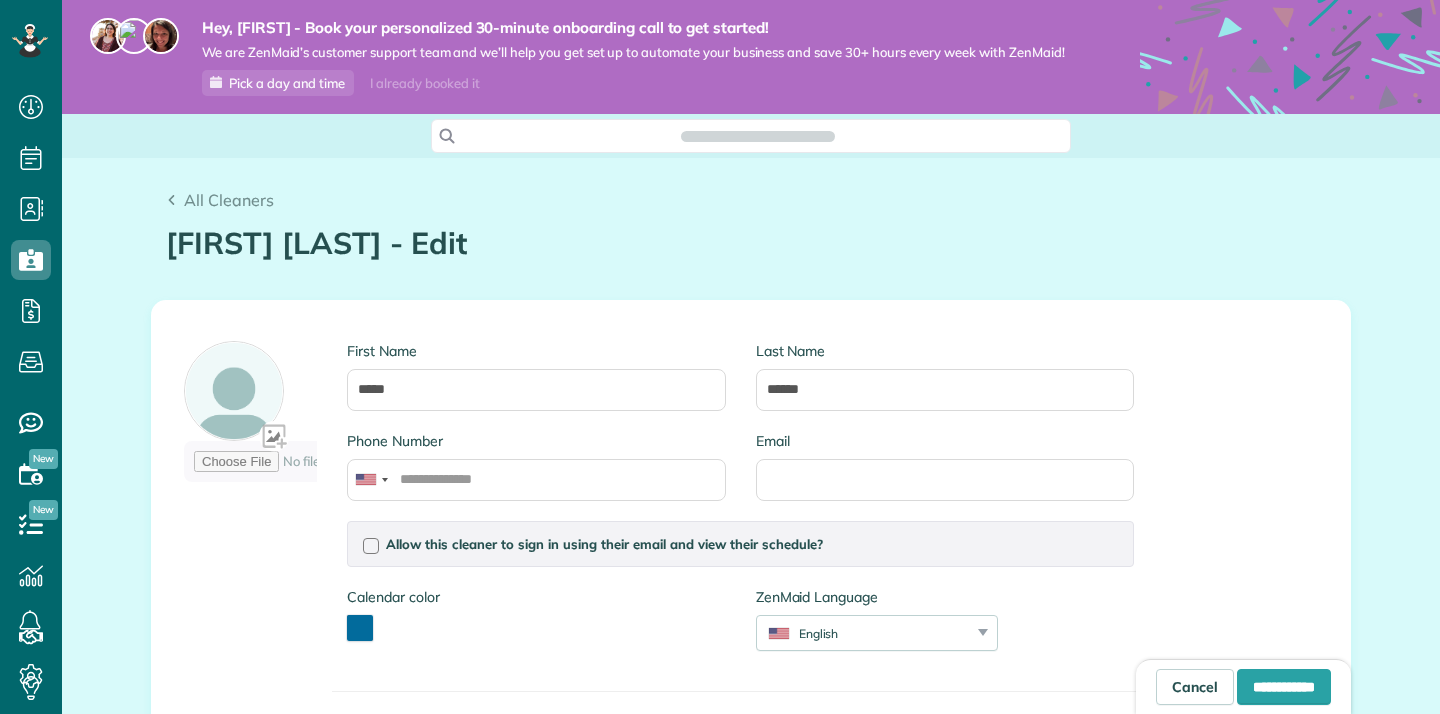 scroll, scrollTop: 0, scrollLeft: 0, axis: both 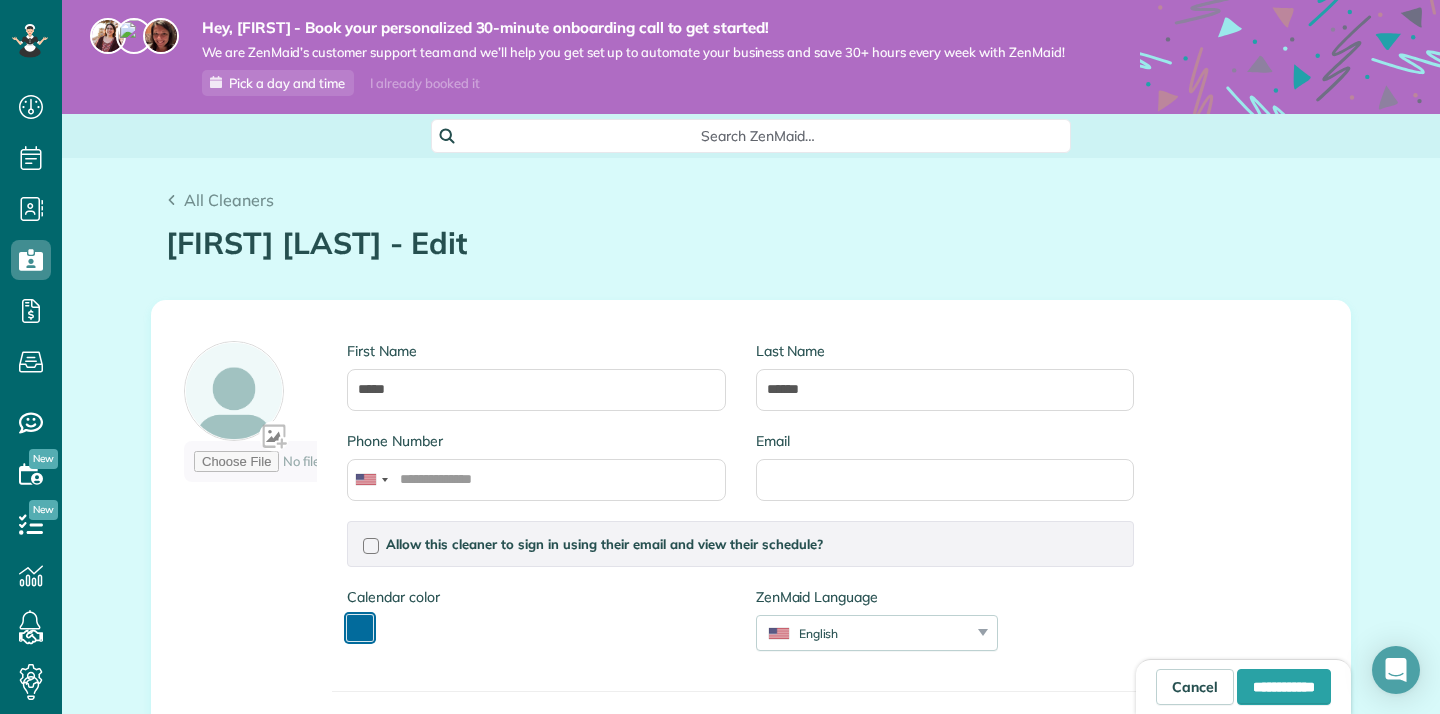 click at bounding box center [360, 628] 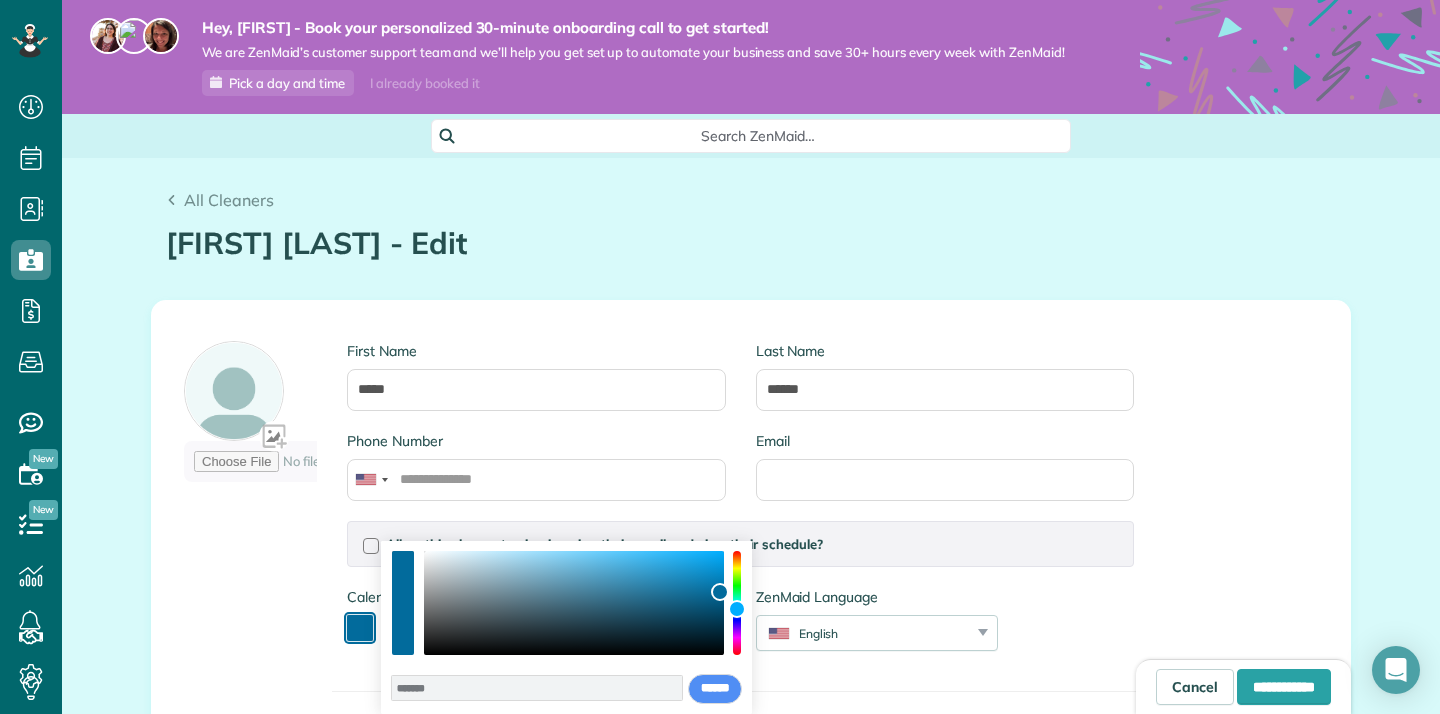 type on "*******" 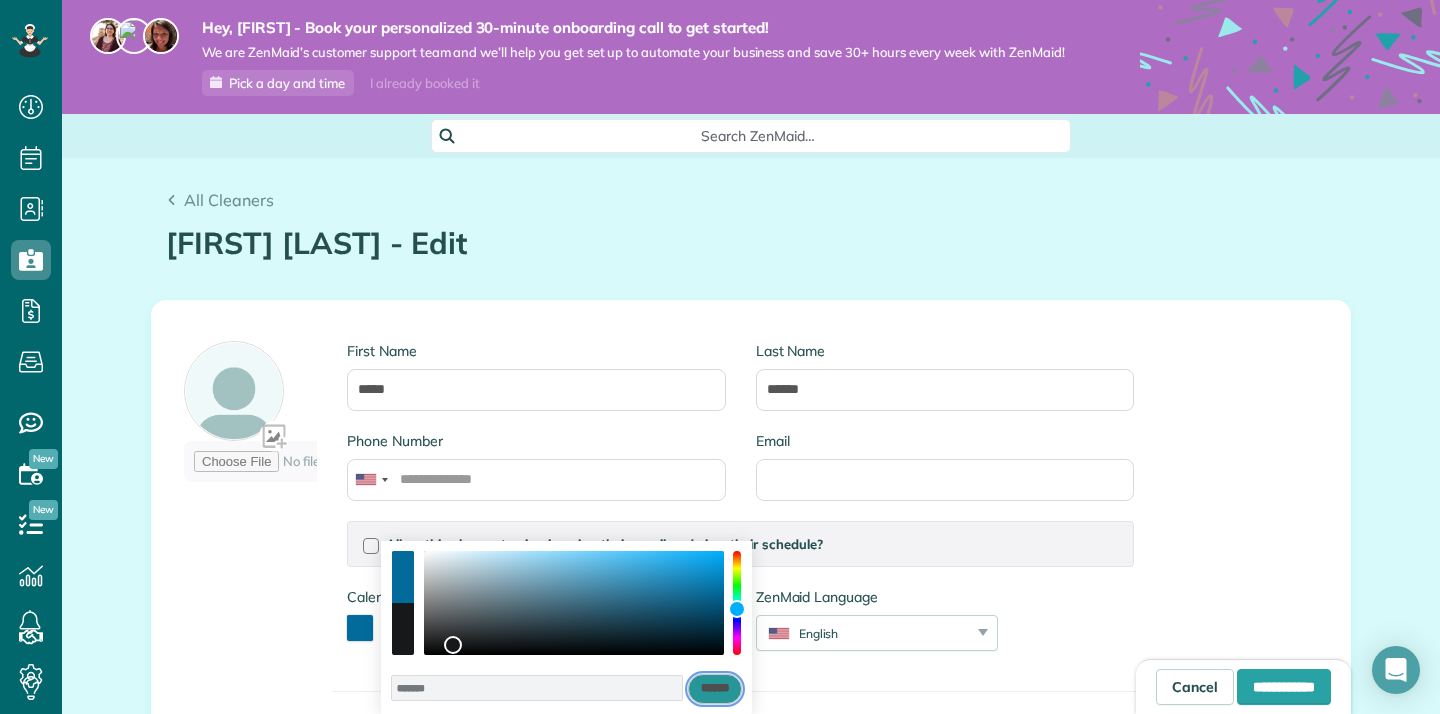 click on "******" at bounding box center (715, 689) 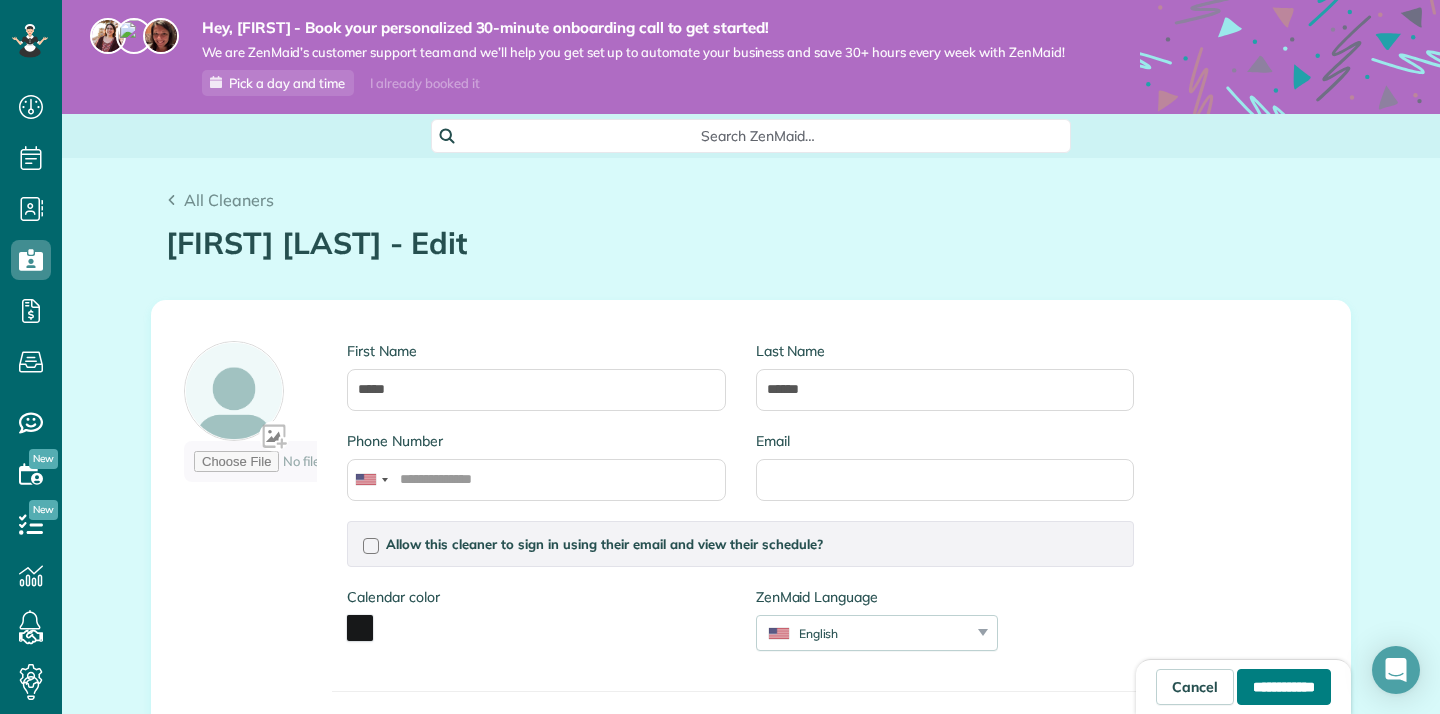 click on "**********" at bounding box center (1284, 687) 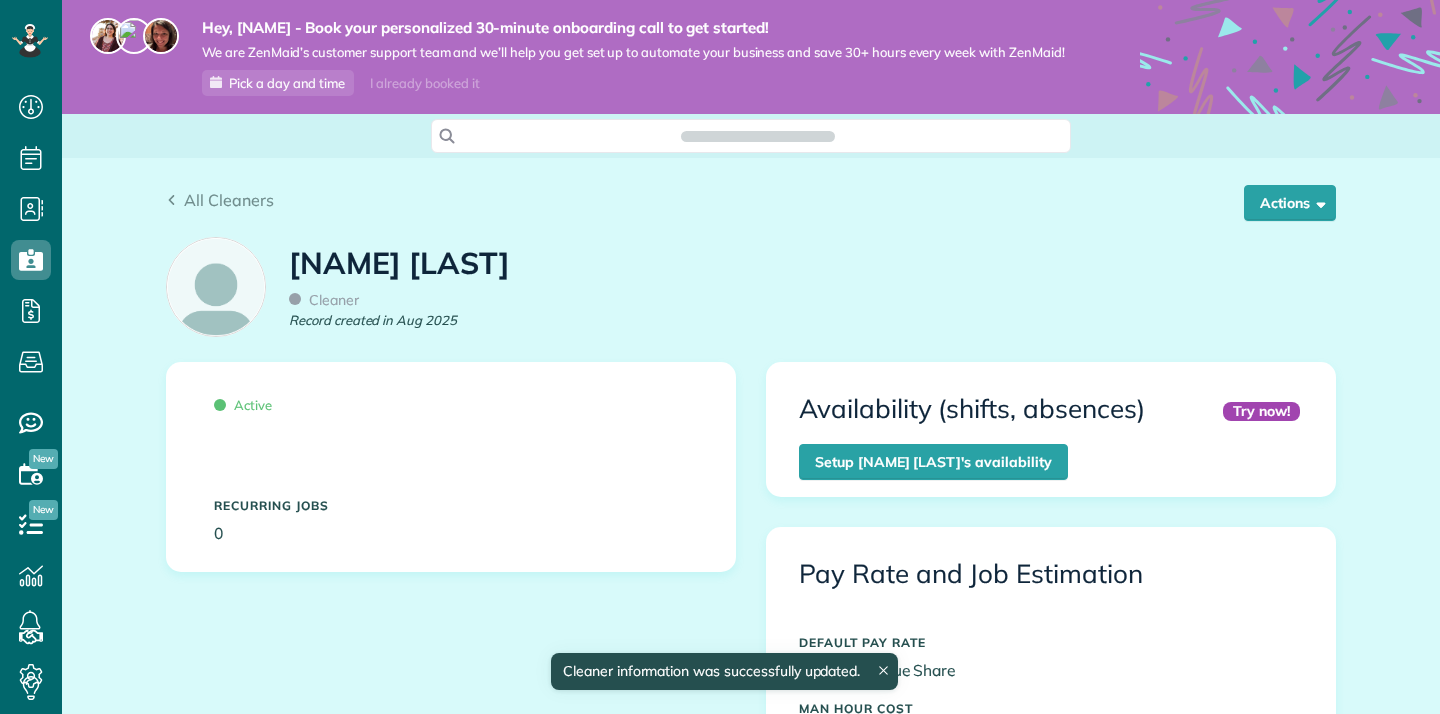 scroll, scrollTop: 0, scrollLeft: 0, axis: both 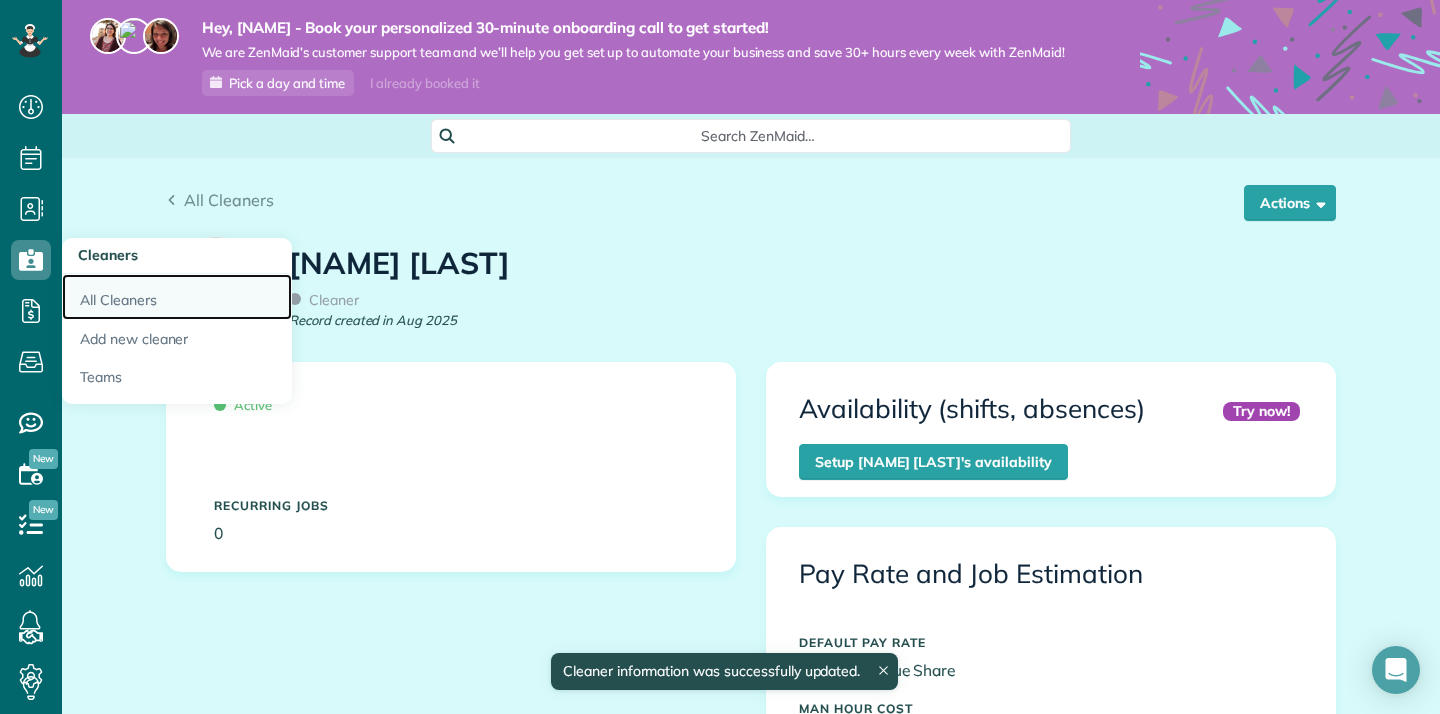 click on "All Cleaners" at bounding box center (177, 297) 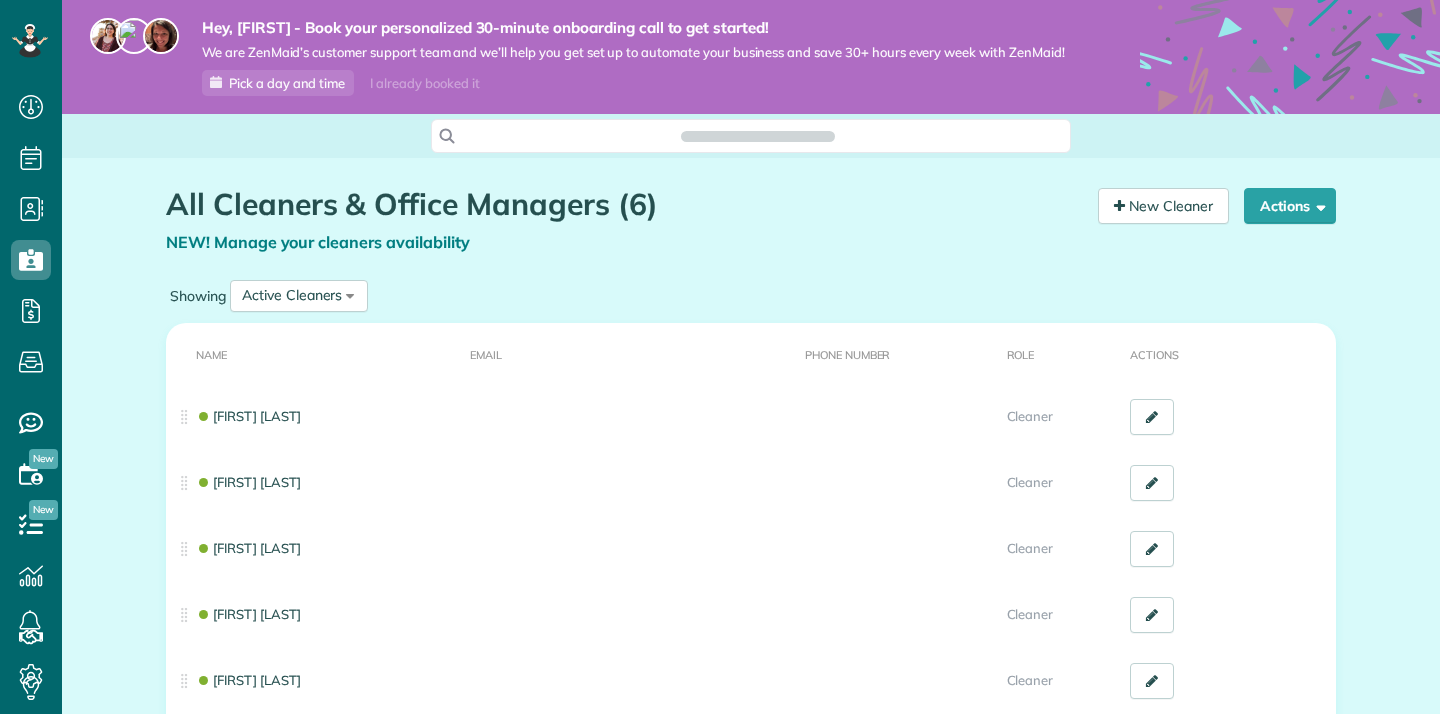 scroll, scrollTop: 0, scrollLeft: 0, axis: both 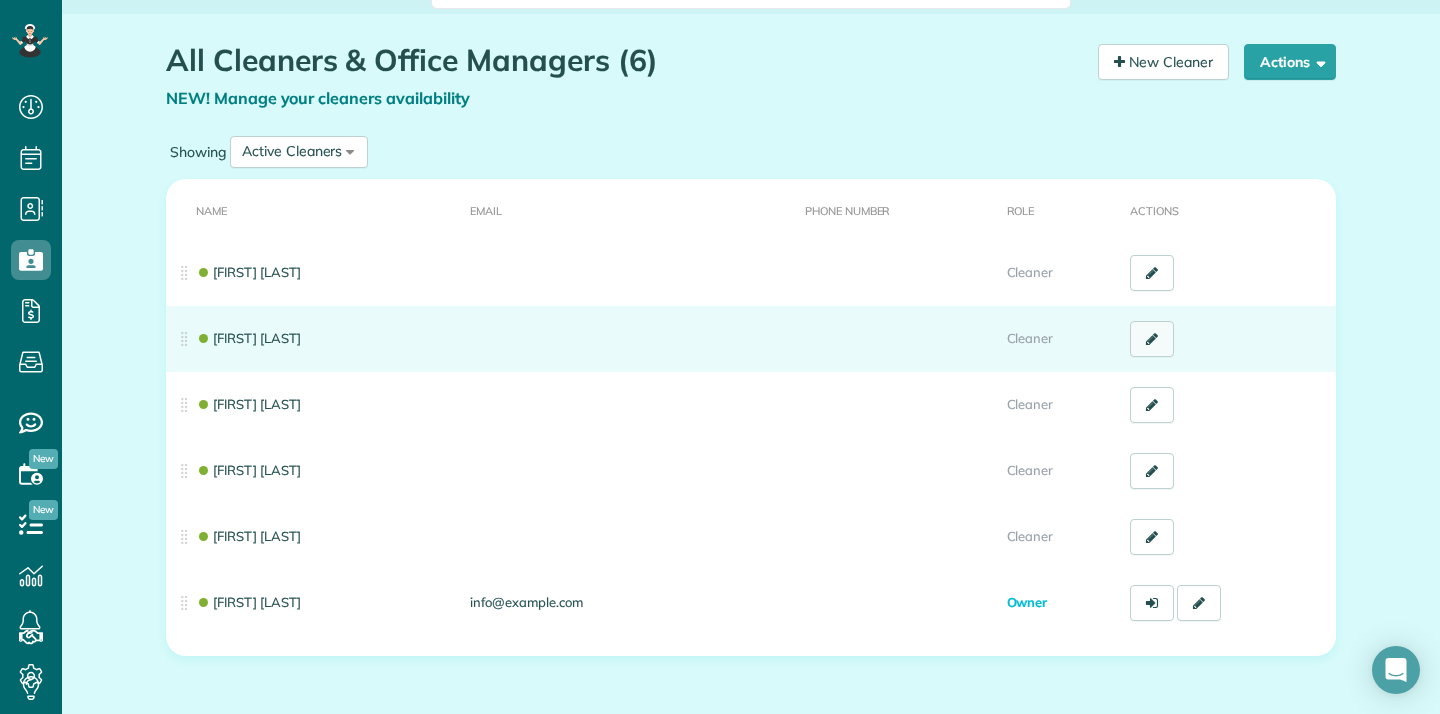 click at bounding box center [1152, 339] 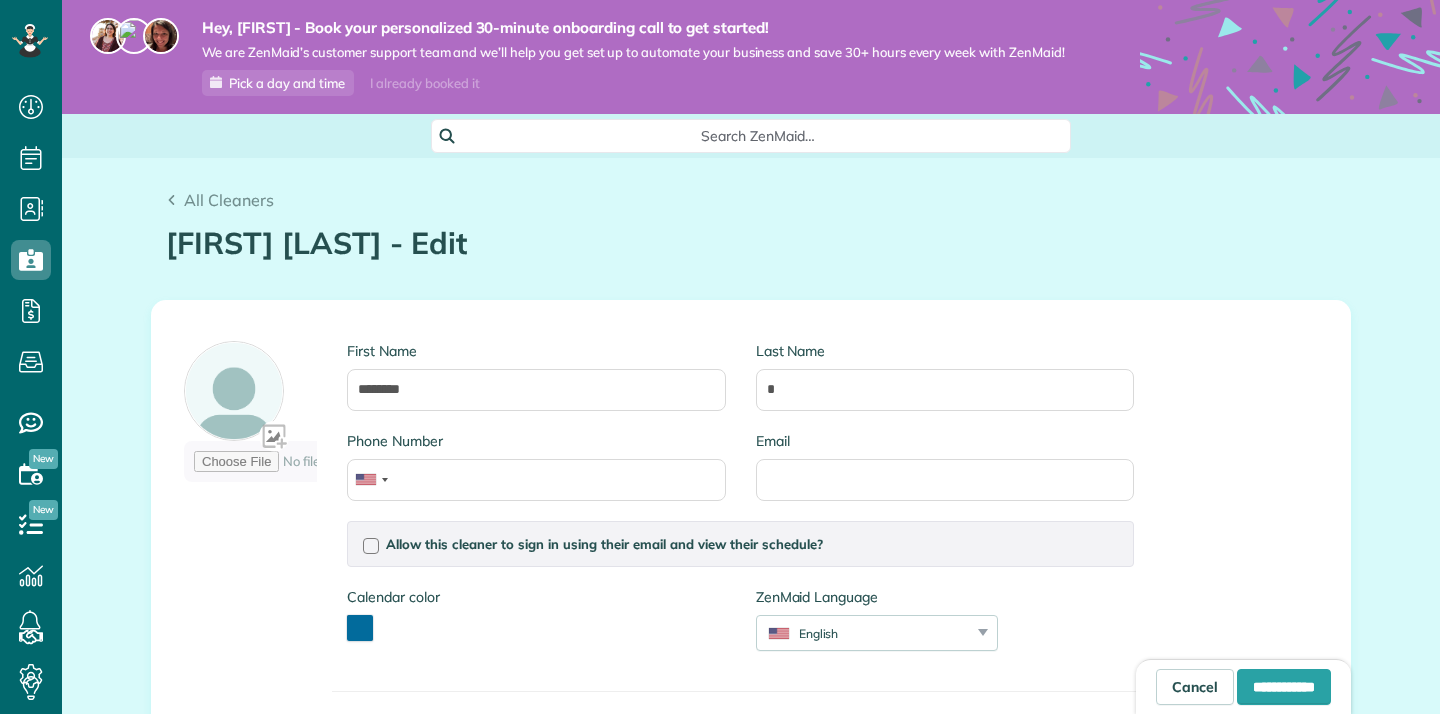 scroll, scrollTop: 0, scrollLeft: 0, axis: both 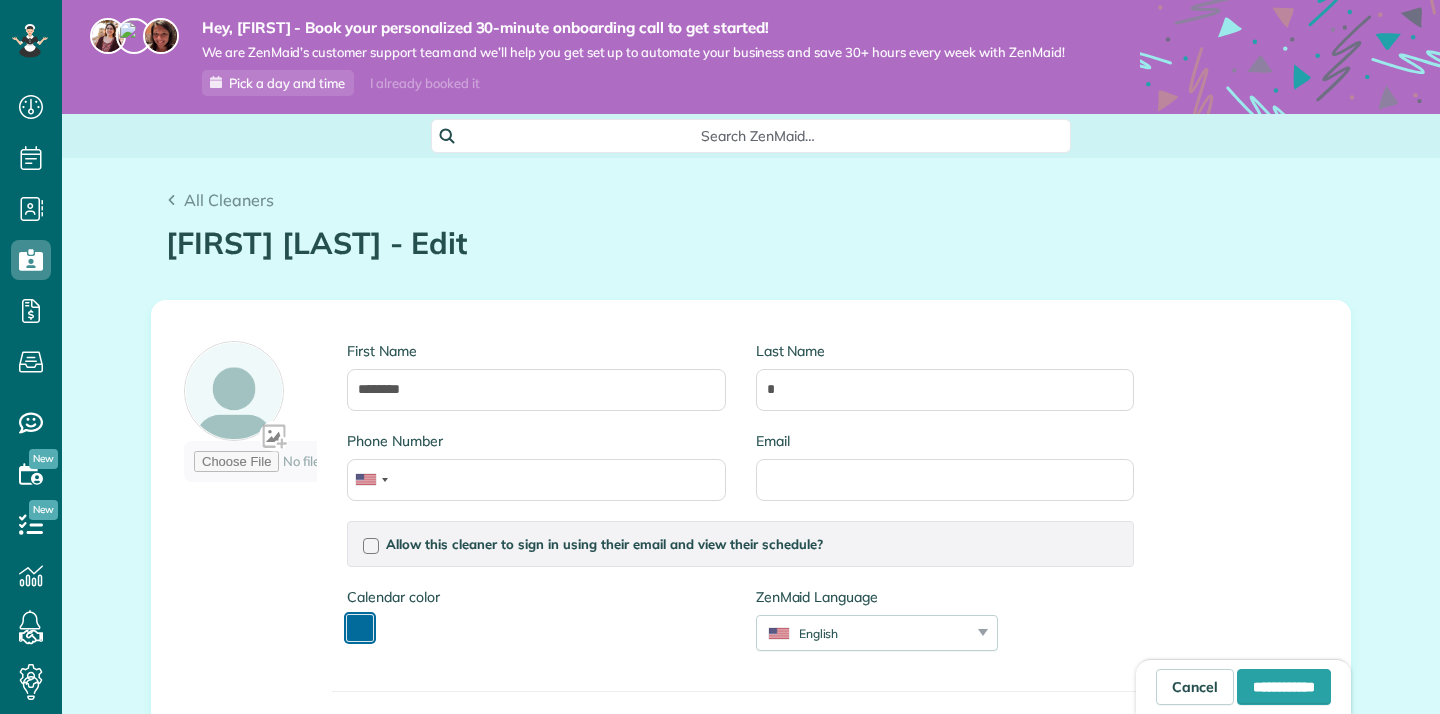 click at bounding box center [360, 628] 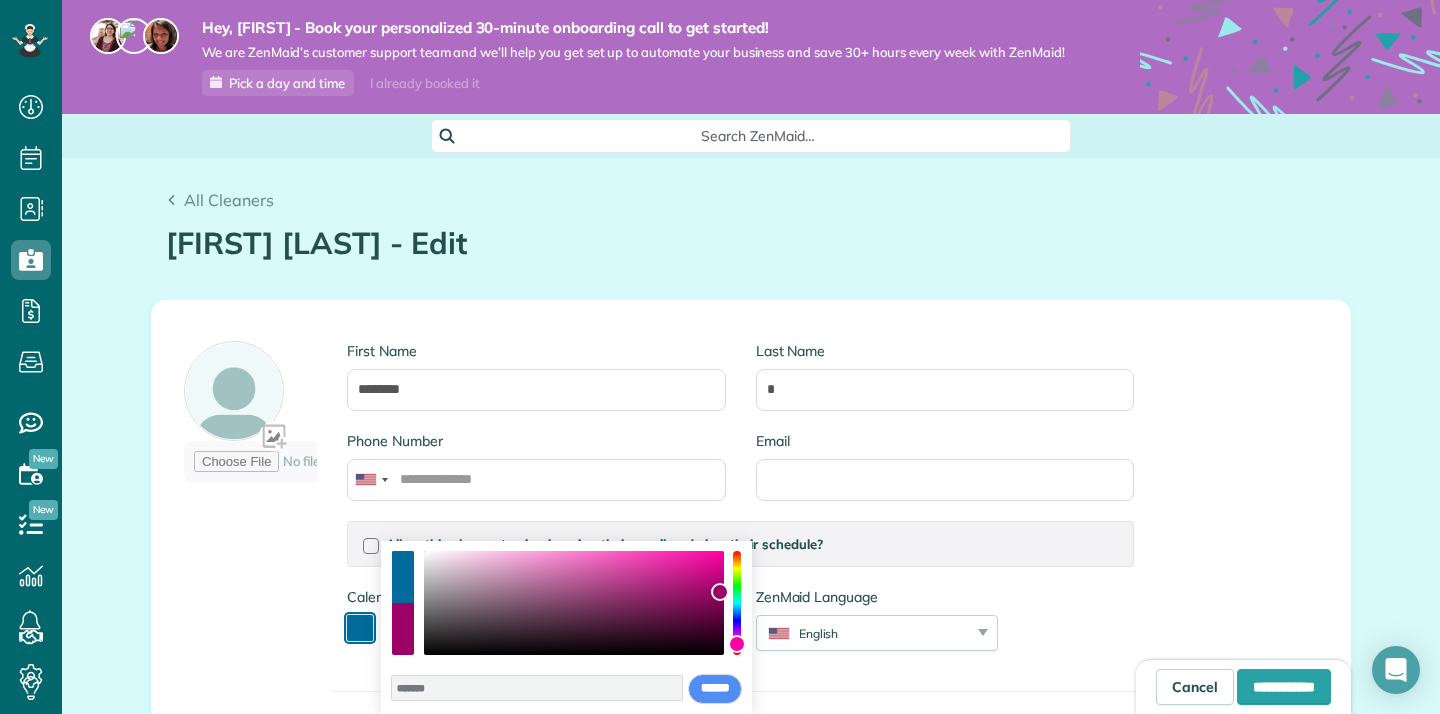 type on "*******" 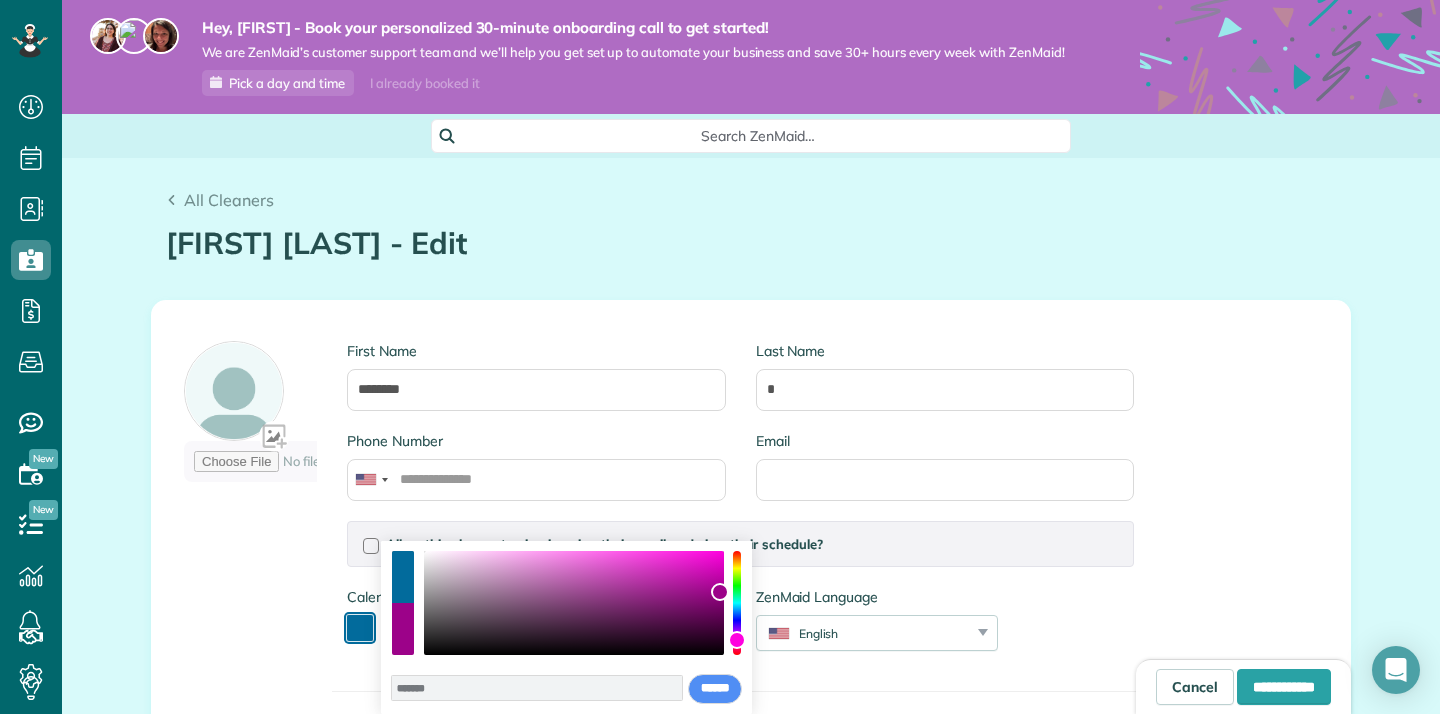 drag, startPoint x: 736, startPoint y: 615, endPoint x: 739, endPoint y: 640, distance: 25.179358 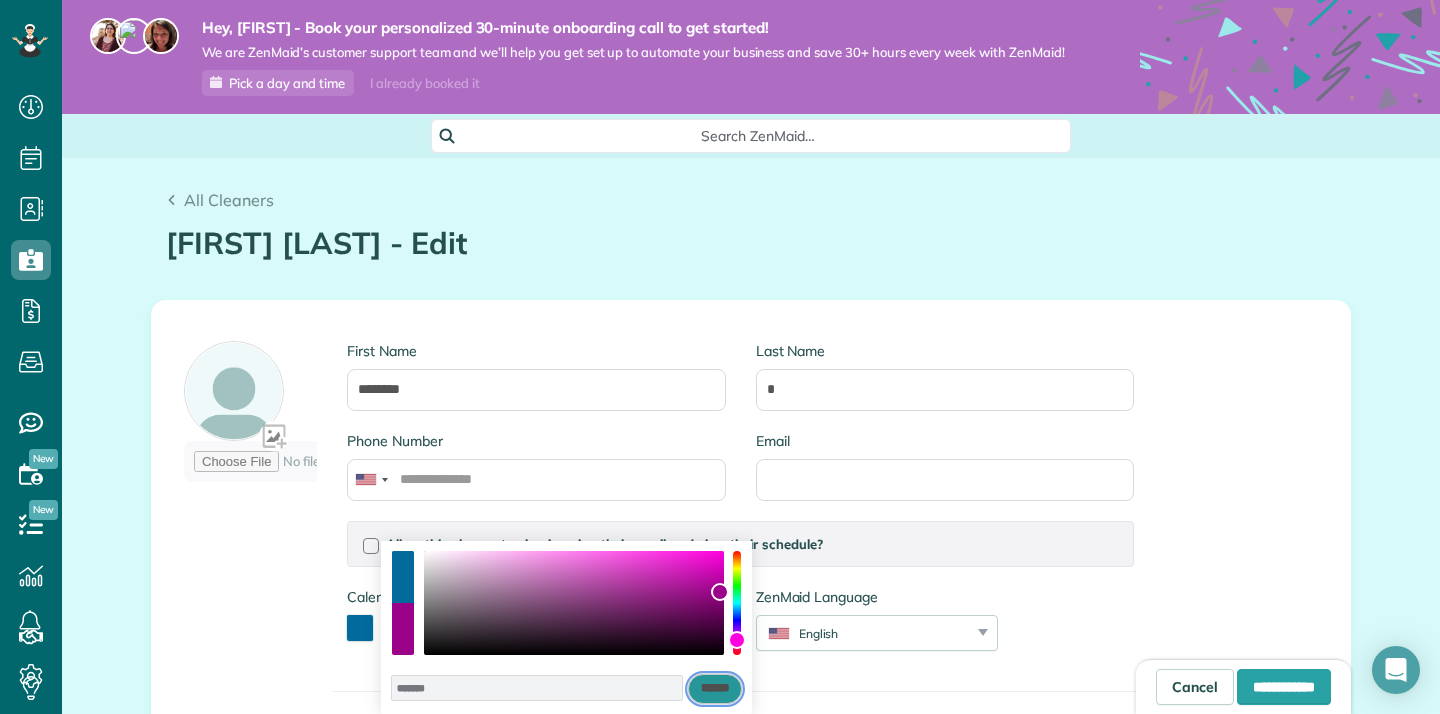 click on "******" at bounding box center [715, 689] 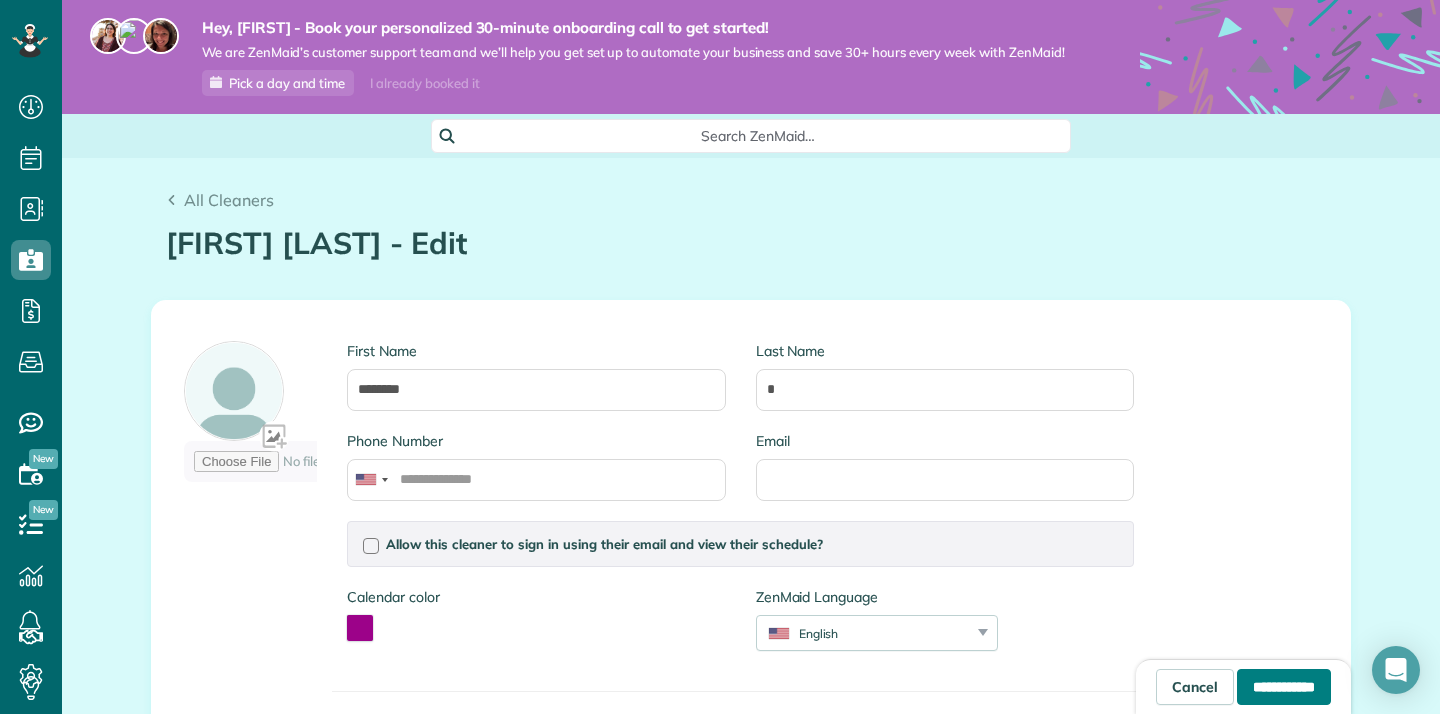 click on "**********" at bounding box center [1284, 687] 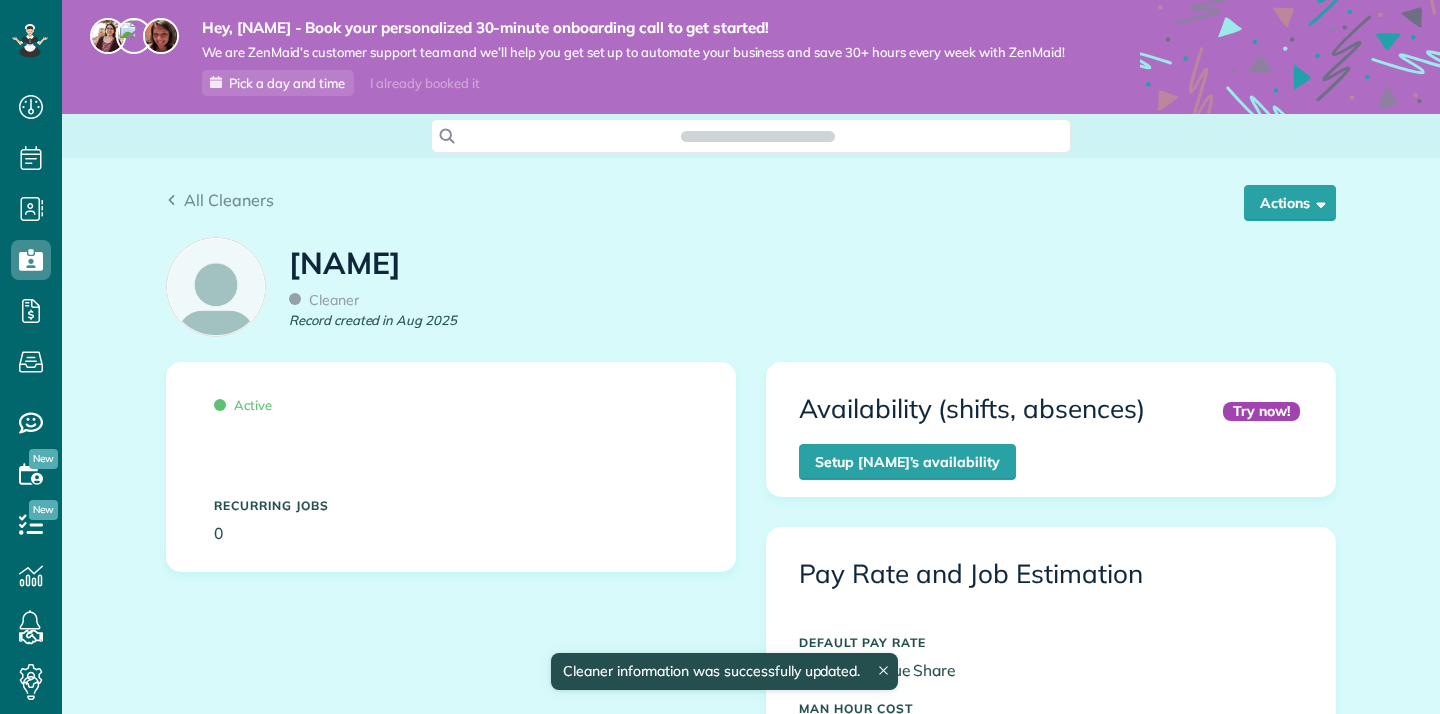 scroll, scrollTop: 0, scrollLeft: 0, axis: both 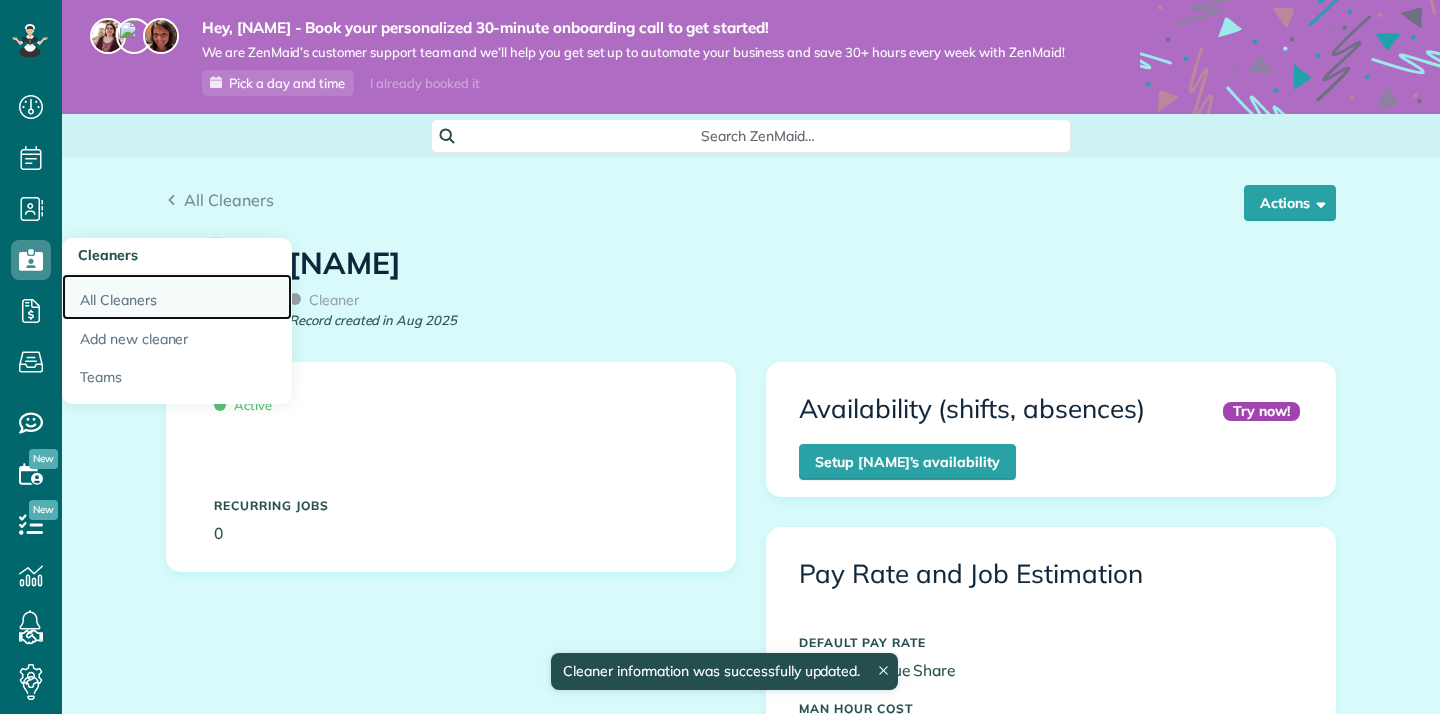click on "All Cleaners" at bounding box center (177, 297) 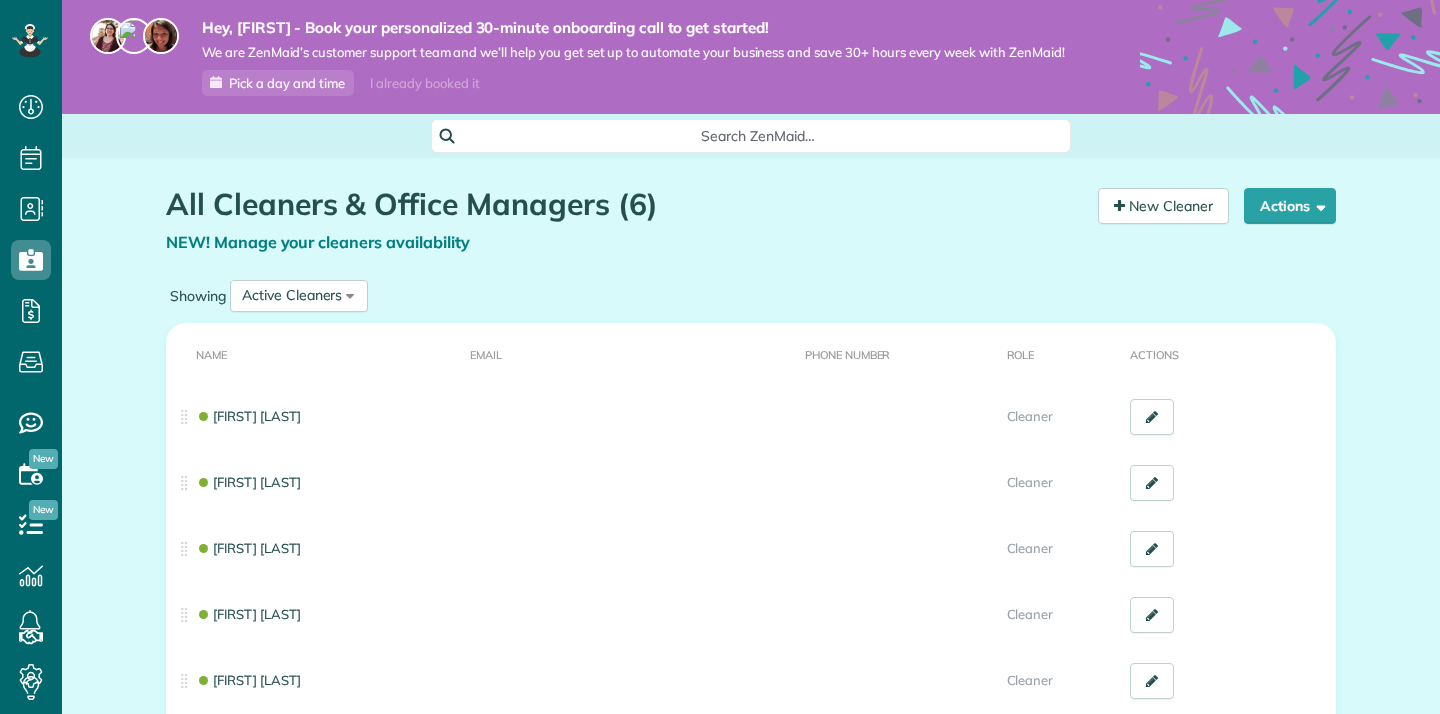 scroll, scrollTop: 0, scrollLeft: 0, axis: both 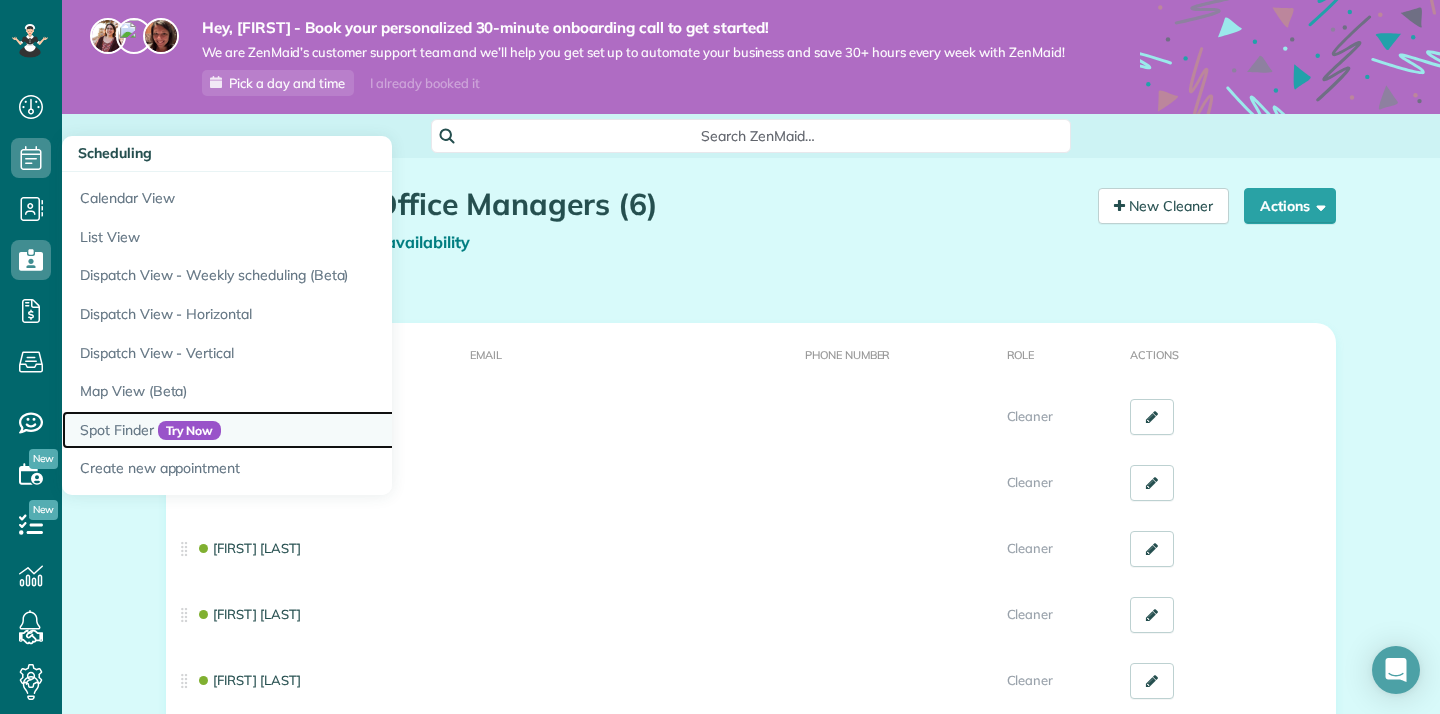 click on "Spot Finder
Try Now" at bounding box center [312, 430] 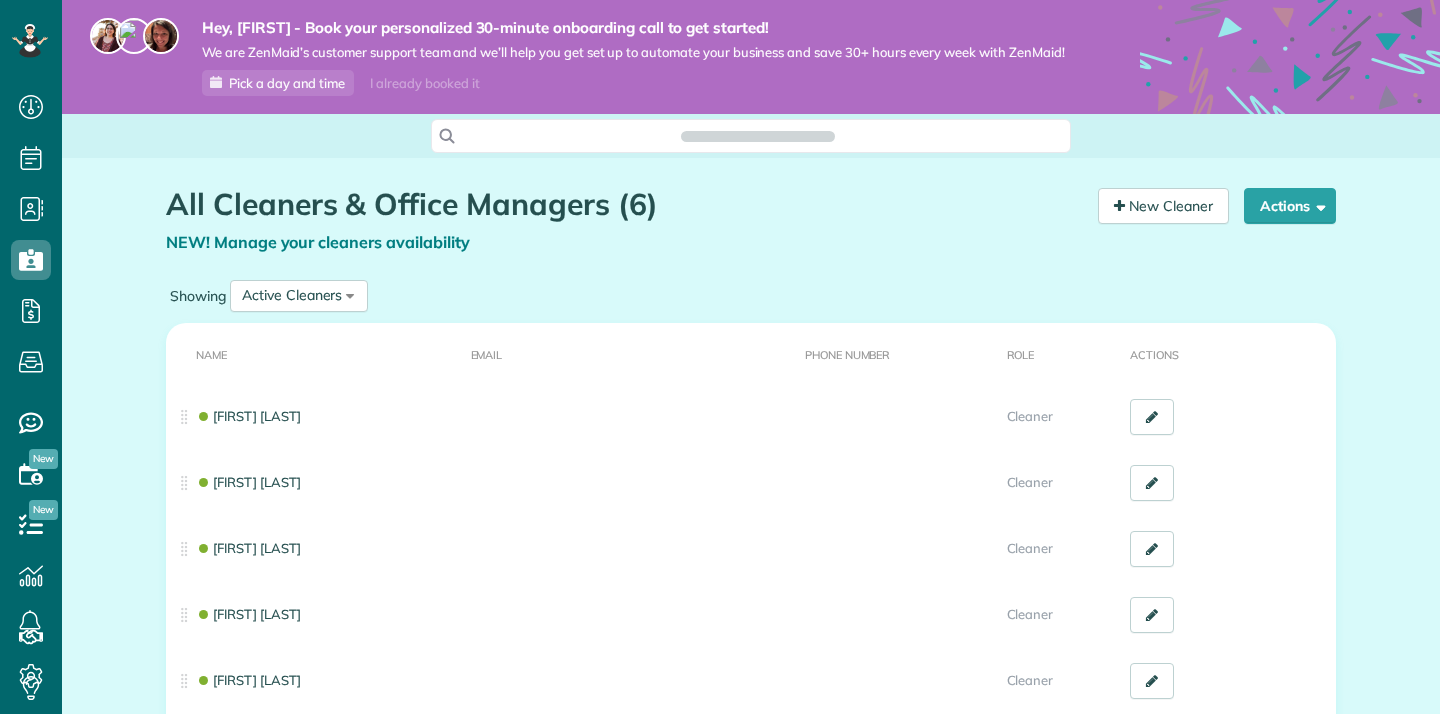 scroll, scrollTop: 0, scrollLeft: 0, axis: both 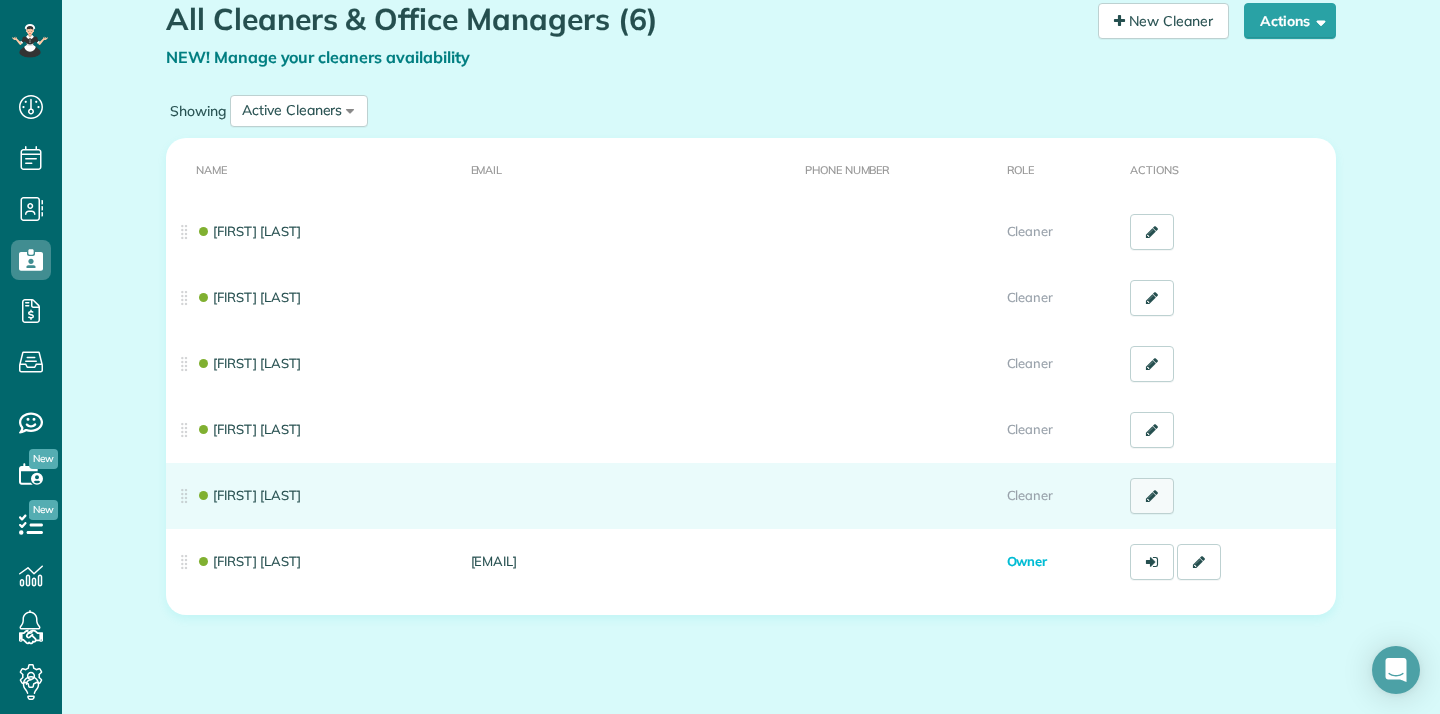 click at bounding box center (1152, 496) 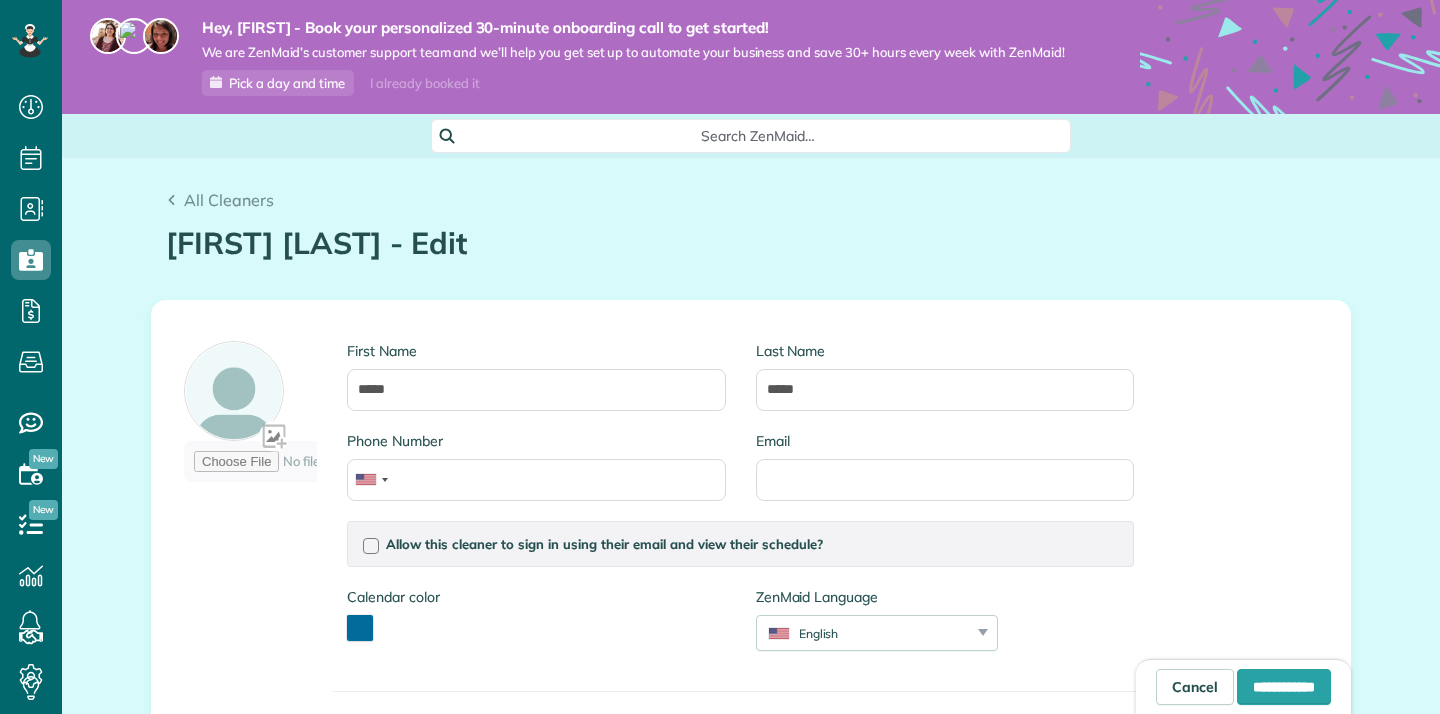 scroll, scrollTop: 0, scrollLeft: 0, axis: both 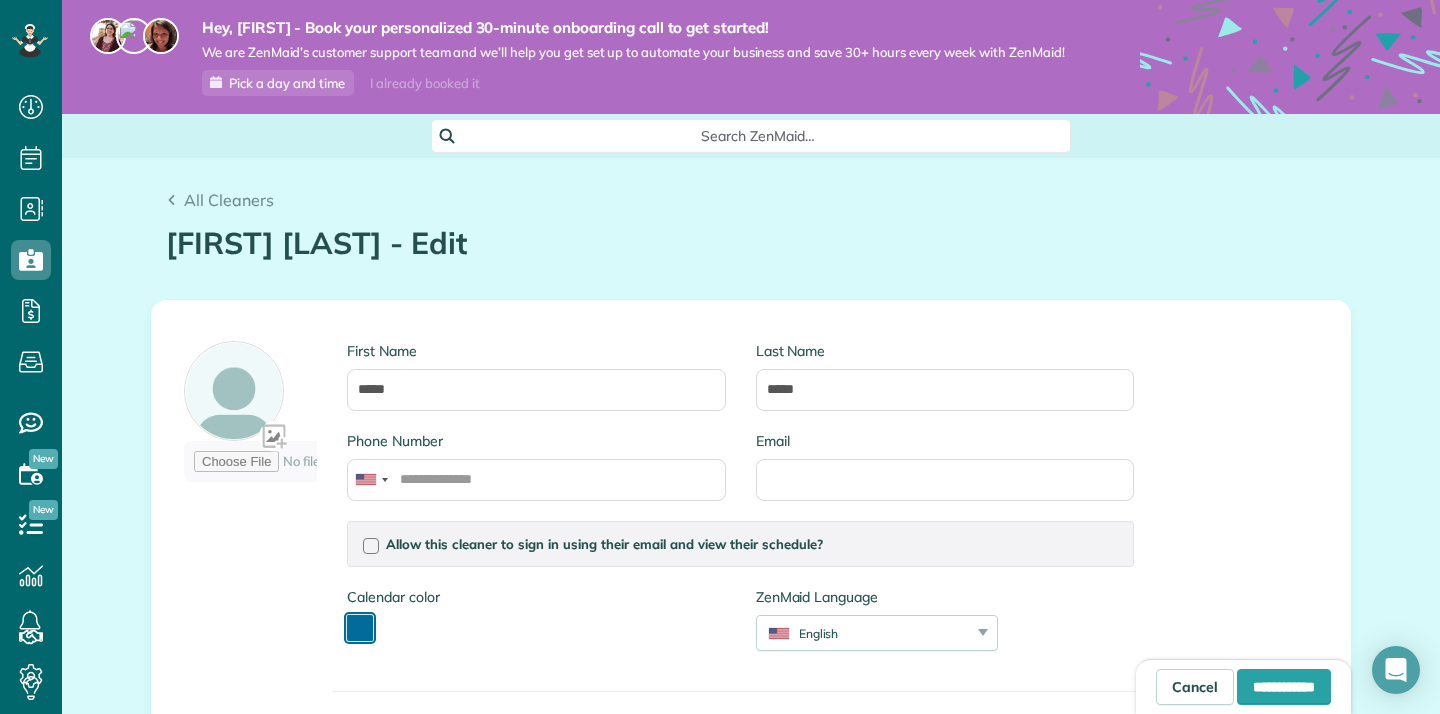 click at bounding box center [360, 628] 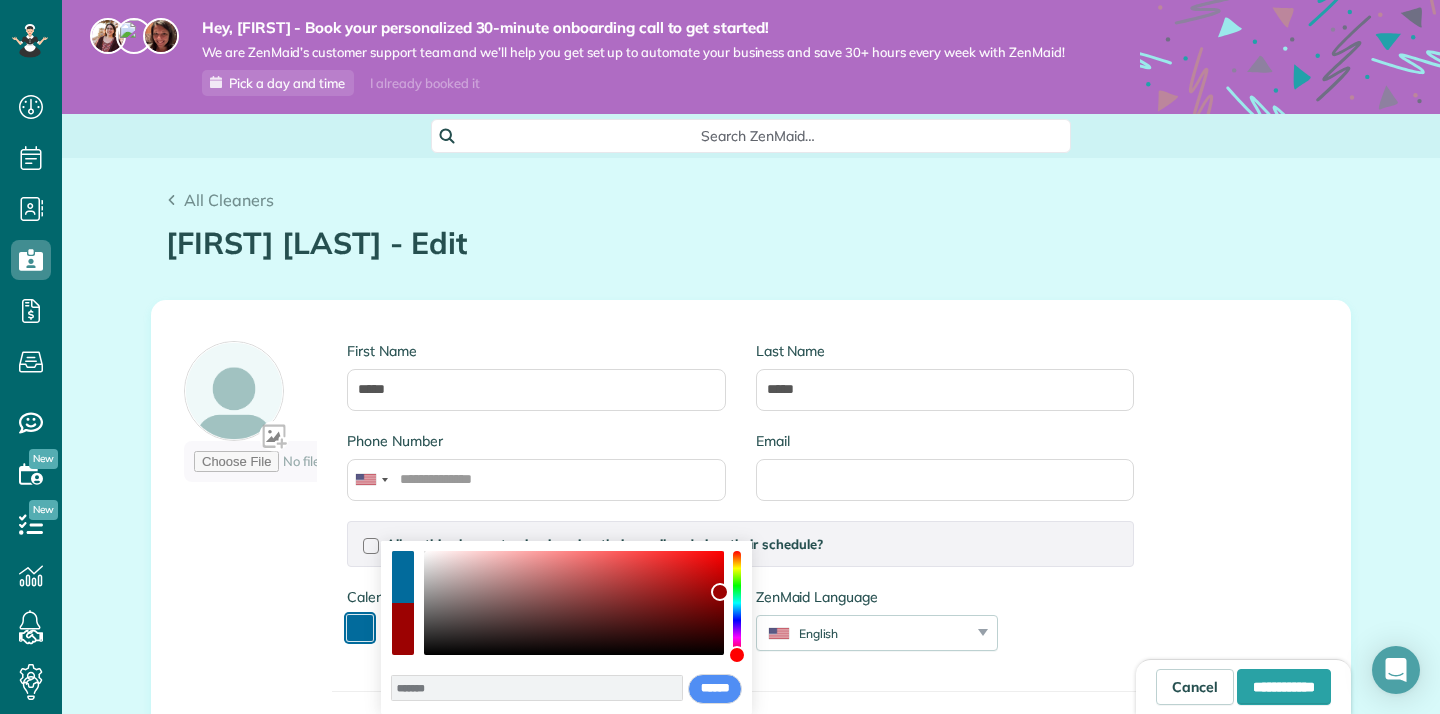 drag, startPoint x: 738, startPoint y: 611, endPoint x: 738, endPoint y: 678, distance: 67 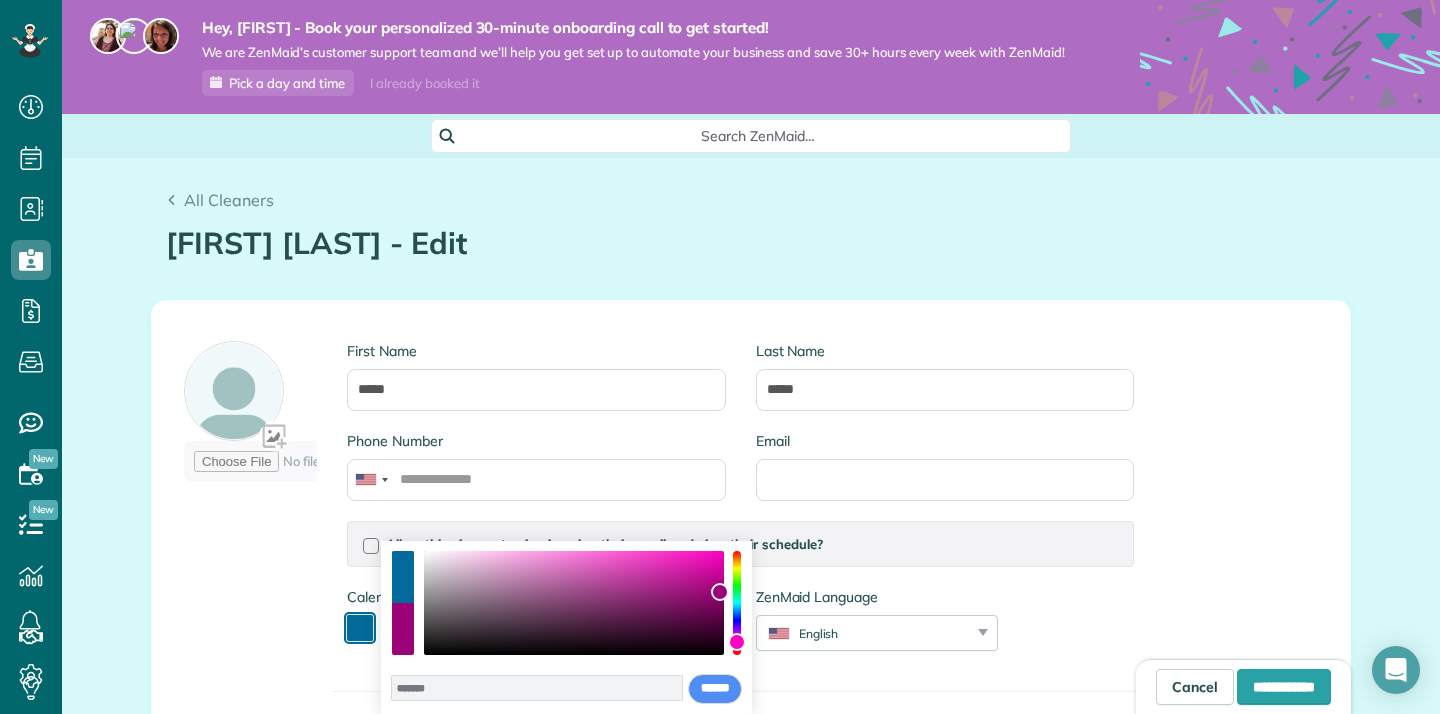 type on "*******" 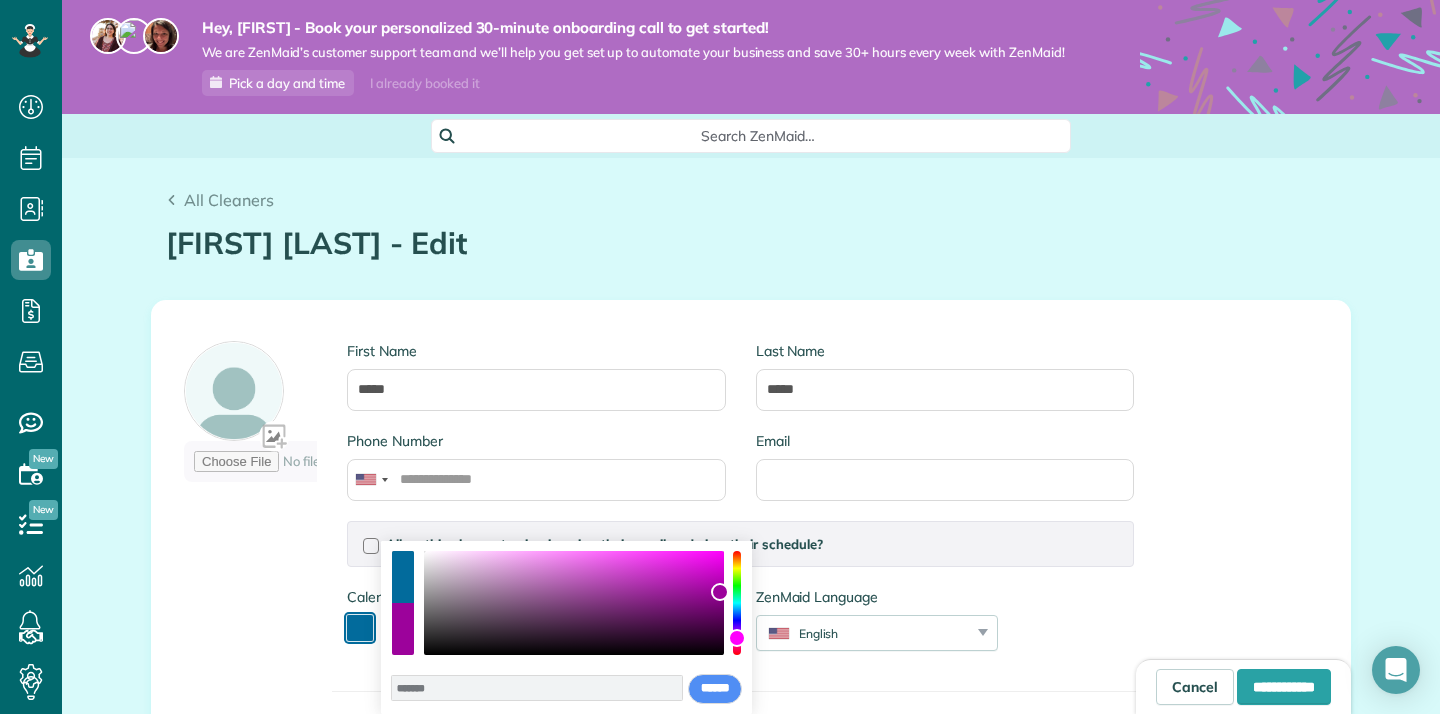drag, startPoint x: 734, startPoint y: 650, endPoint x: 740, endPoint y: 638, distance: 13.416408 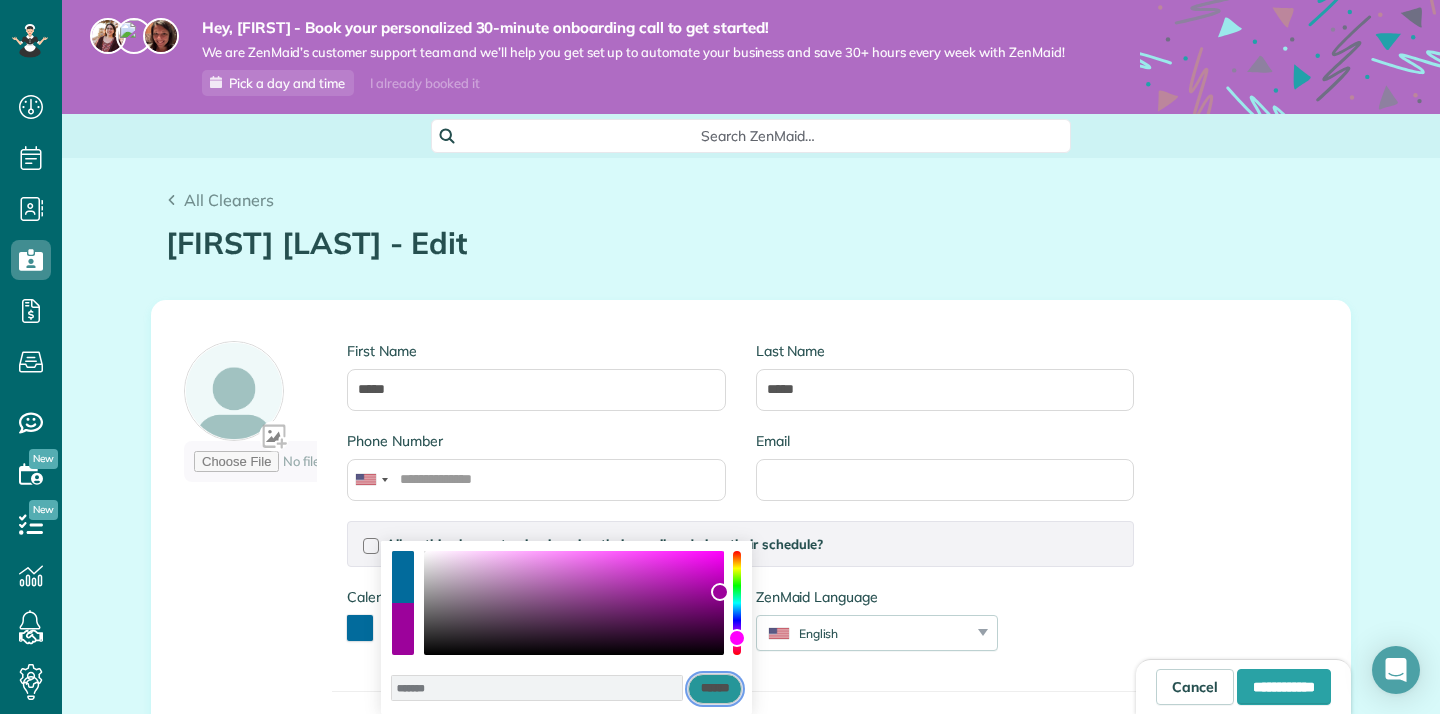 click on "******" at bounding box center [715, 689] 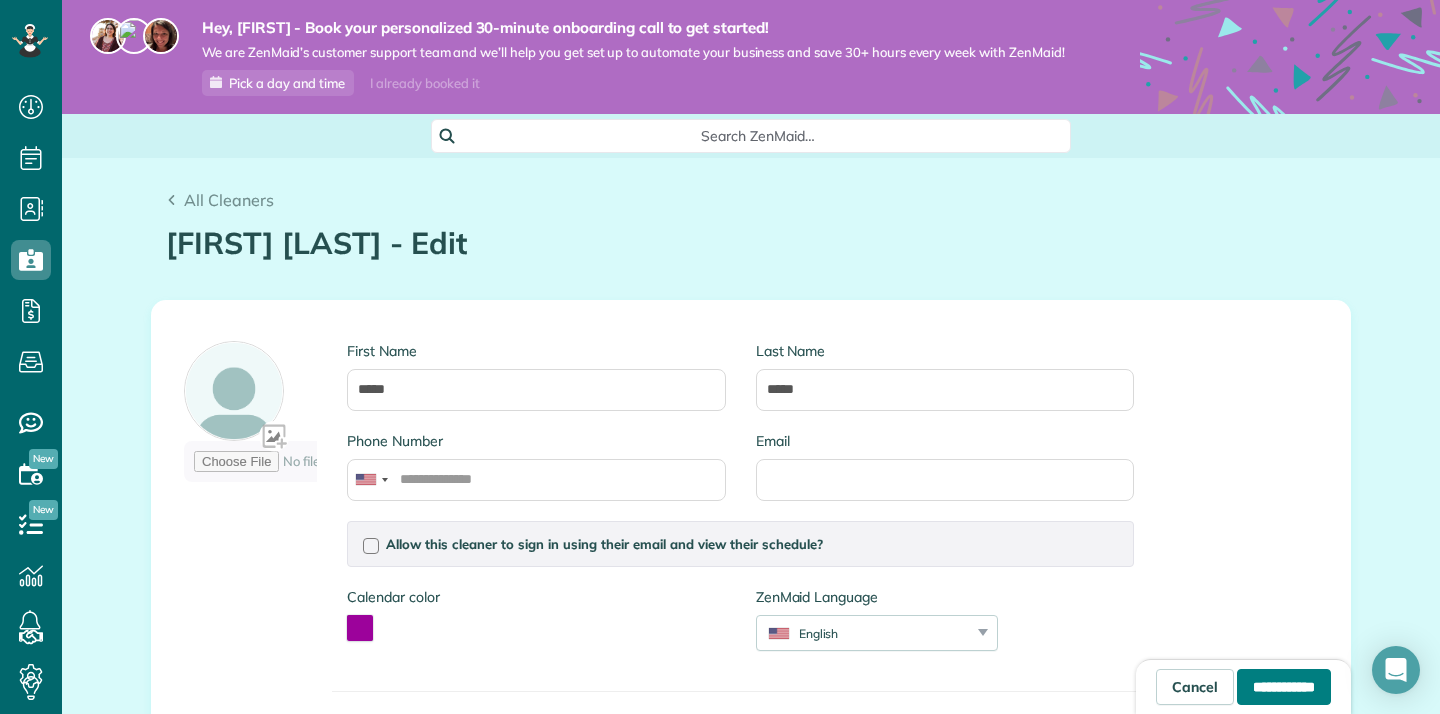 click on "**********" at bounding box center [1284, 687] 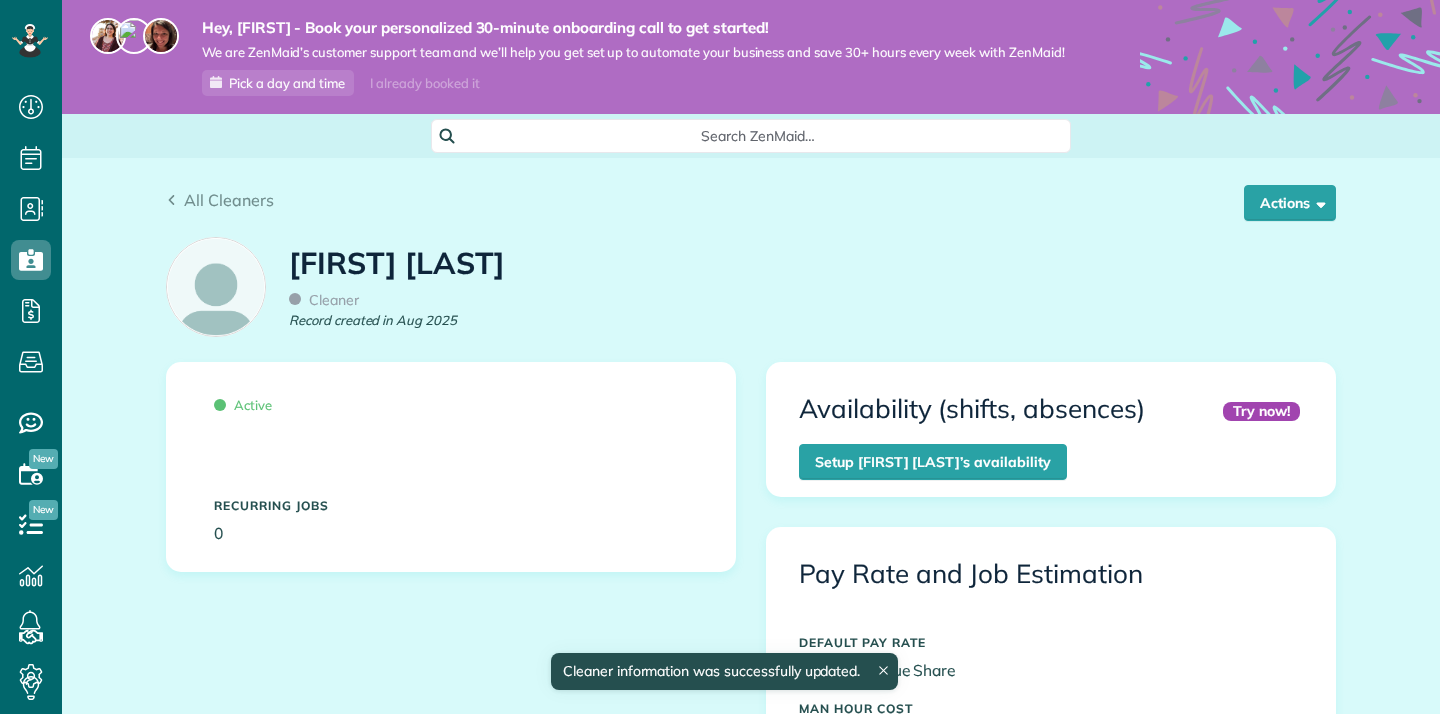 scroll, scrollTop: 0, scrollLeft: 0, axis: both 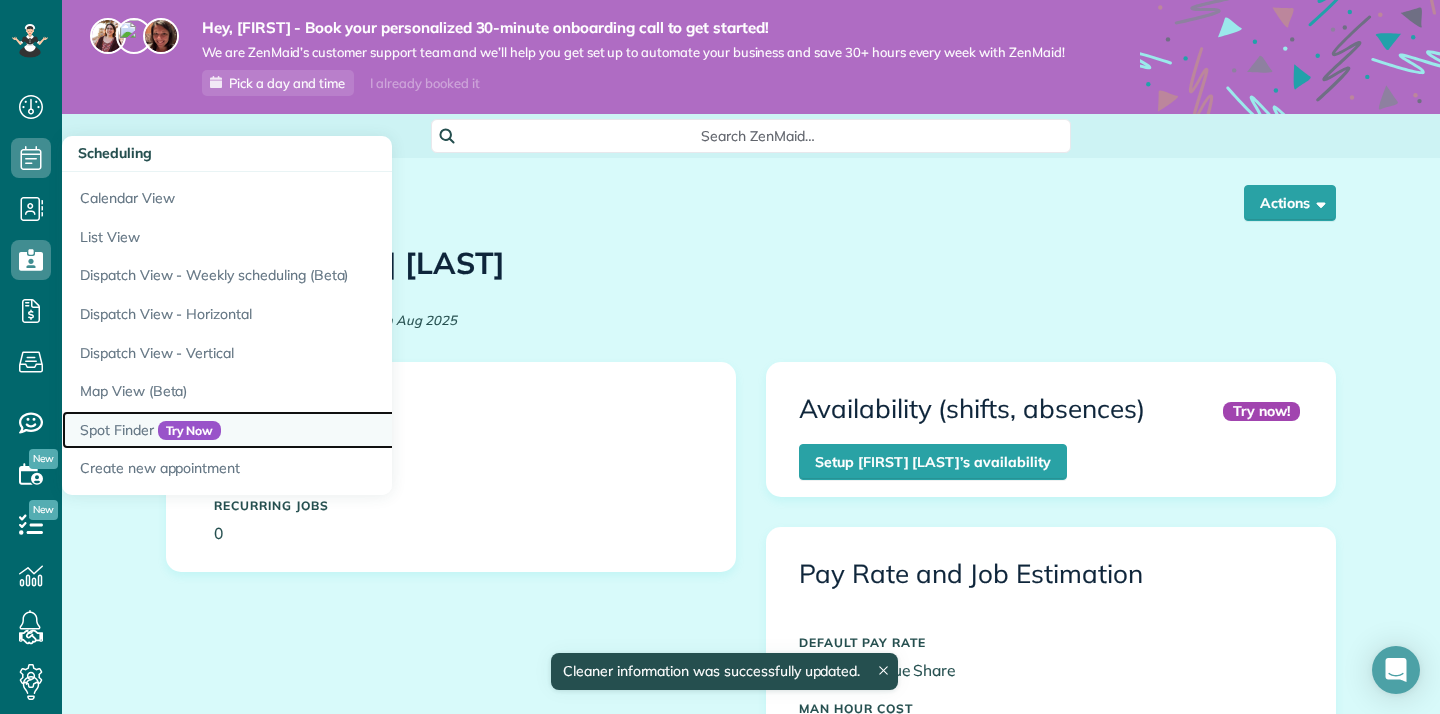 click on "Spot Finder
Try Now" at bounding box center [312, 430] 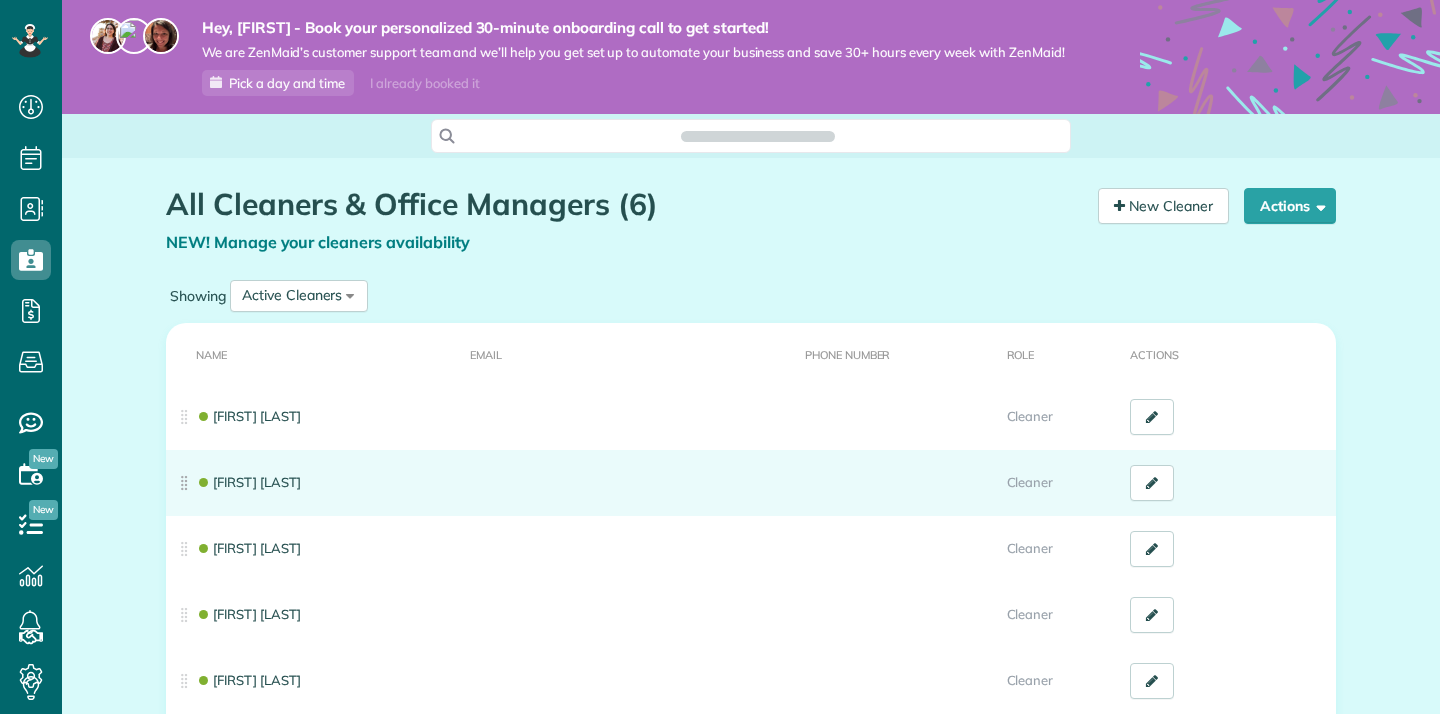 scroll, scrollTop: 0, scrollLeft: 0, axis: both 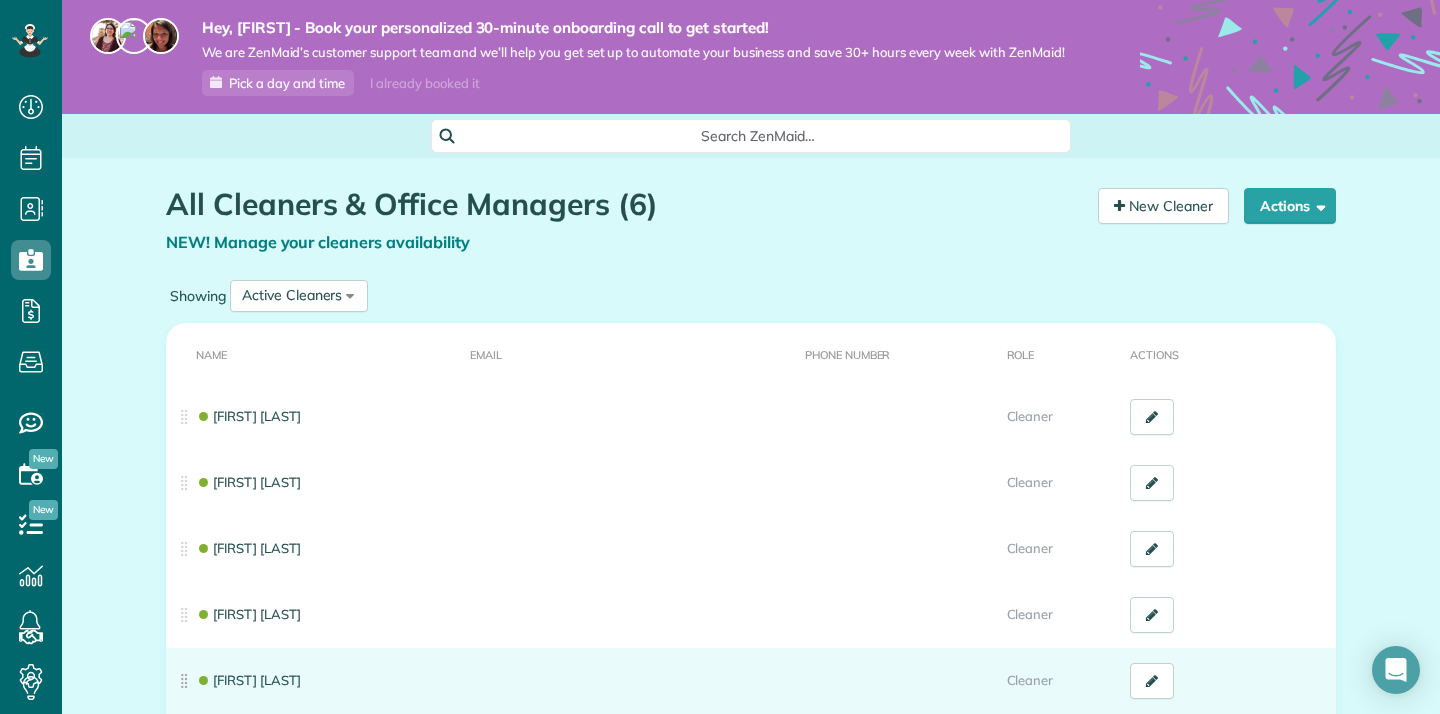 click on "[FIRST] [LAST]" at bounding box center (314, 681) 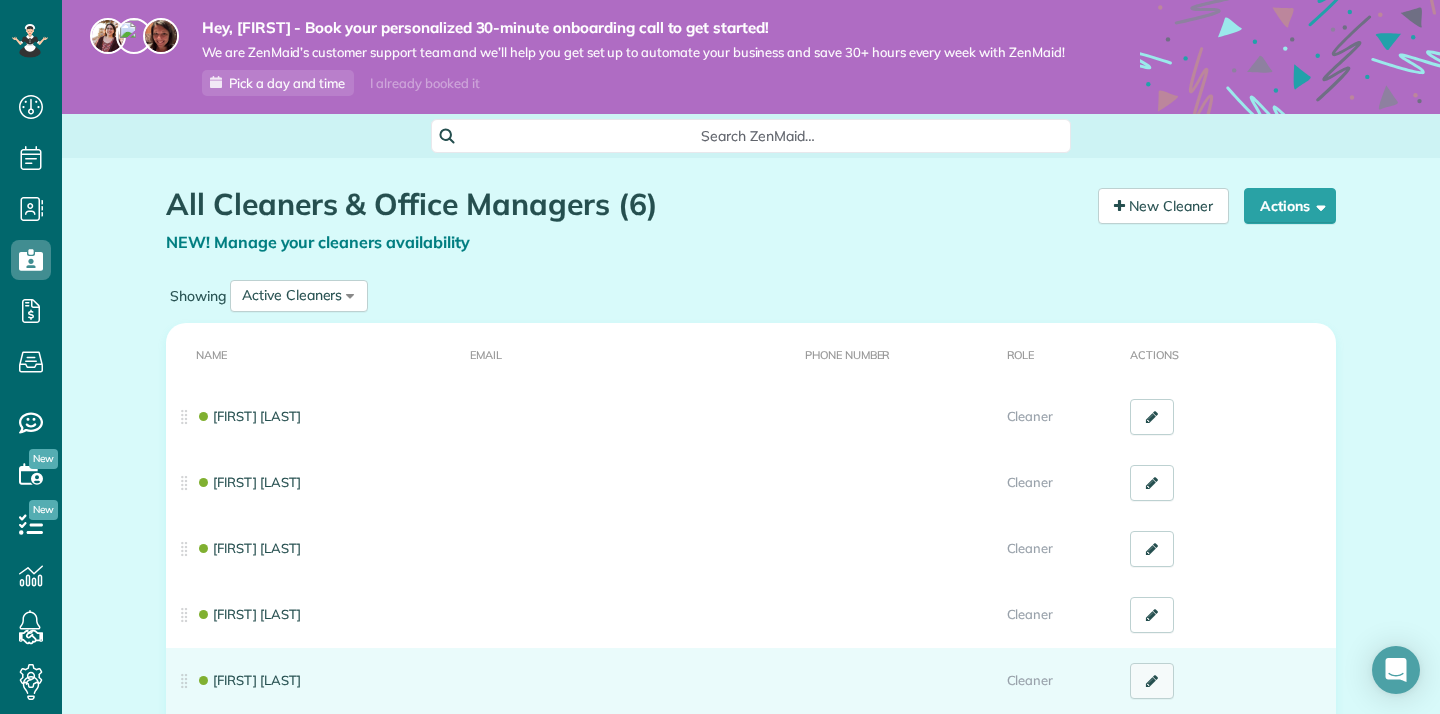 click at bounding box center (1152, 681) 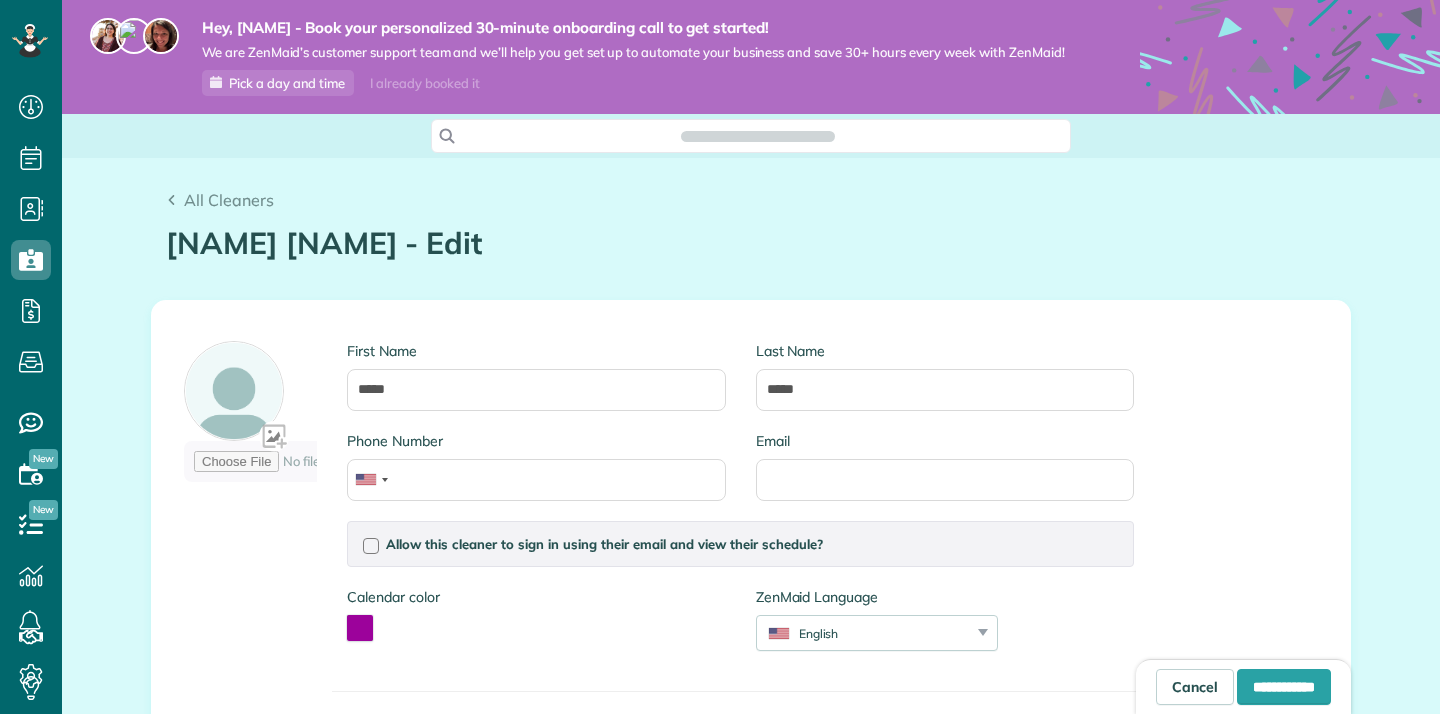 scroll, scrollTop: 0, scrollLeft: 0, axis: both 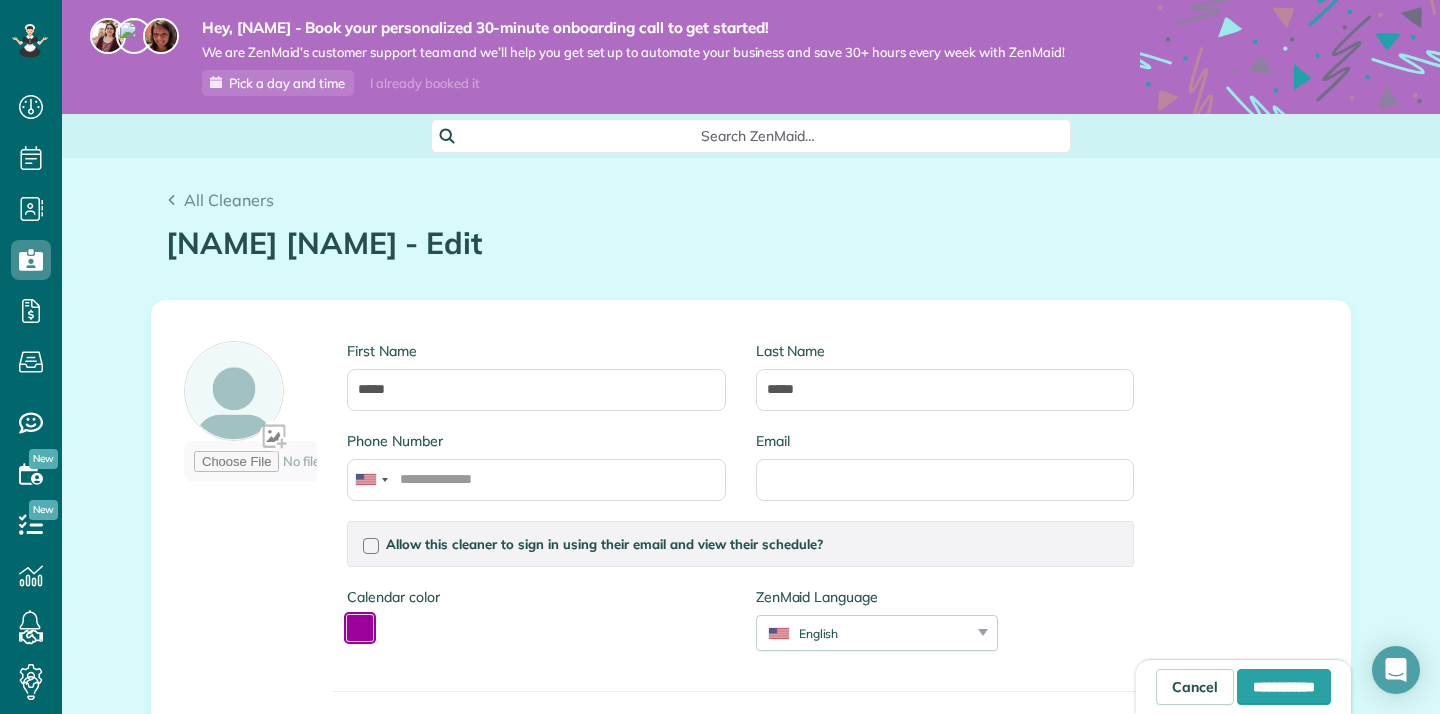 click at bounding box center [360, 628] 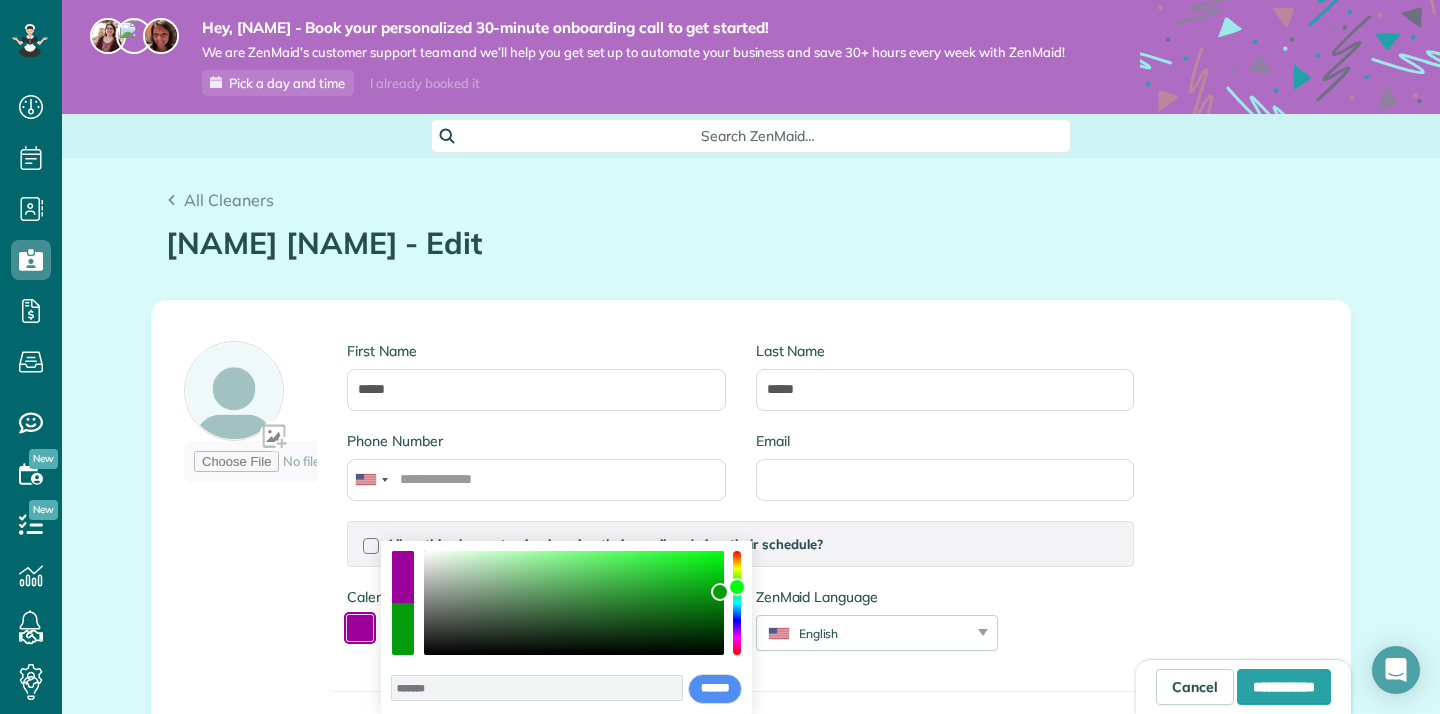 type on "*******" 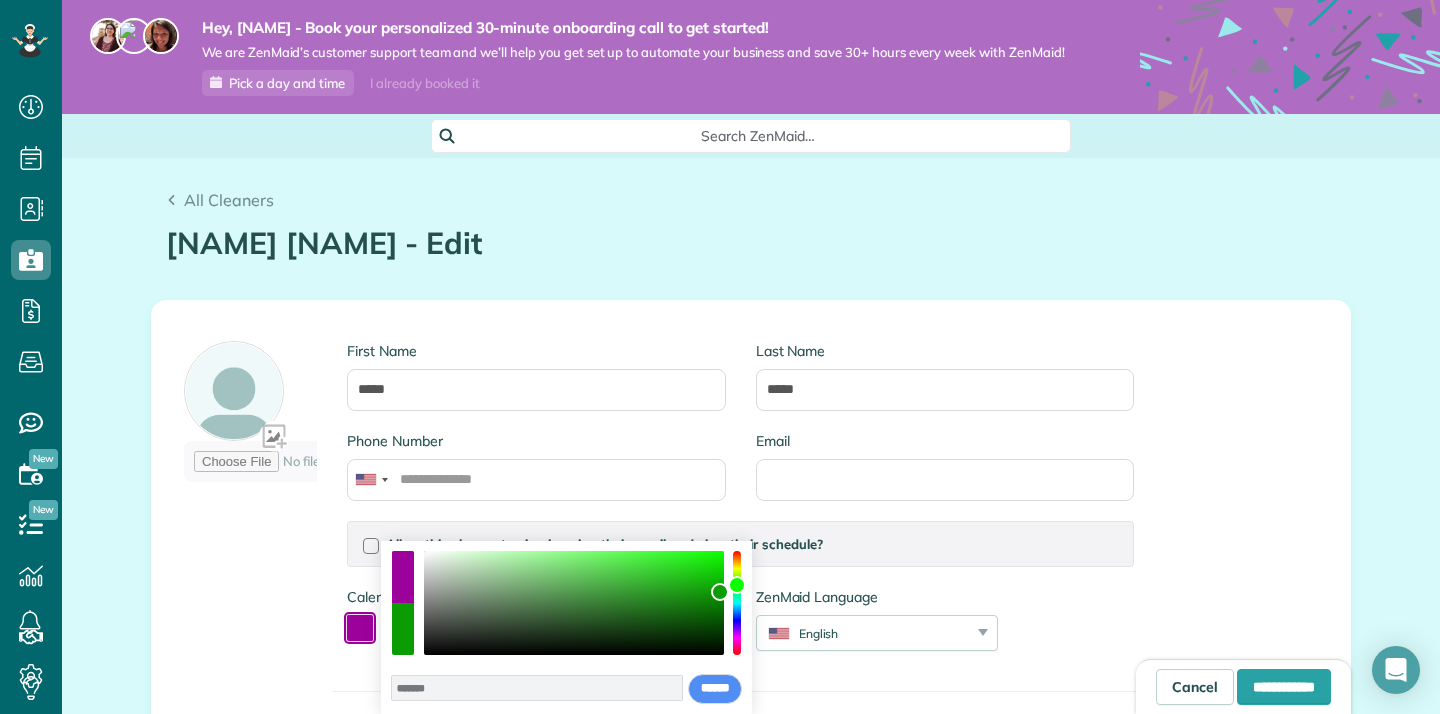 drag, startPoint x: 742, startPoint y: 630, endPoint x: 745, endPoint y: 585, distance: 45.099888 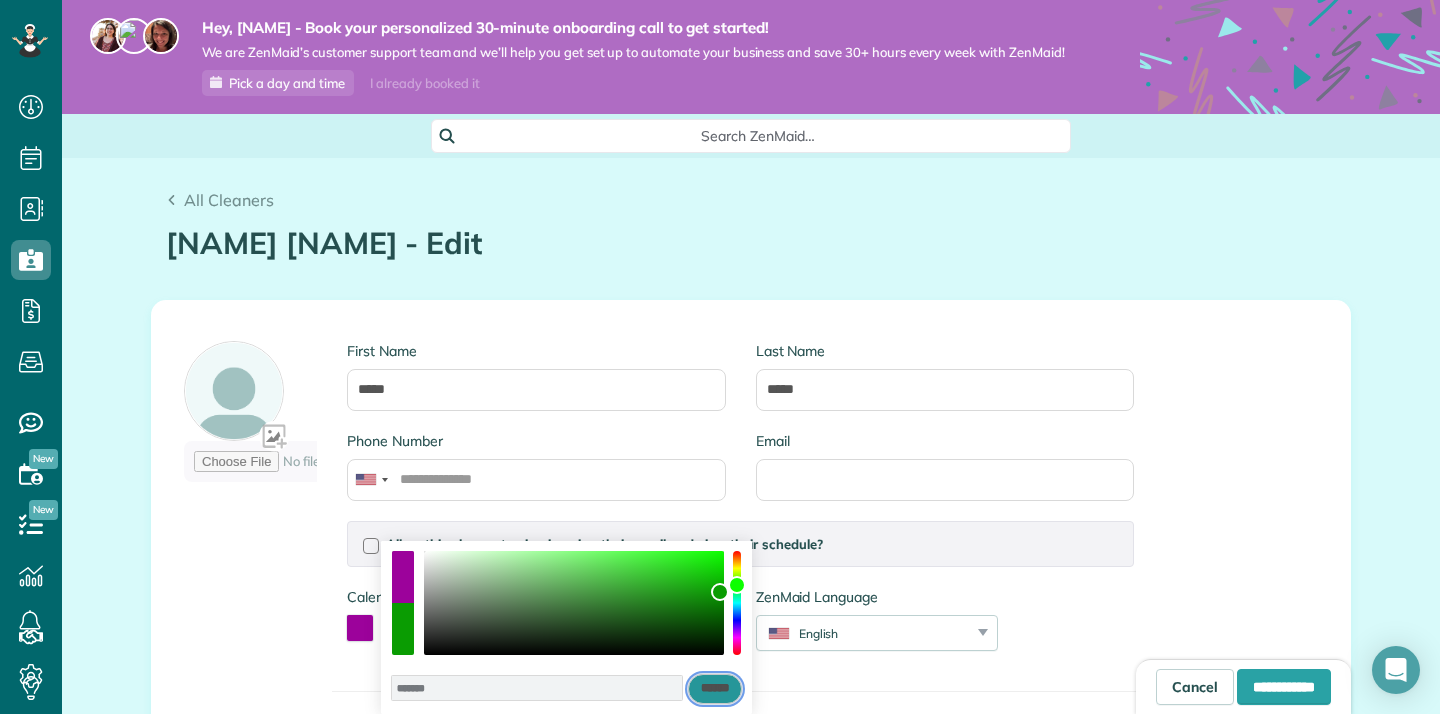 click on "******" at bounding box center (715, 689) 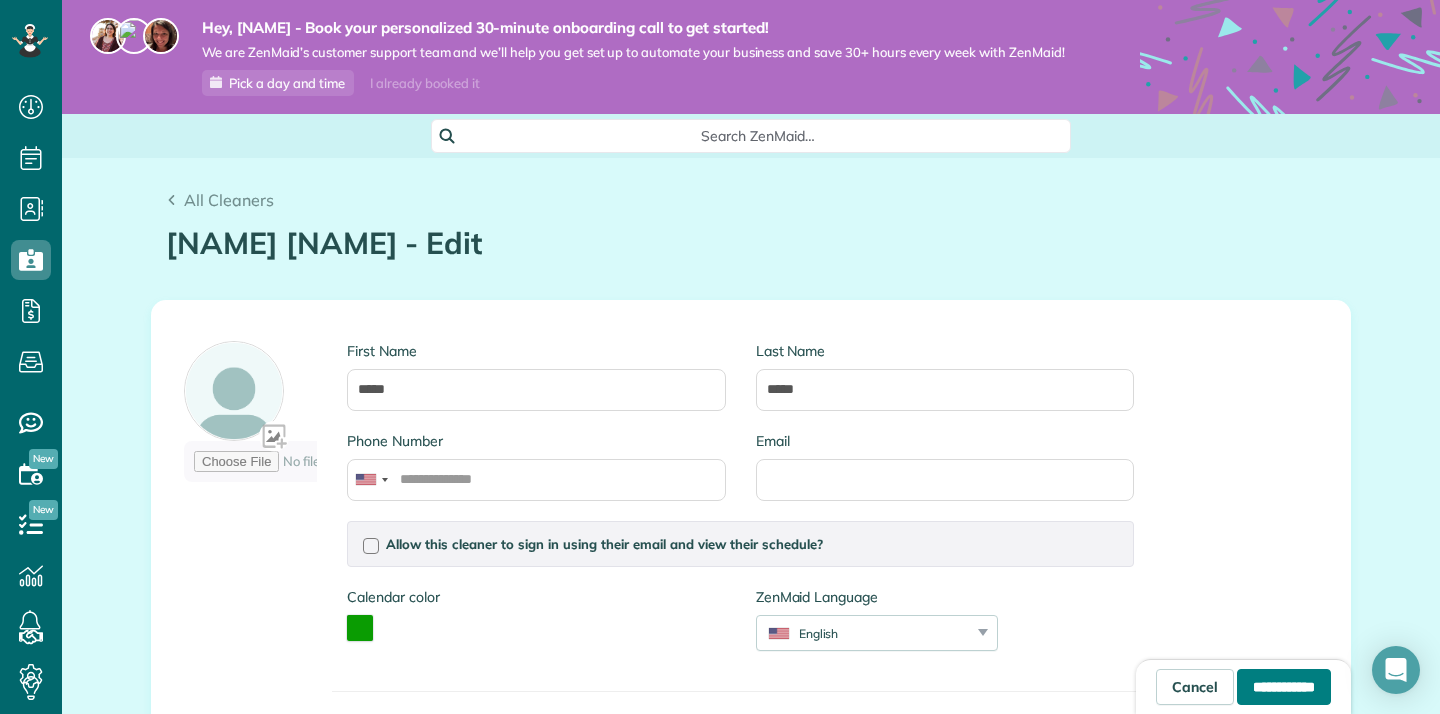 click on "**********" at bounding box center [1284, 687] 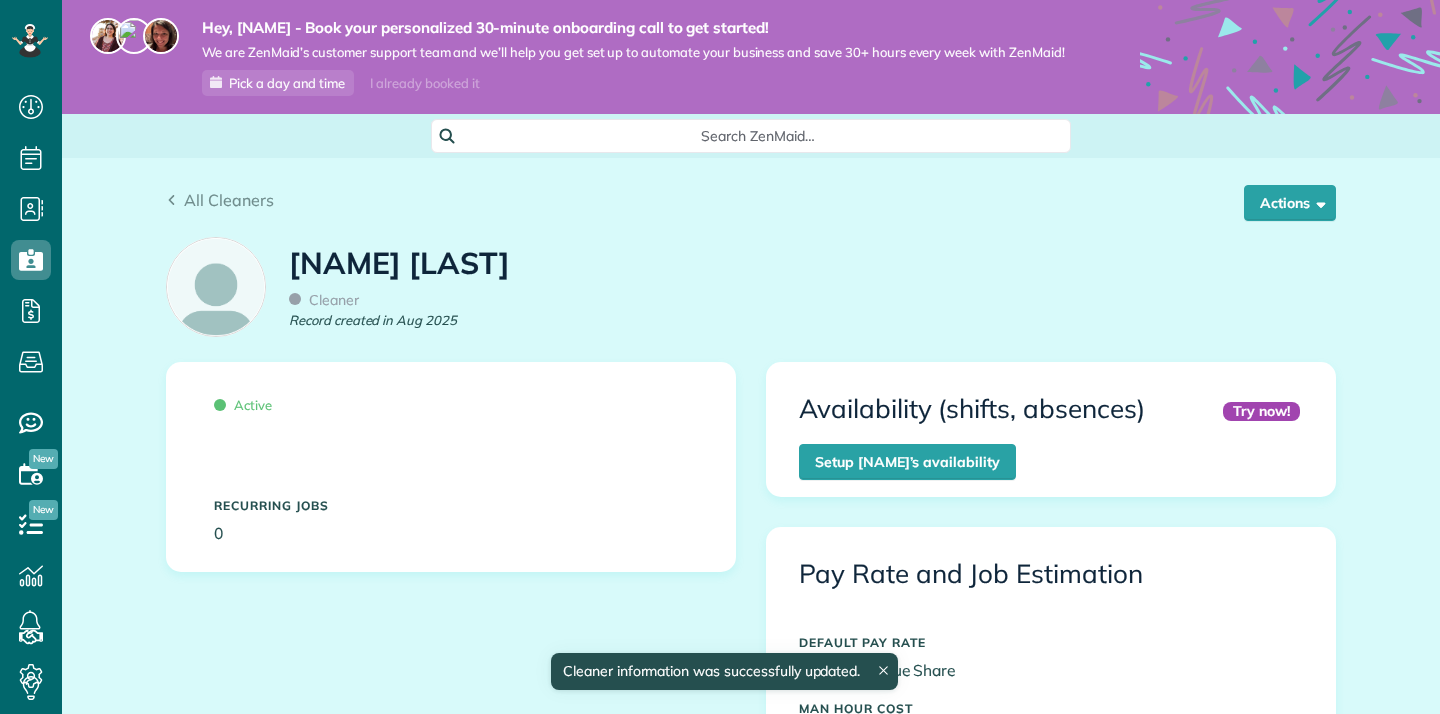 scroll, scrollTop: 0, scrollLeft: 0, axis: both 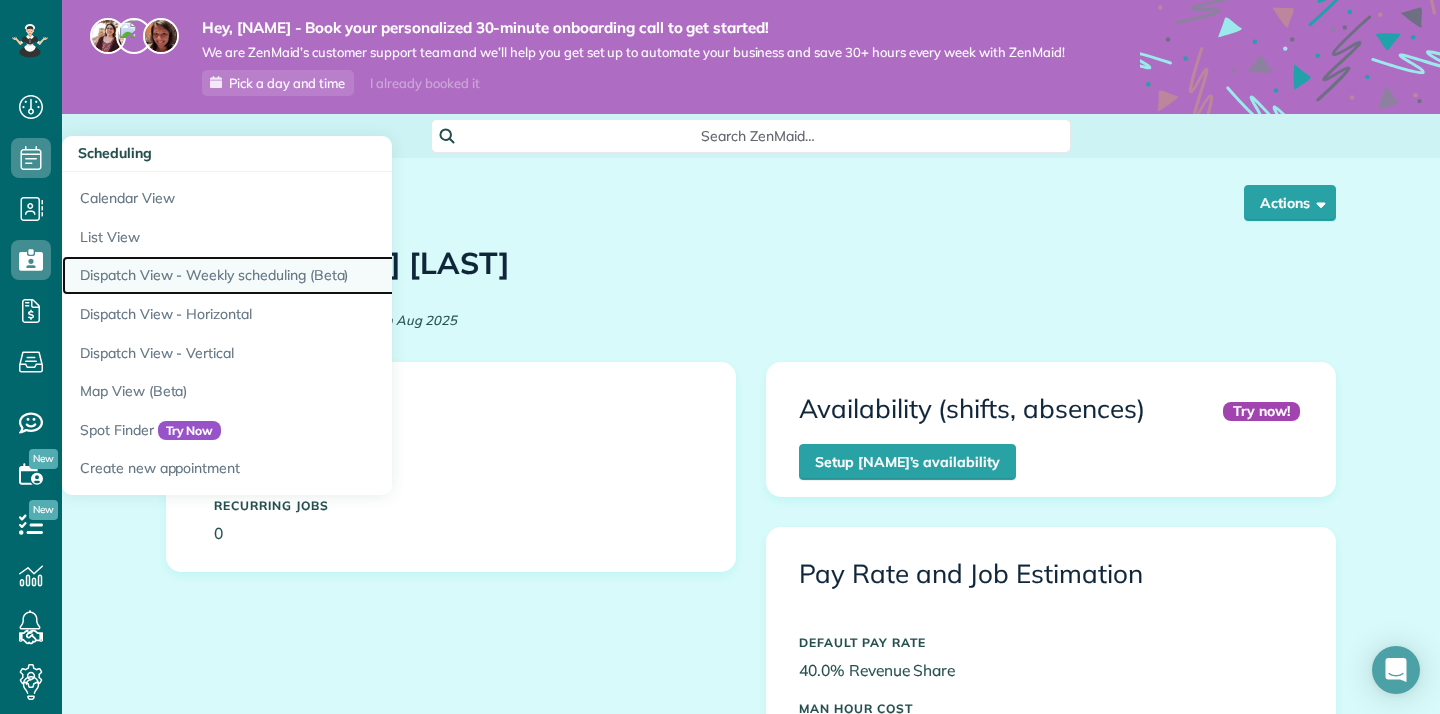 click on "Dispatch View - Weekly scheduling (Beta)" at bounding box center [312, 275] 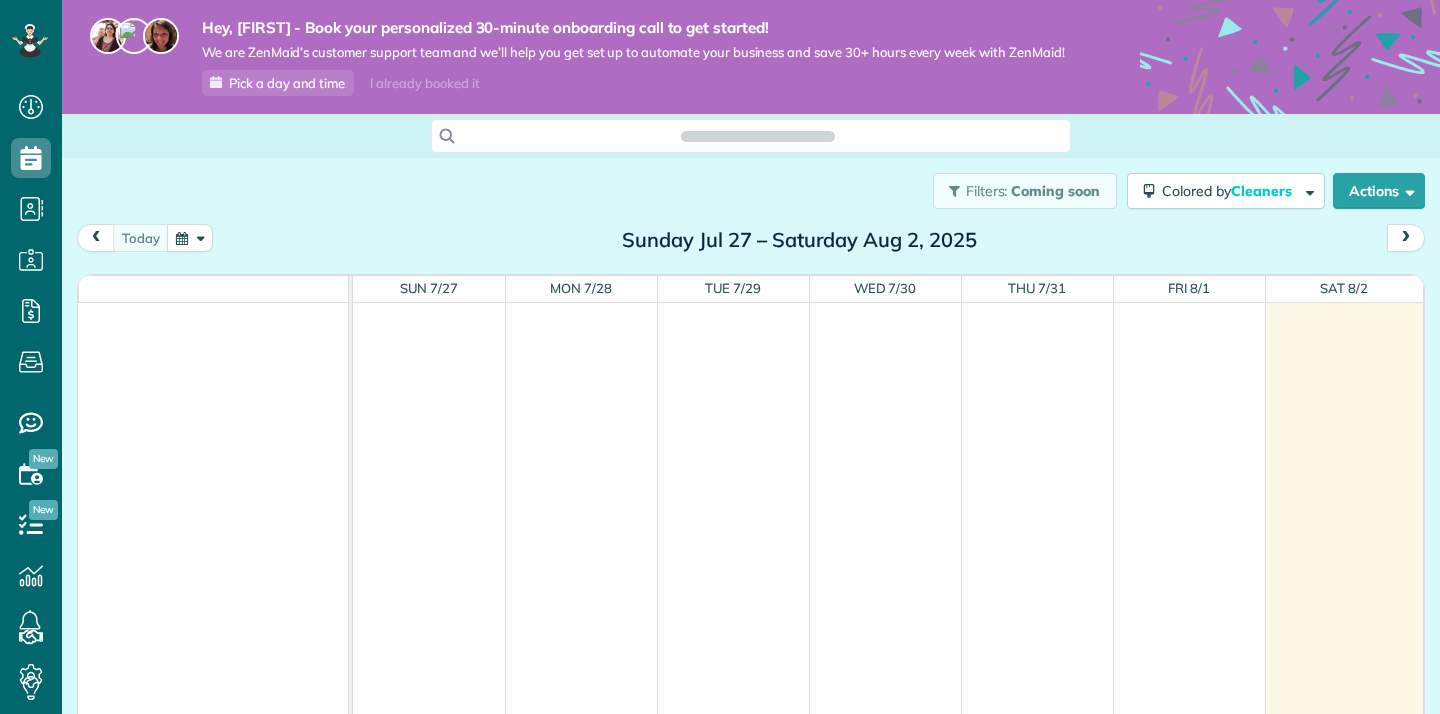 scroll, scrollTop: 0, scrollLeft: 0, axis: both 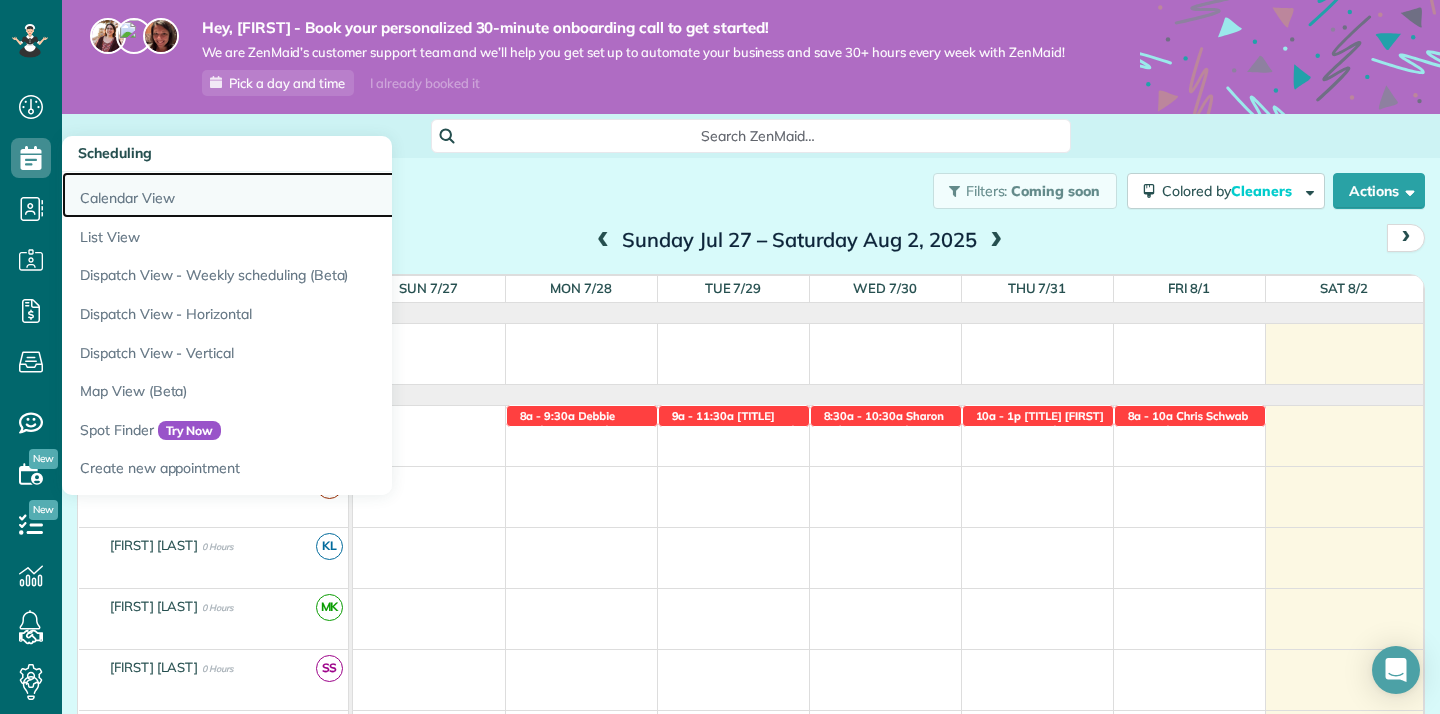 click on "Calendar View" at bounding box center (312, 195) 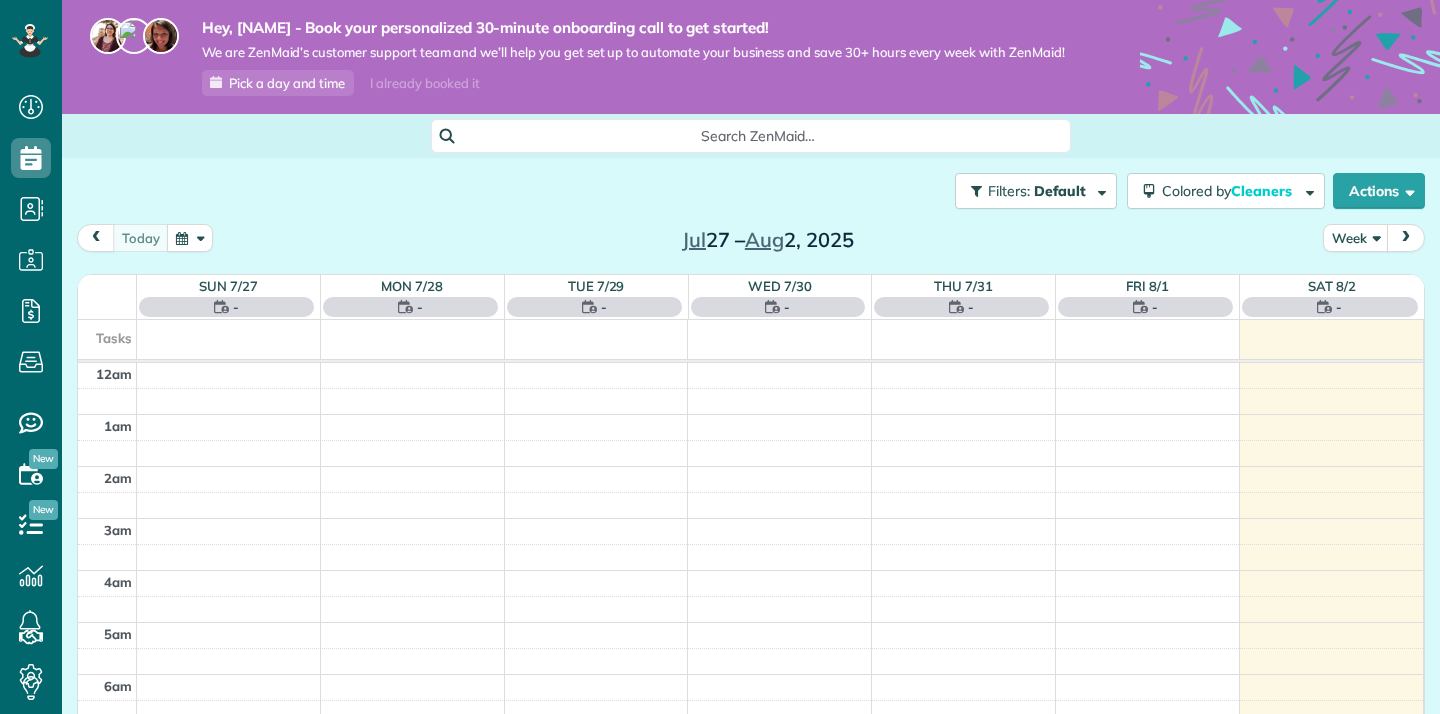 scroll, scrollTop: 0, scrollLeft: 0, axis: both 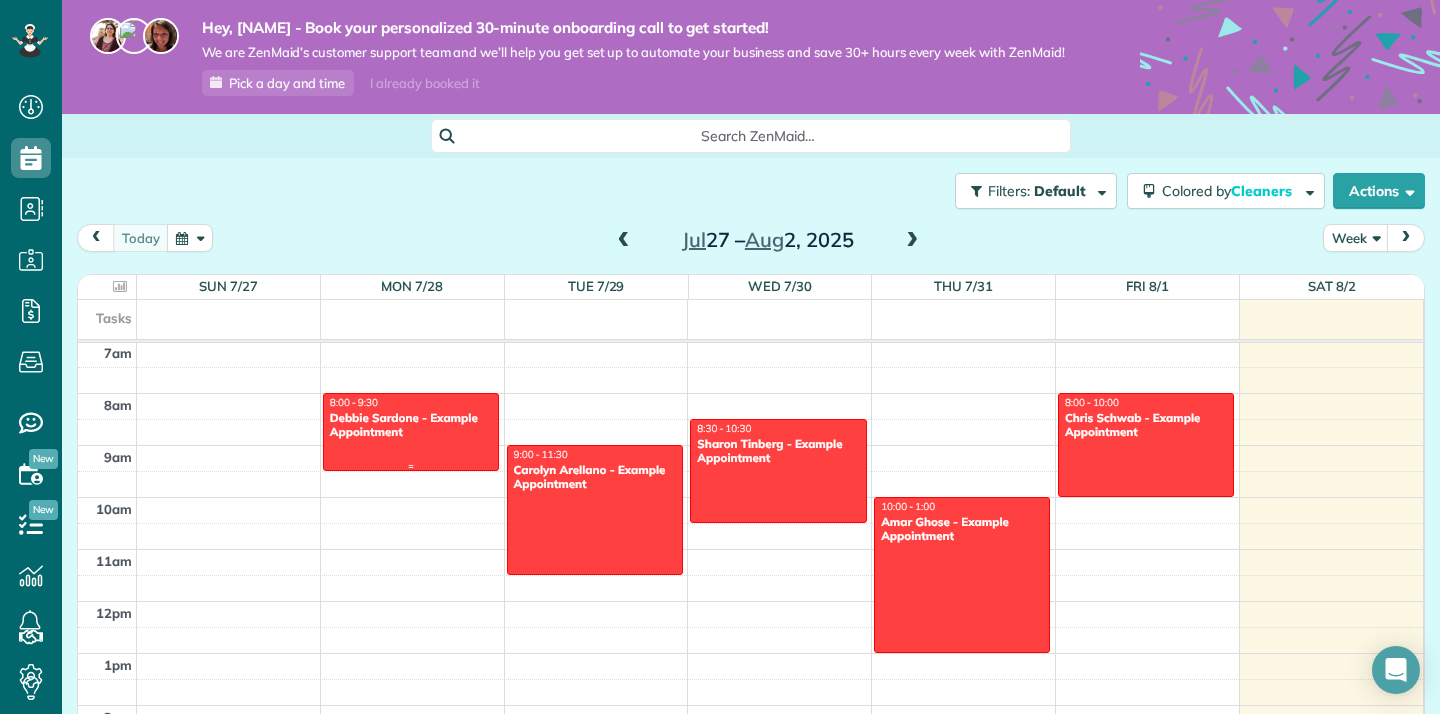 click on "Debbie Sardone - Example Appointment" at bounding box center [411, 425] 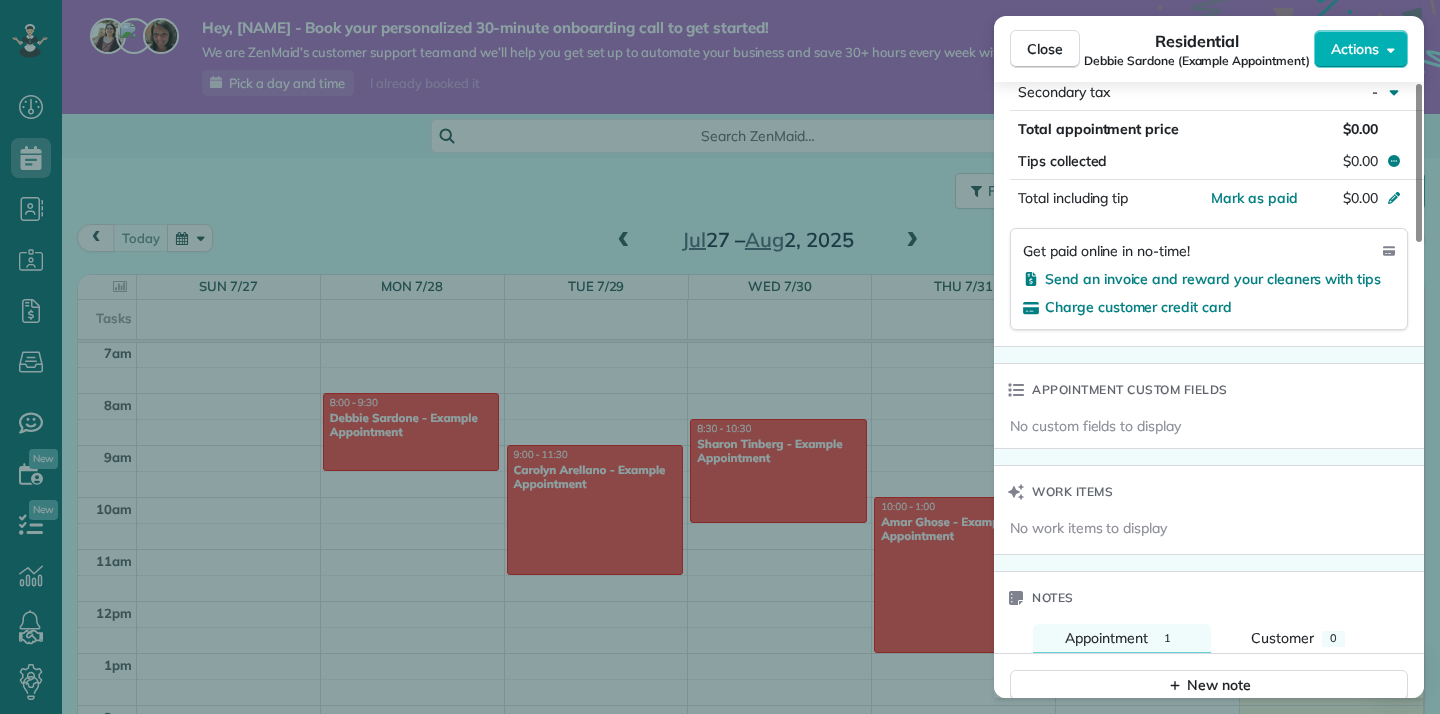 scroll, scrollTop: 383, scrollLeft: 0, axis: vertical 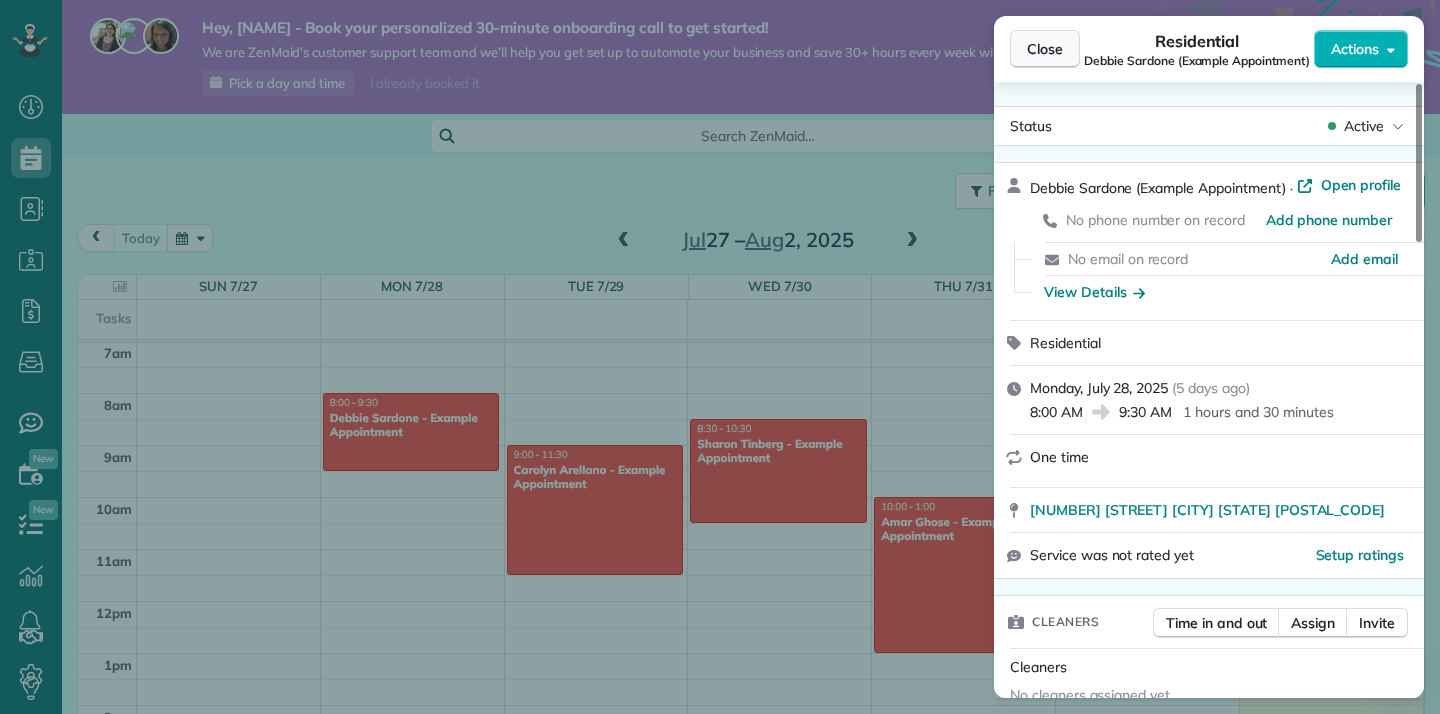 click on "Close" at bounding box center (1045, 49) 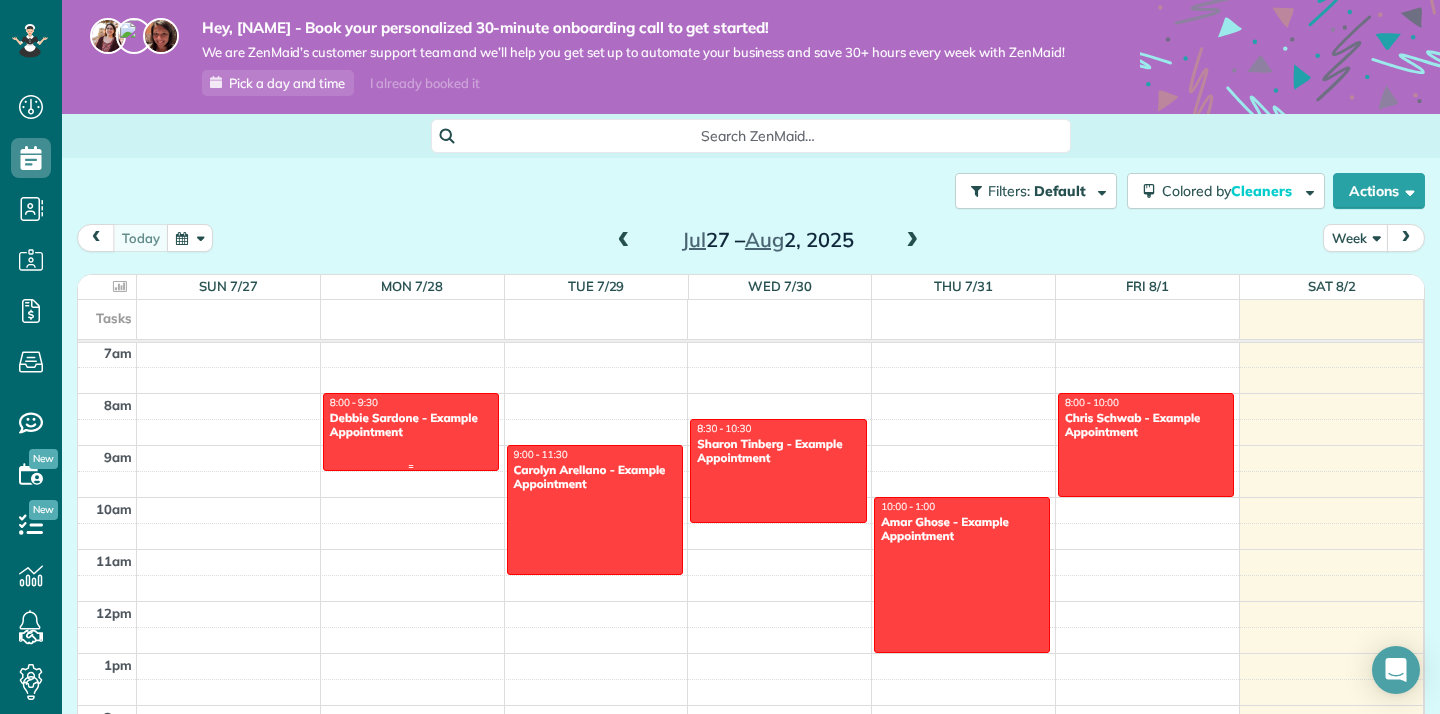 click on "Debbie Sardone - Example Appointment" at bounding box center (411, 425) 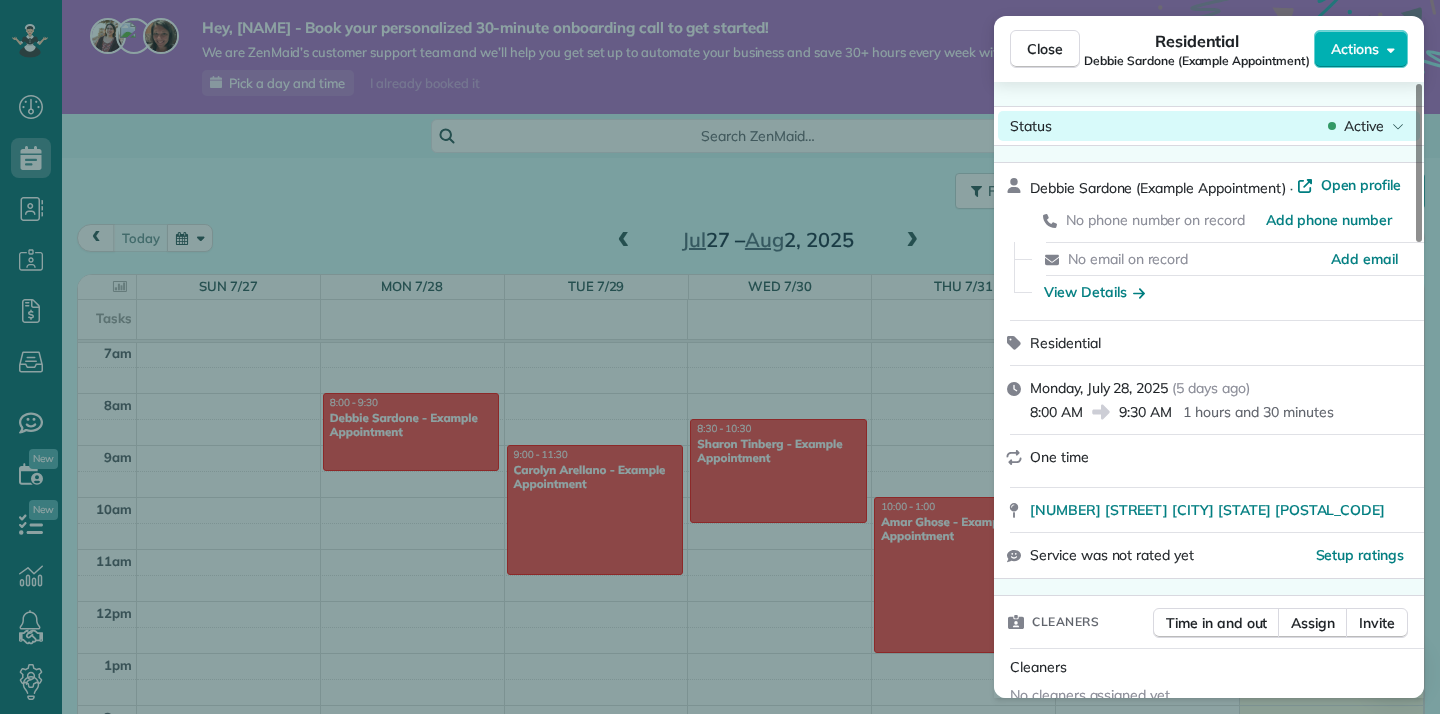 click on "Status Active" at bounding box center [1209, 126] 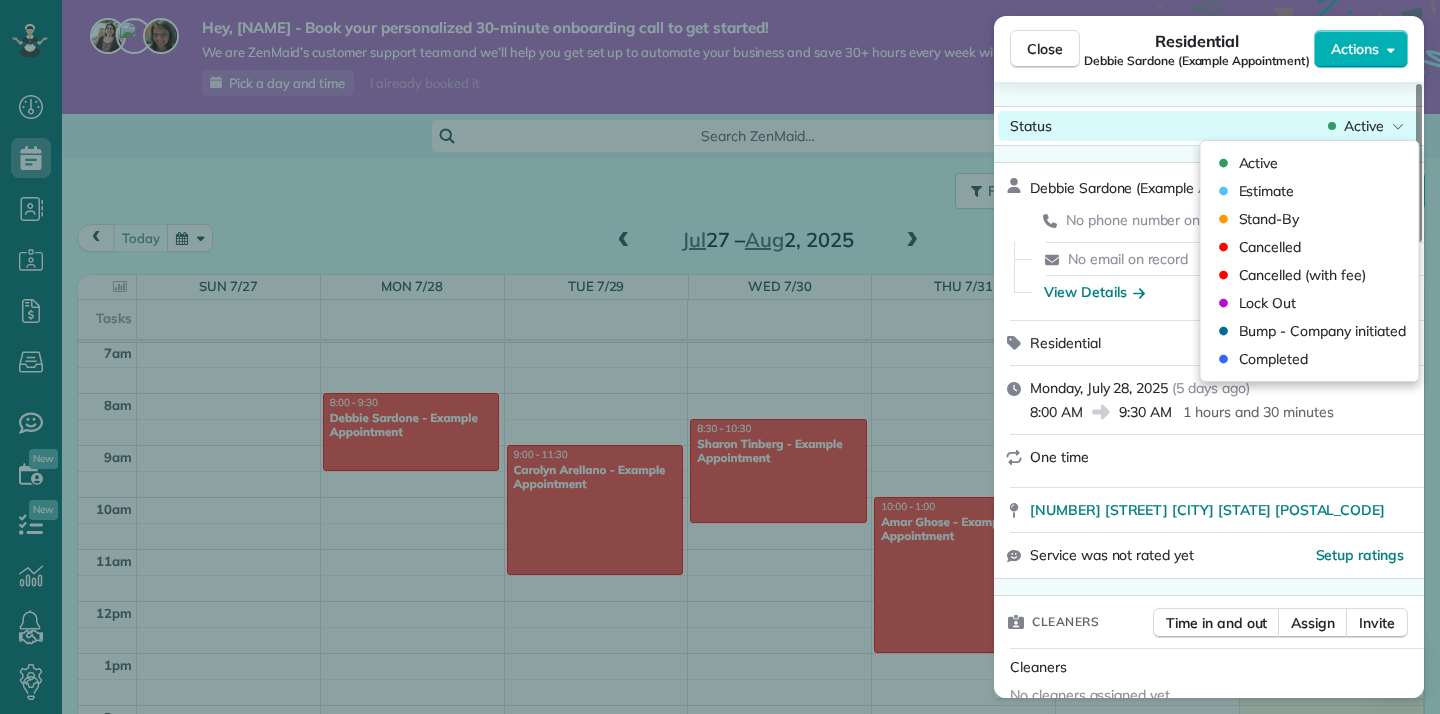 click on "Status Active" at bounding box center [1209, 126] 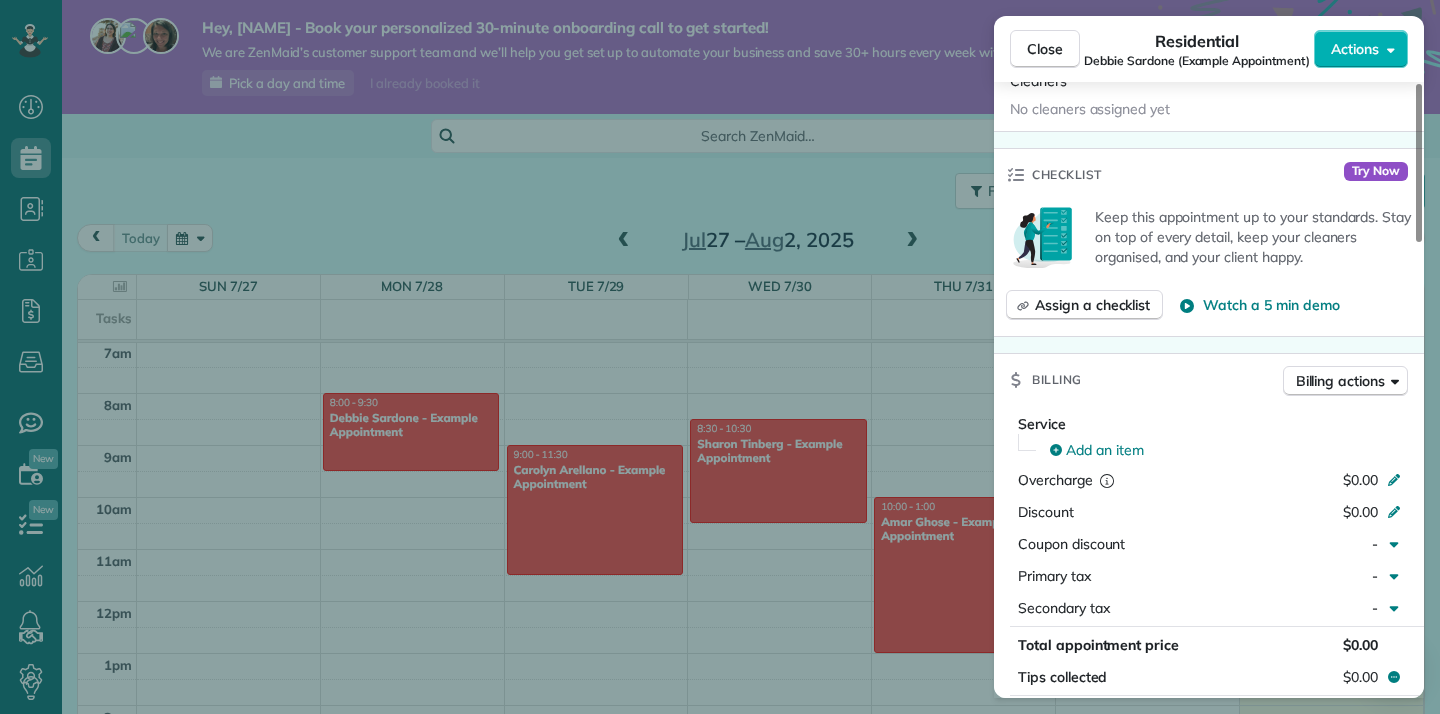 scroll, scrollTop: 708, scrollLeft: 0, axis: vertical 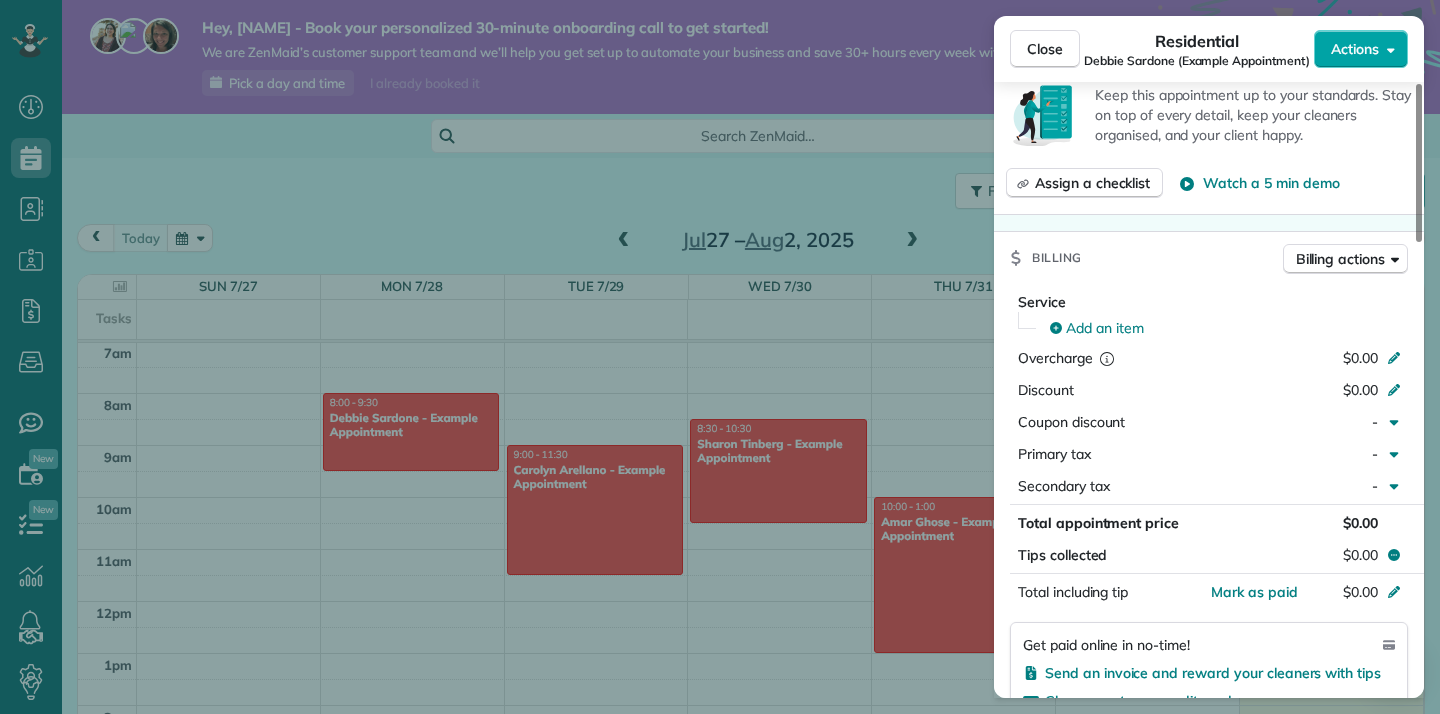 click on "Actions" at bounding box center (1361, 49) 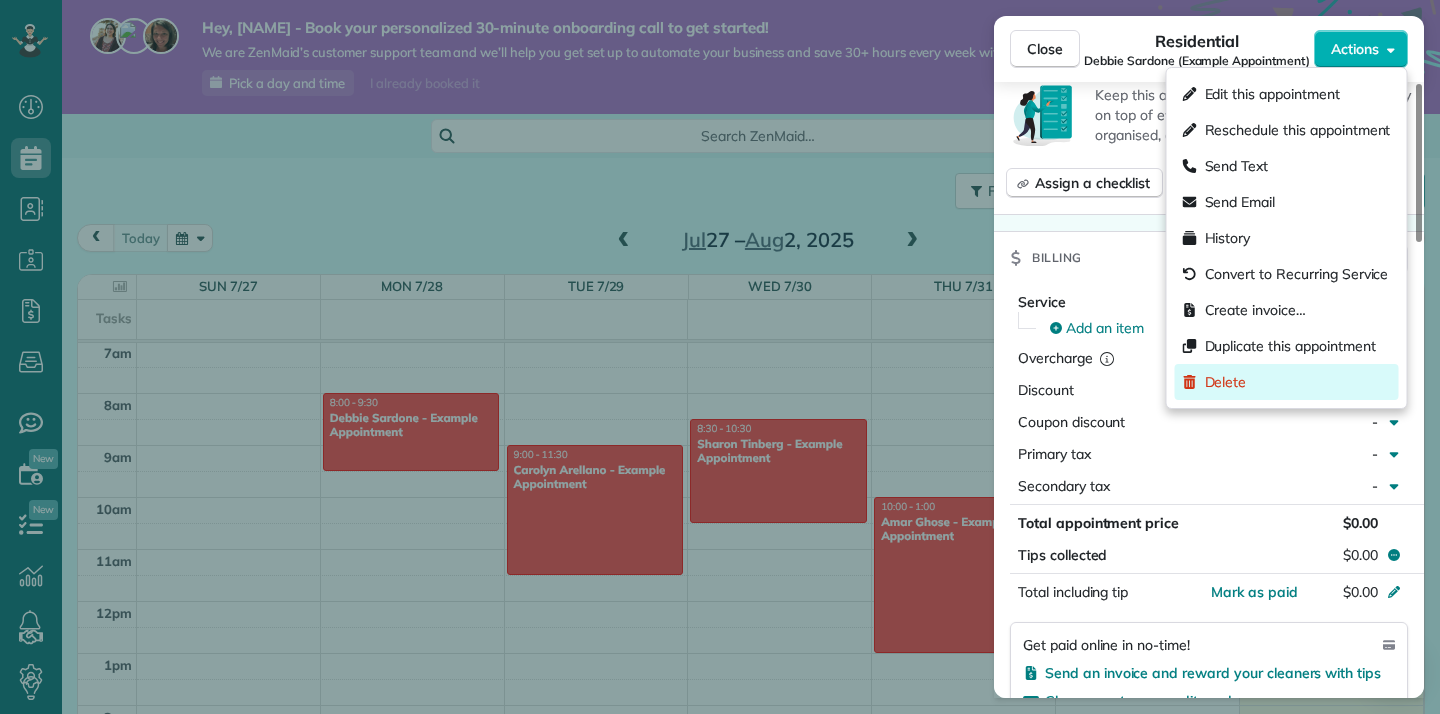 click on "Delete" at bounding box center (1287, 382) 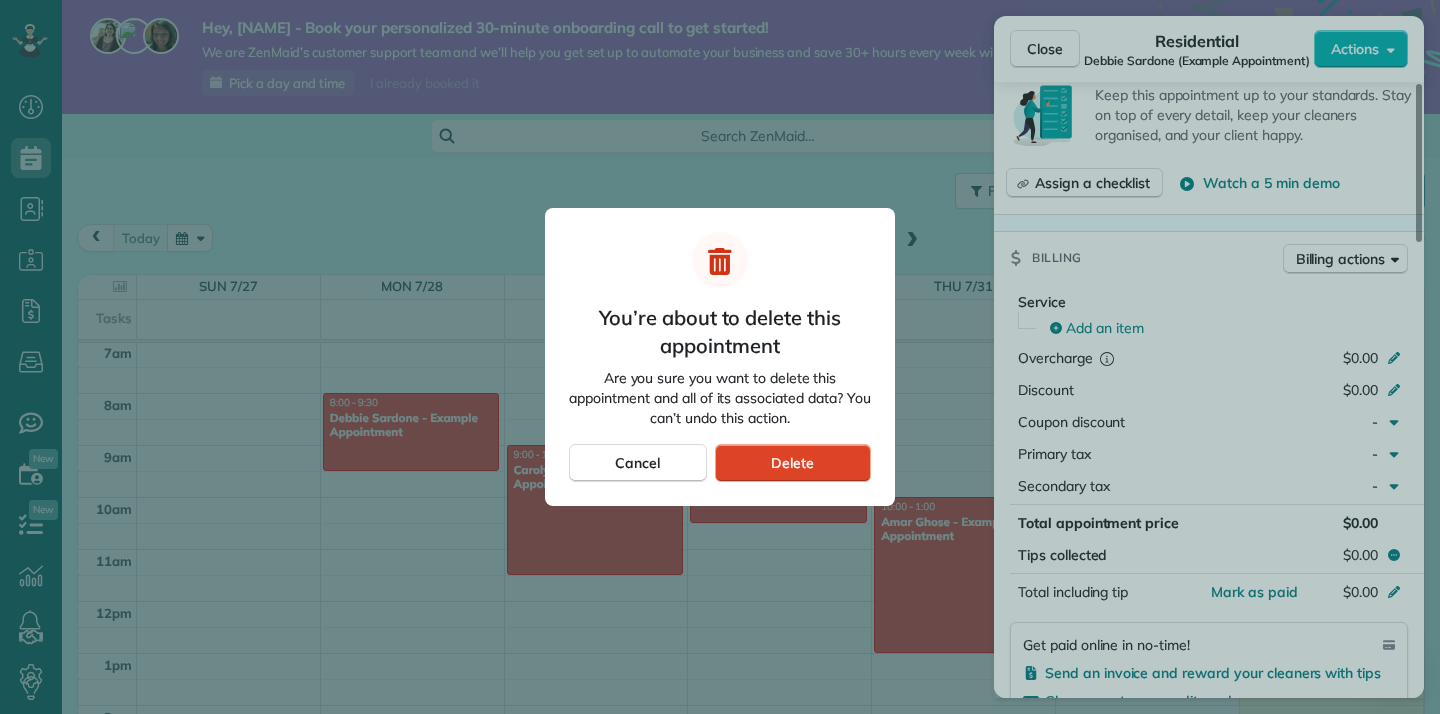 click on "Delete" at bounding box center [793, 463] 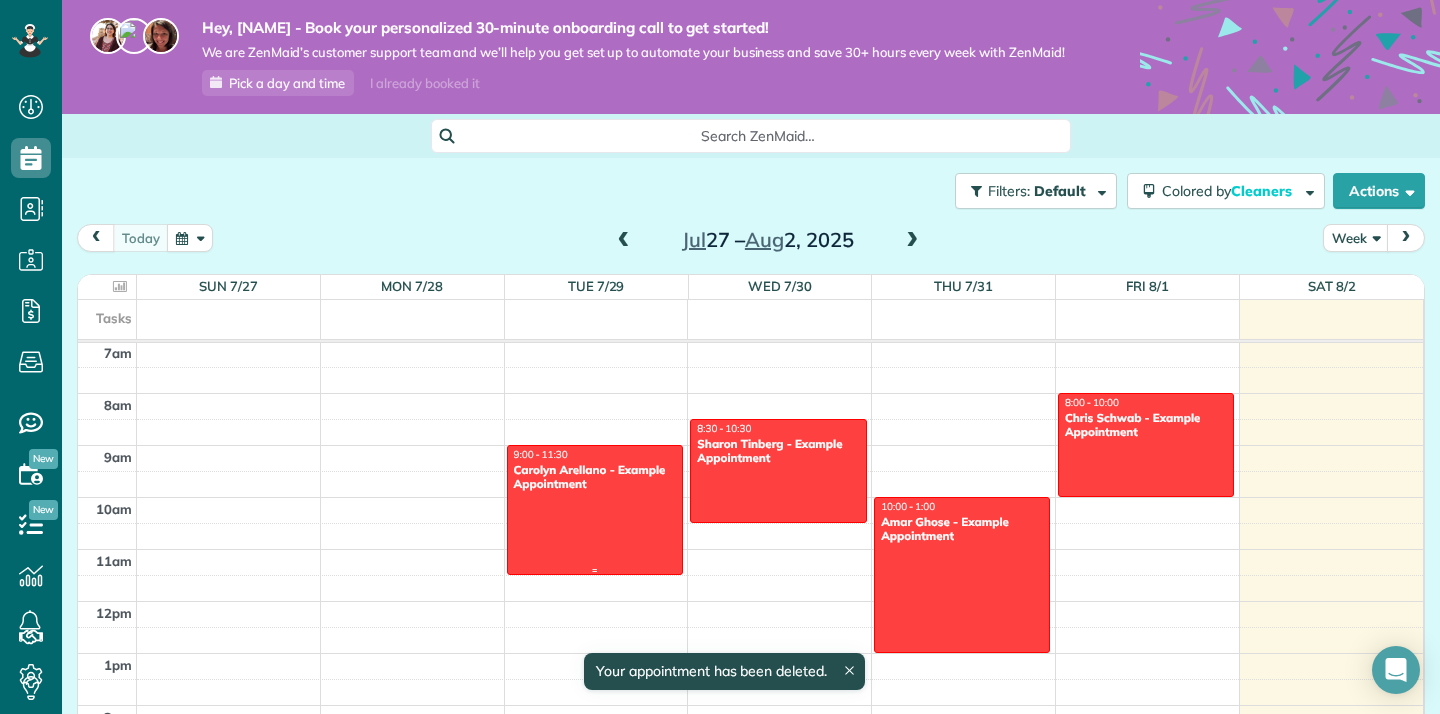 click on "Carolyn Arellano - Example Appointment" at bounding box center [595, 477] 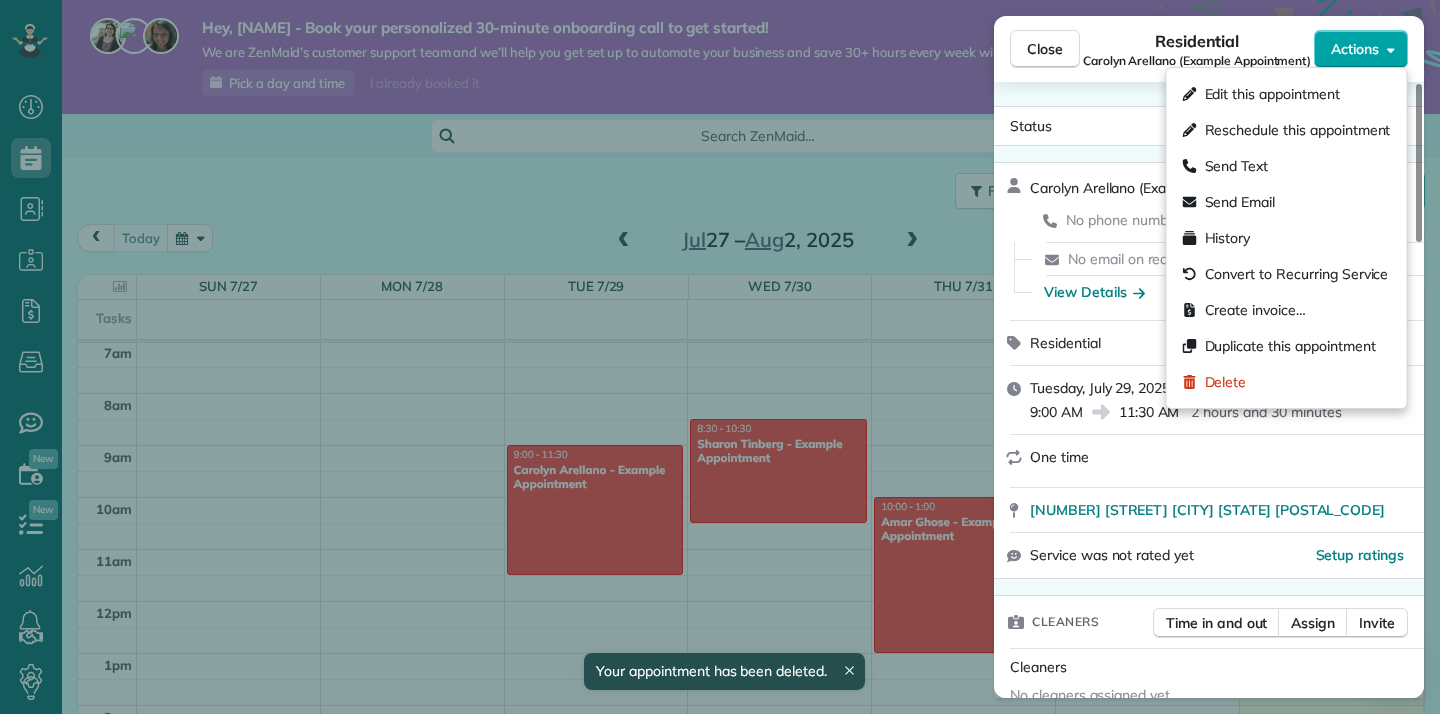 click on "Actions" at bounding box center [1361, 49] 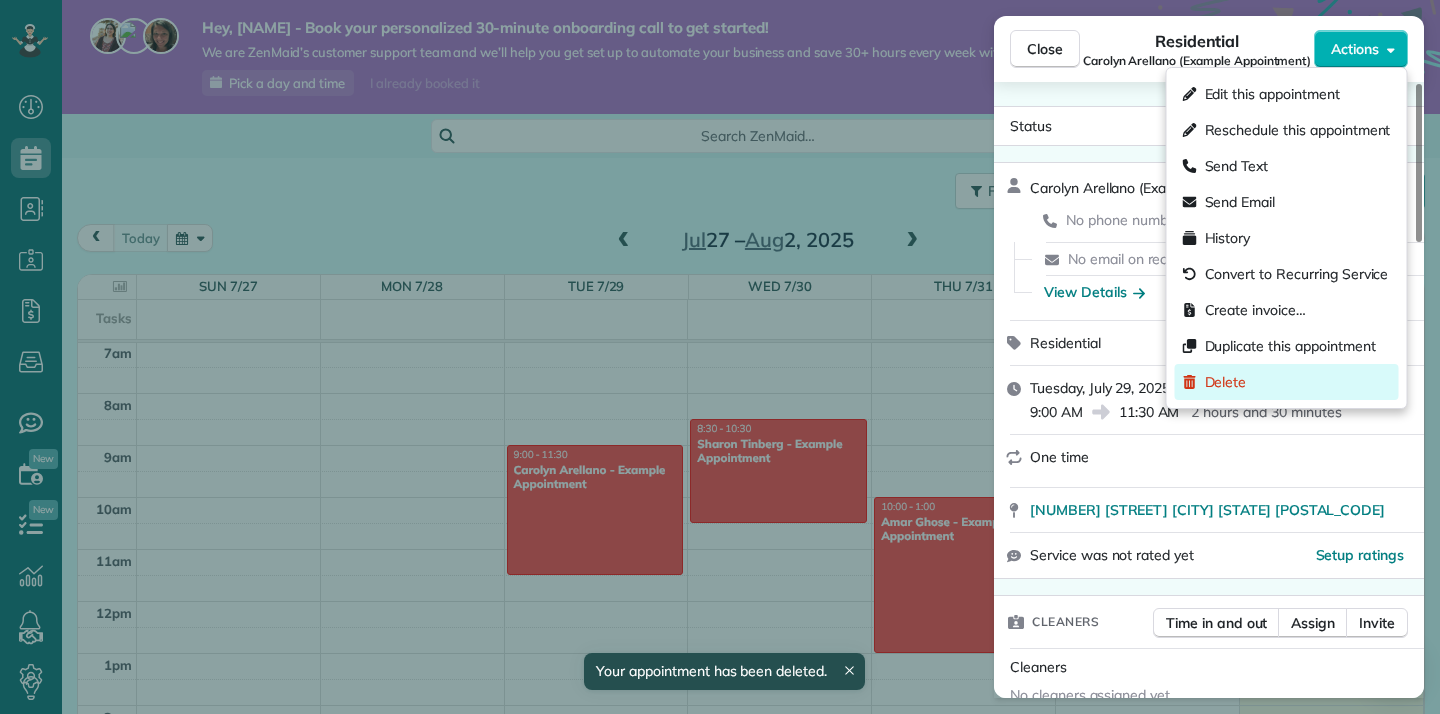 click on "Delete" at bounding box center [1287, 382] 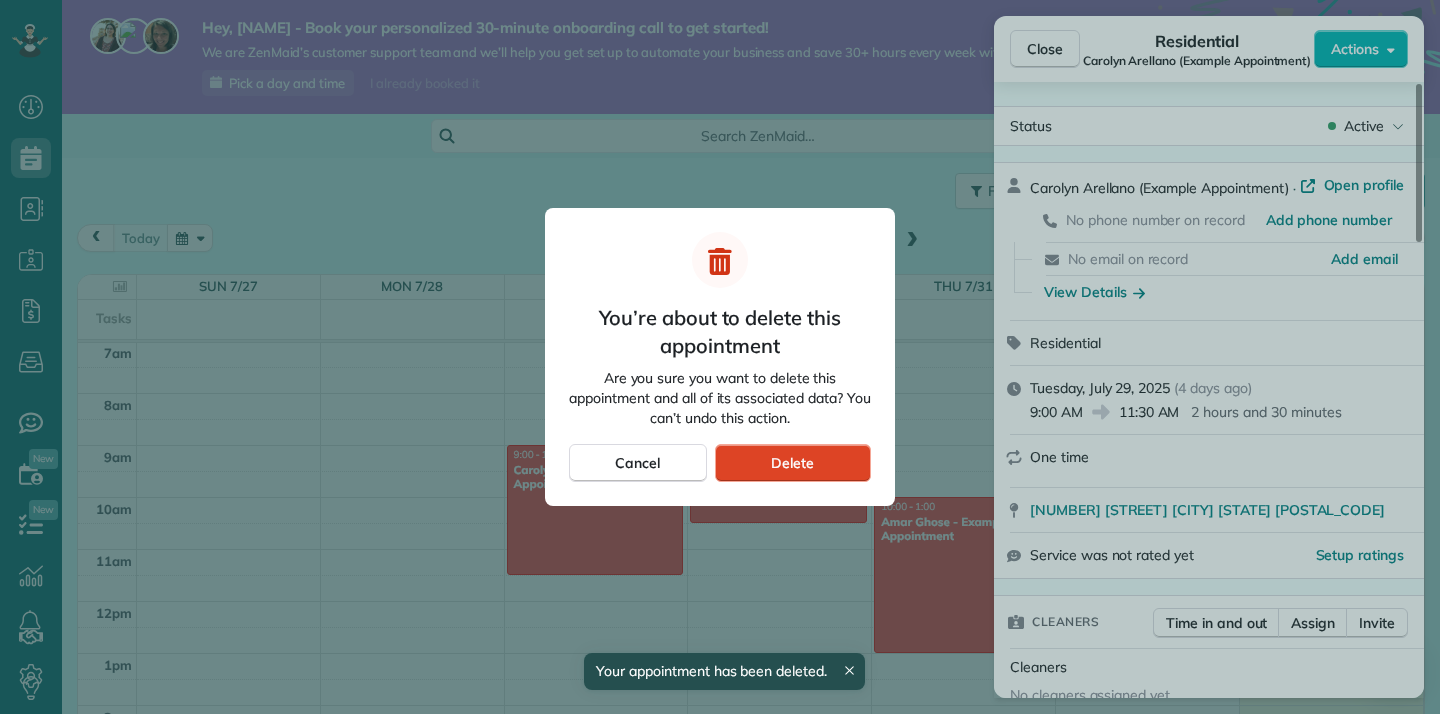 click on "Delete" at bounding box center (793, 463) 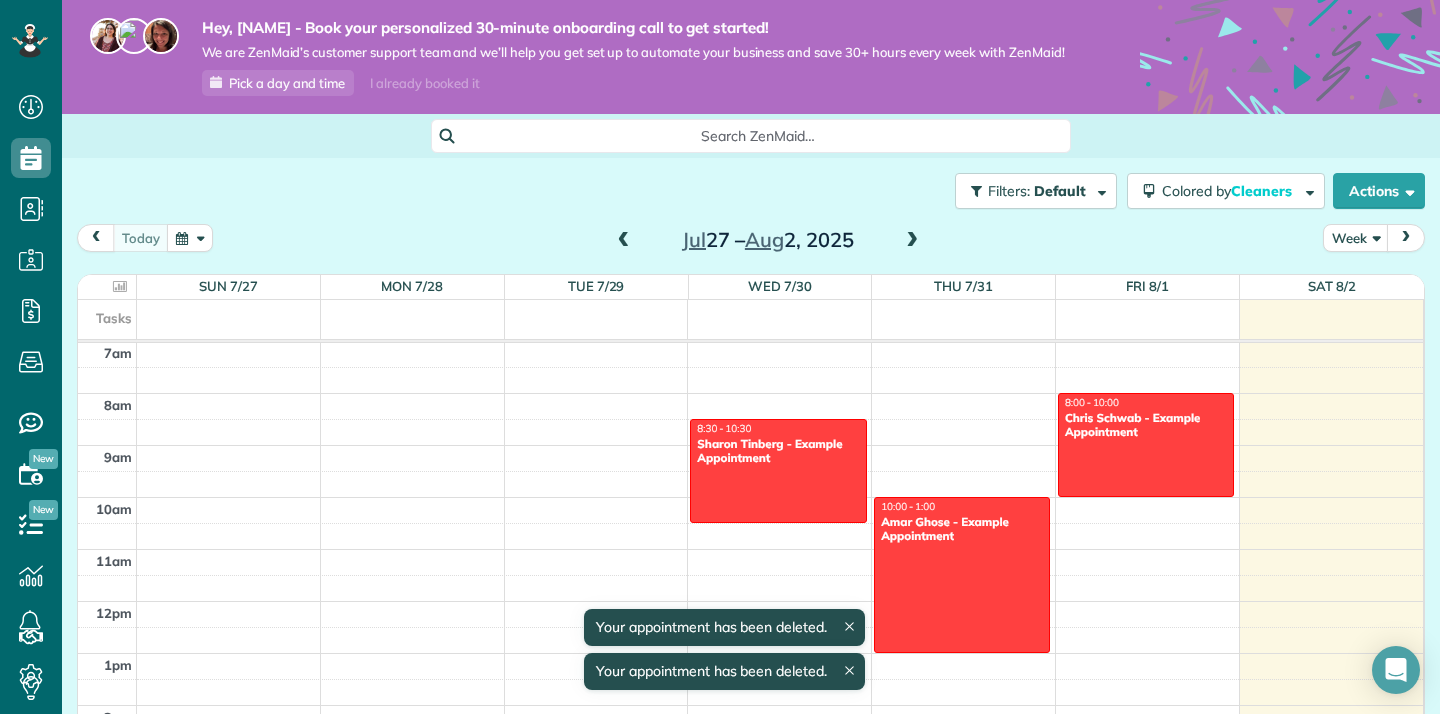click at bounding box center [778, 471] 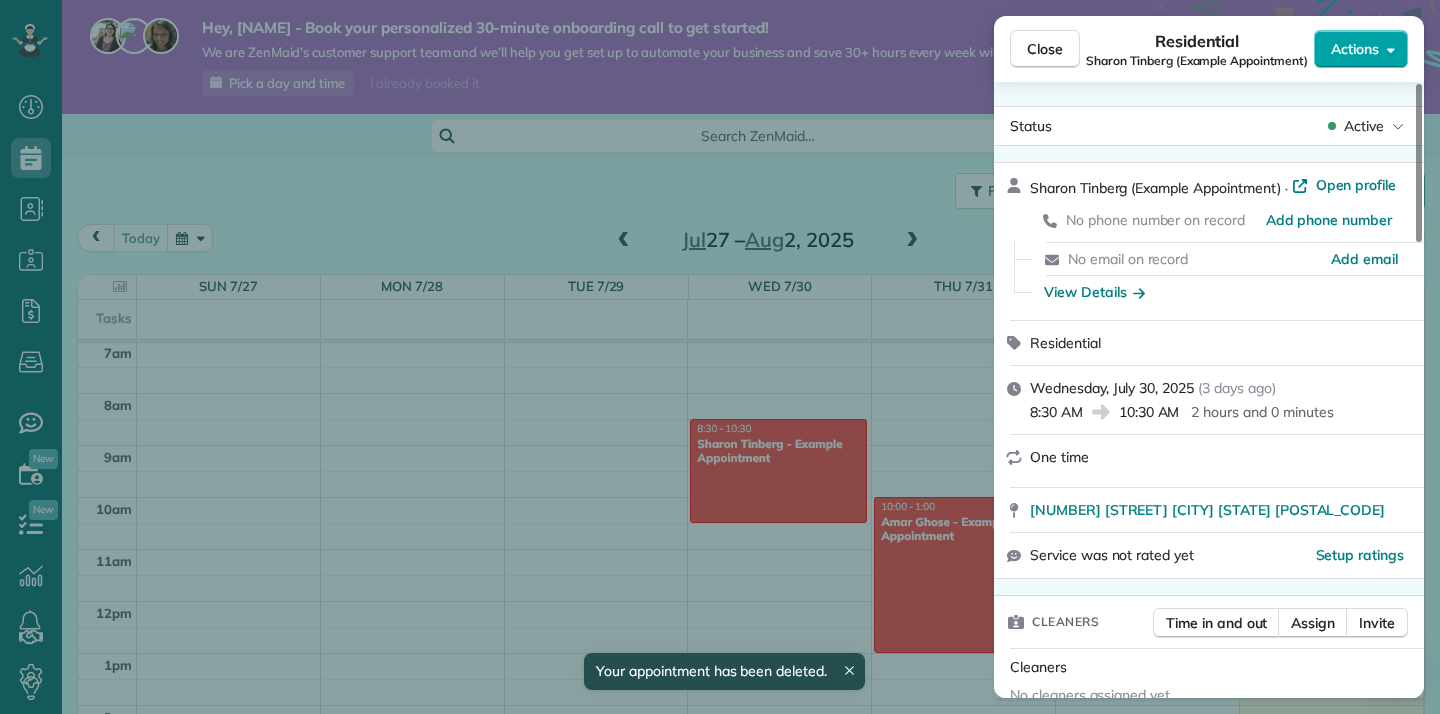 click on "Actions" at bounding box center (1355, 49) 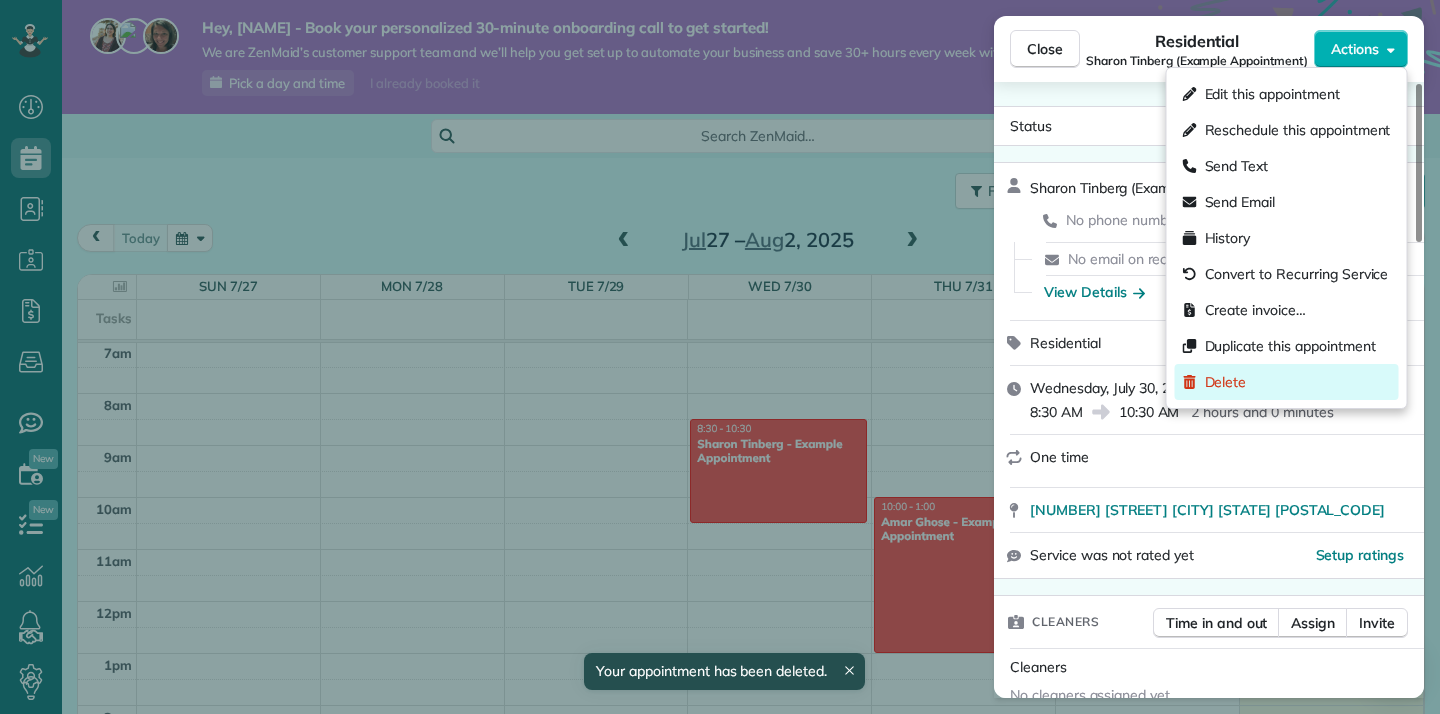 click on "Delete" at bounding box center [1287, 382] 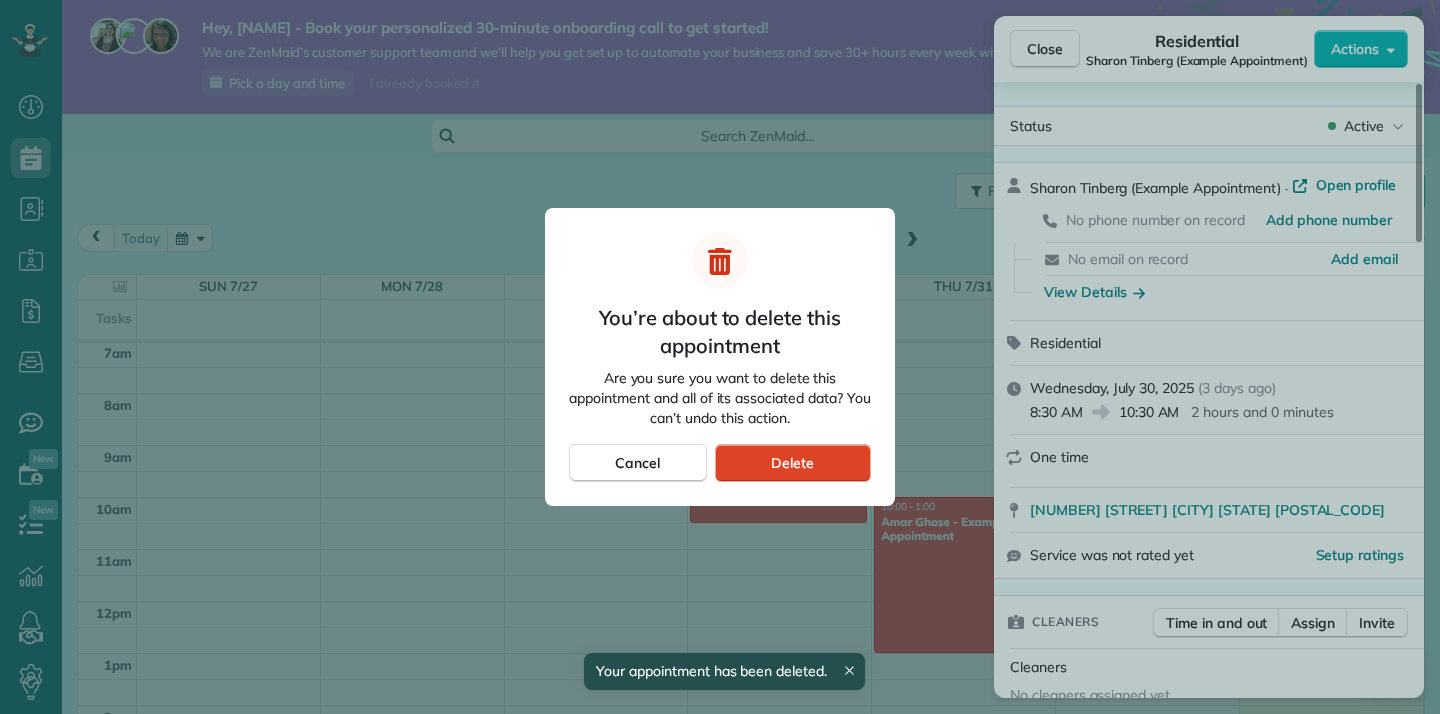click on "Delete" at bounding box center (793, 463) 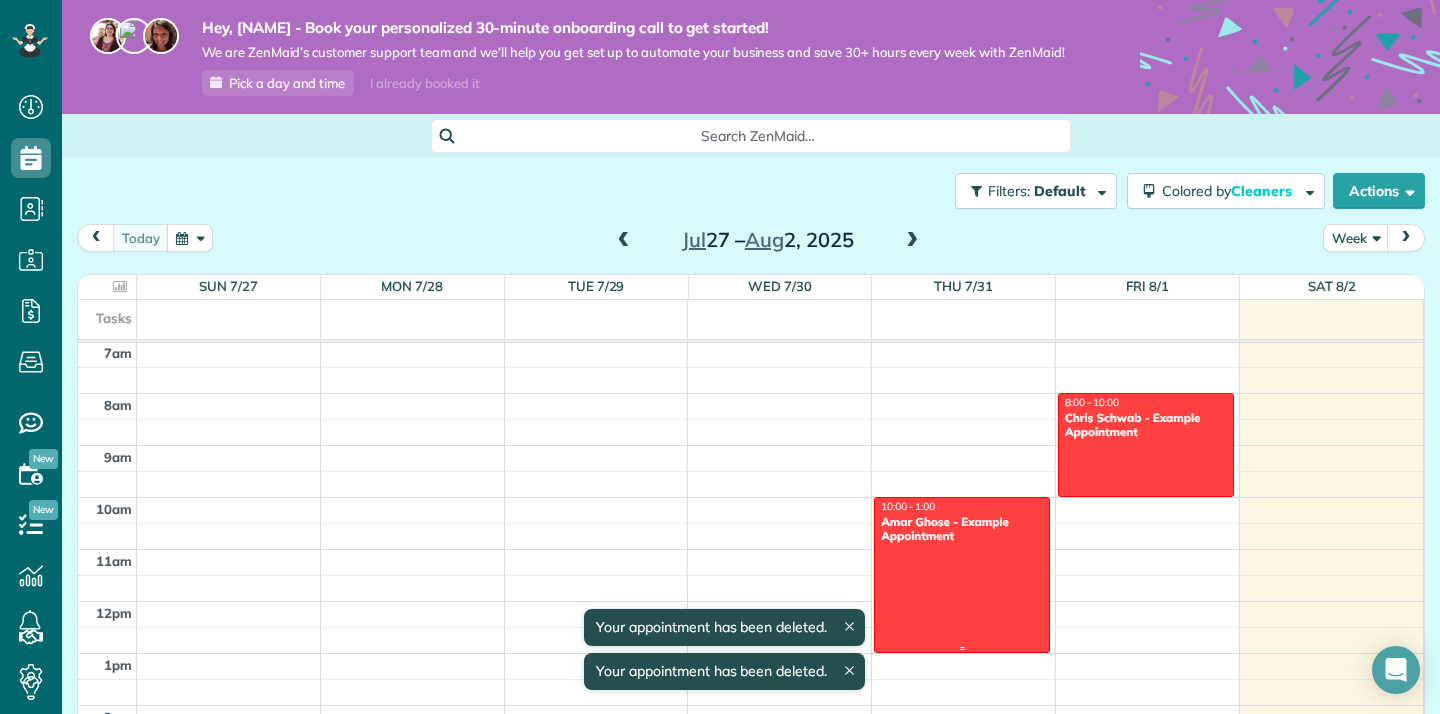 click at bounding box center [962, 575] 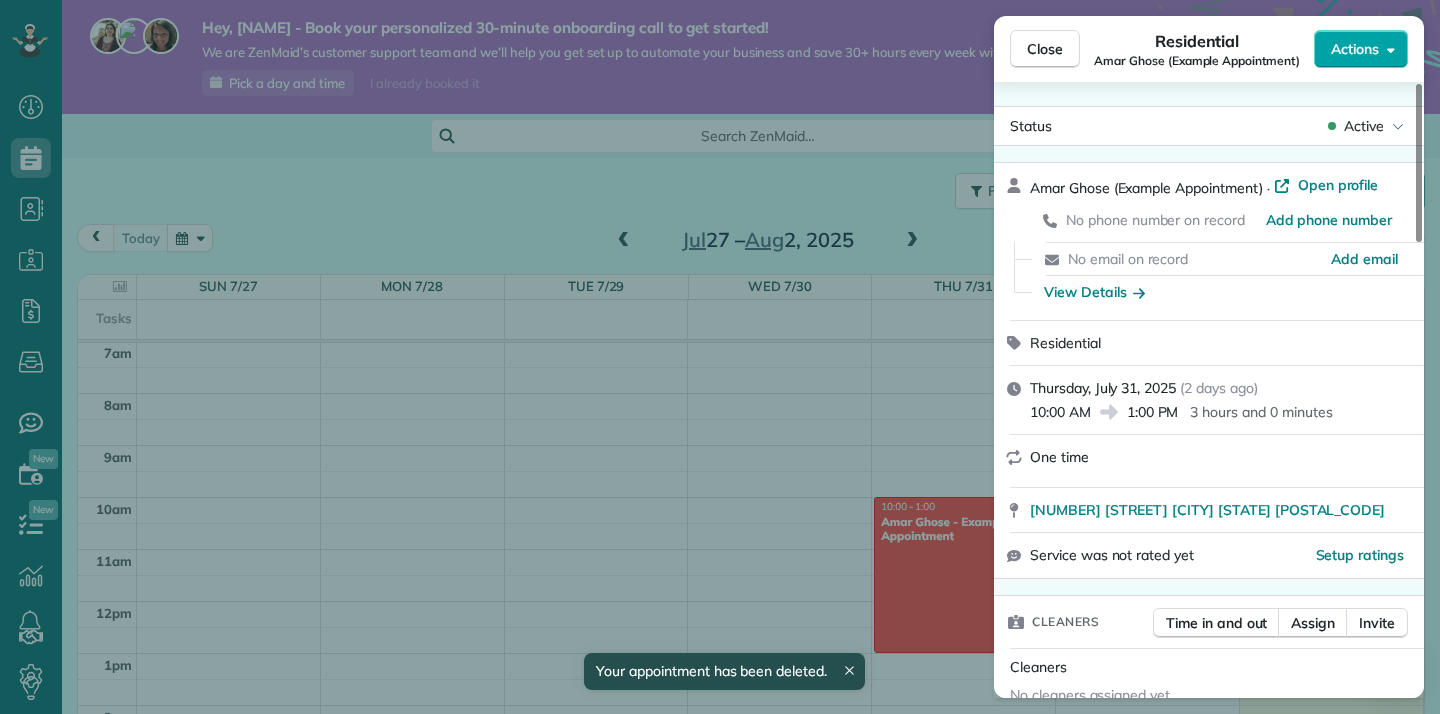 click on "Actions" at bounding box center (1355, 49) 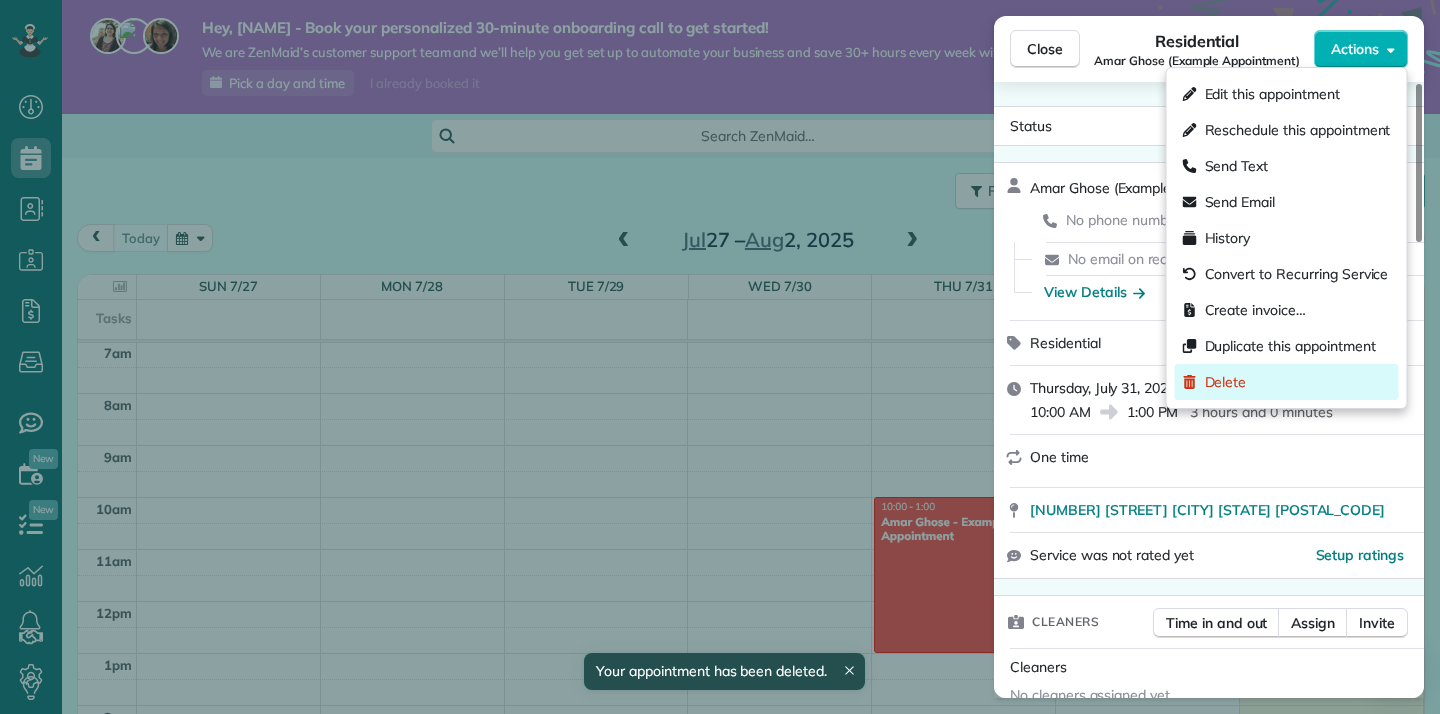 click on "Delete" at bounding box center [1287, 382] 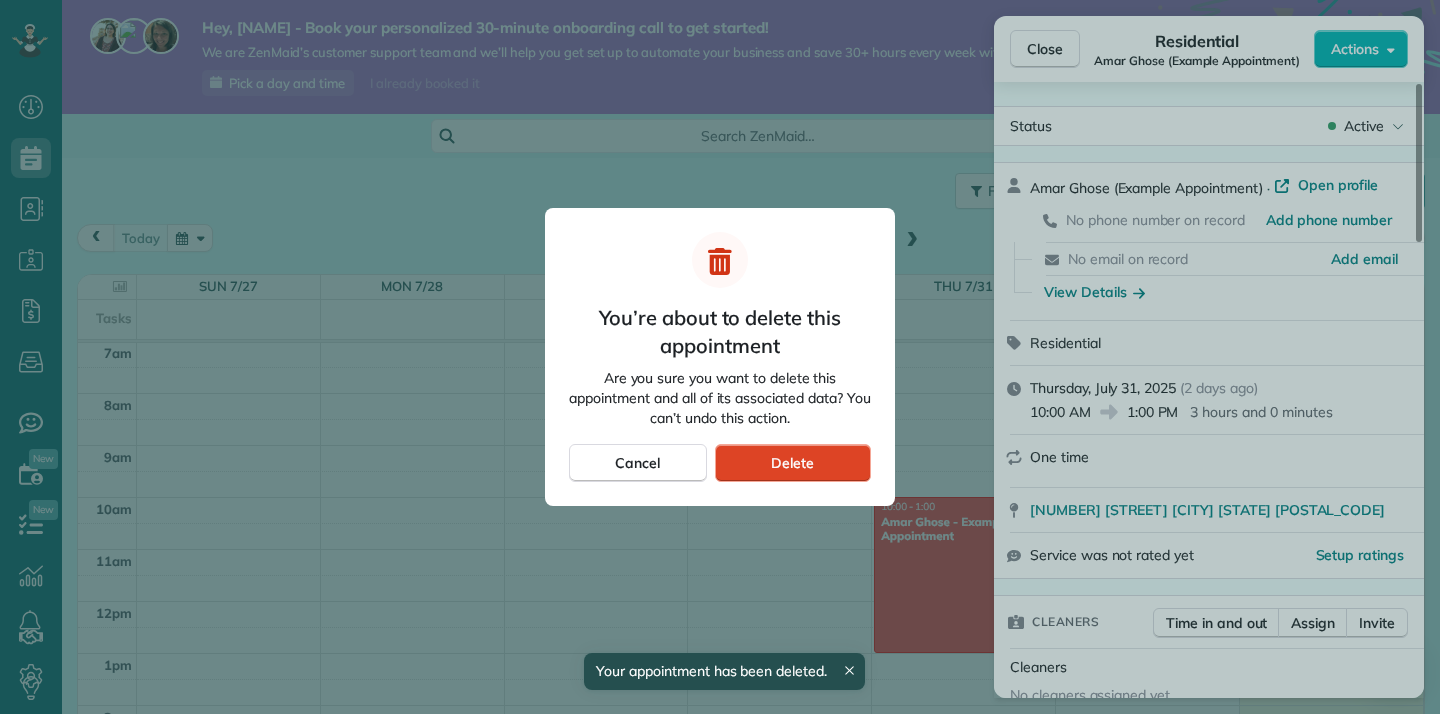 click on "Delete" at bounding box center (793, 463) 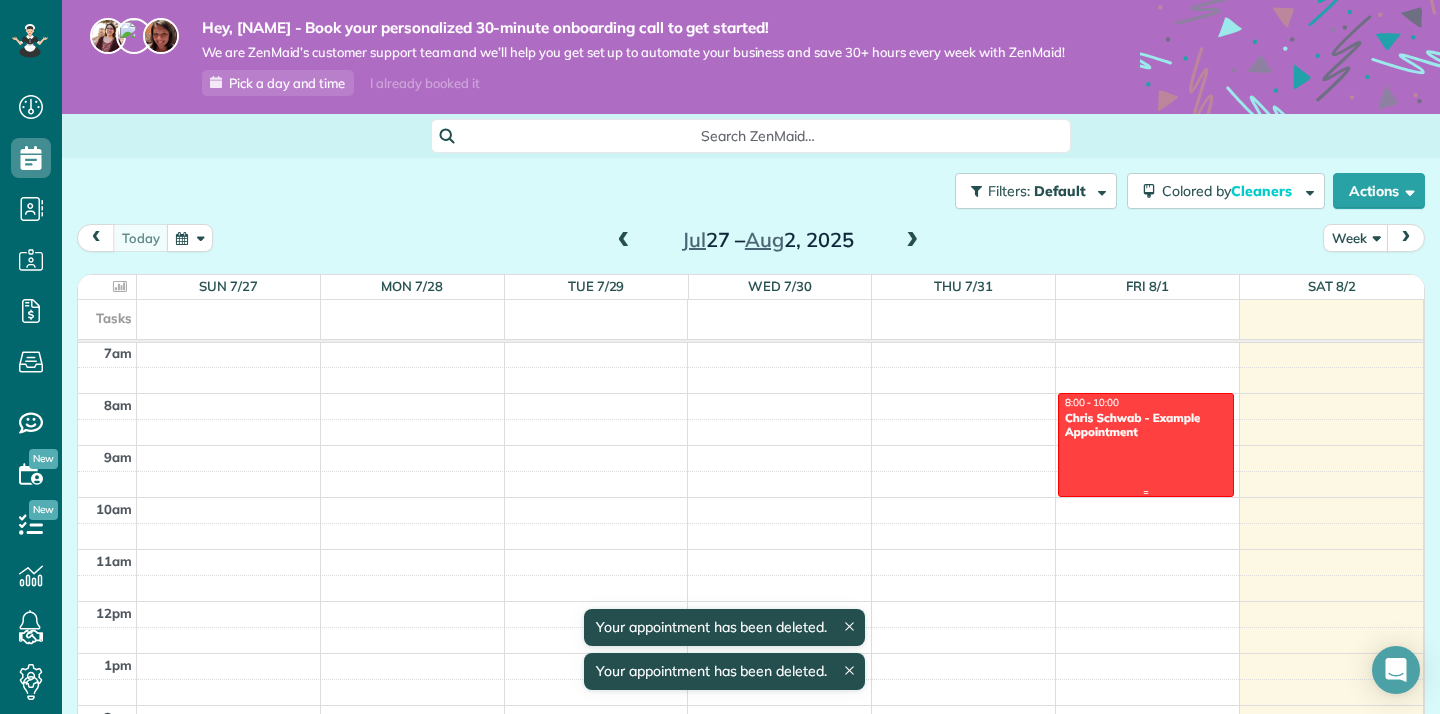 click at bounding box center (1146, 445) 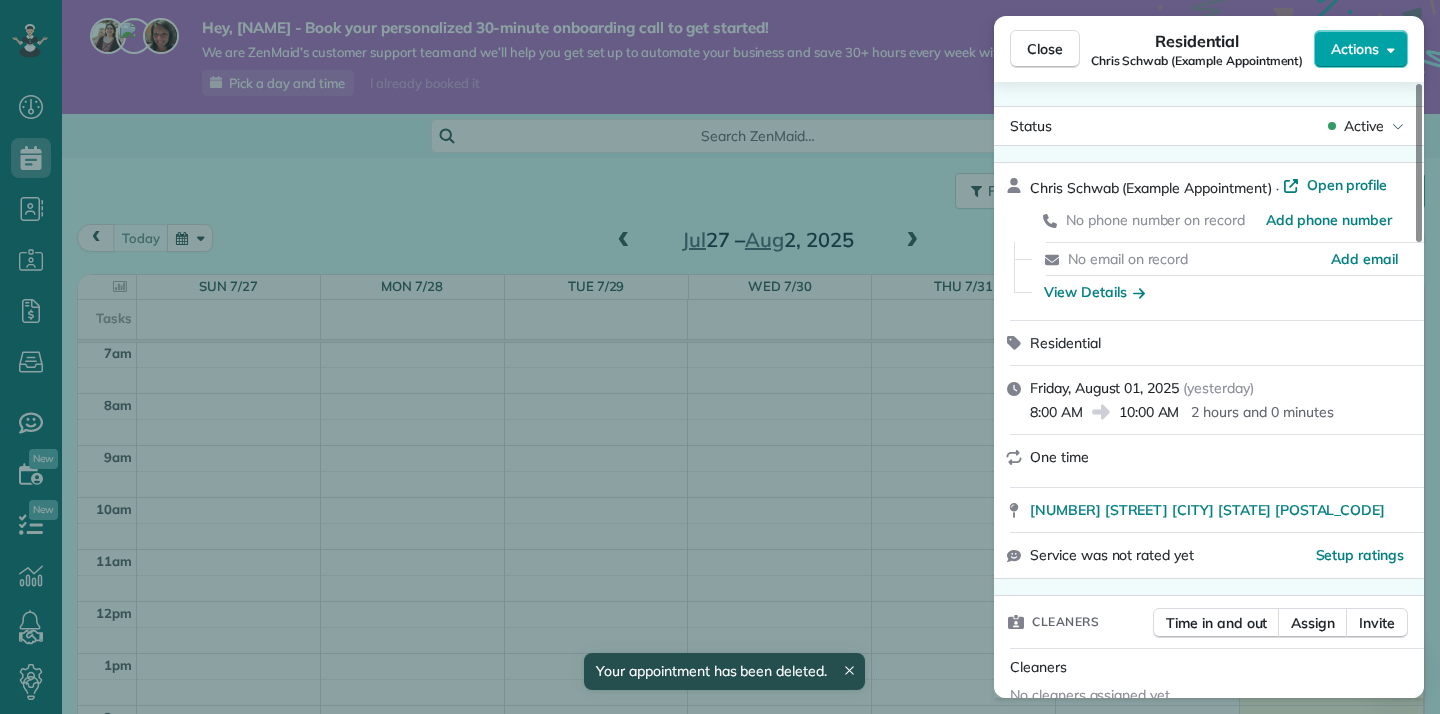 click on "Actions" at bounding box center [1361, 49] 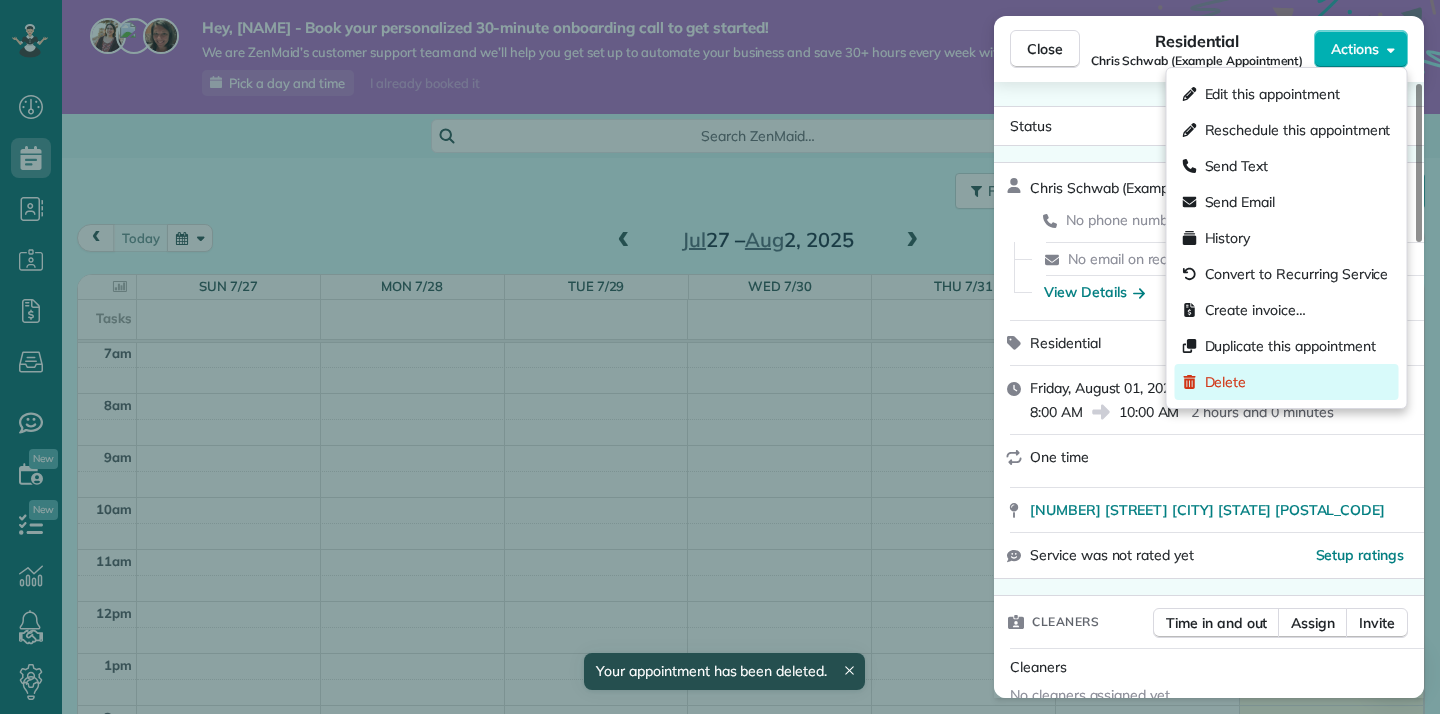 click on "Delete" at bounding box center (1287, 382) 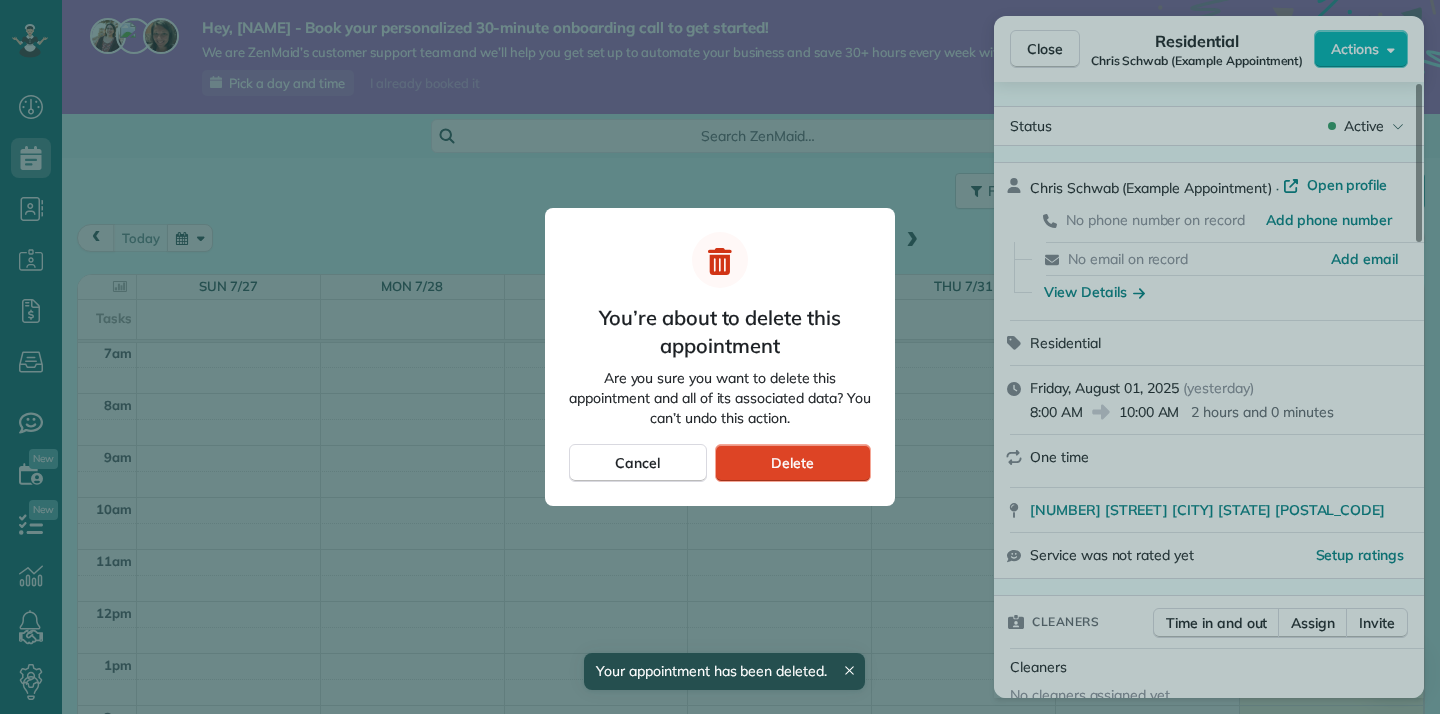 click on "Delete" at bounding box center [793, 463] 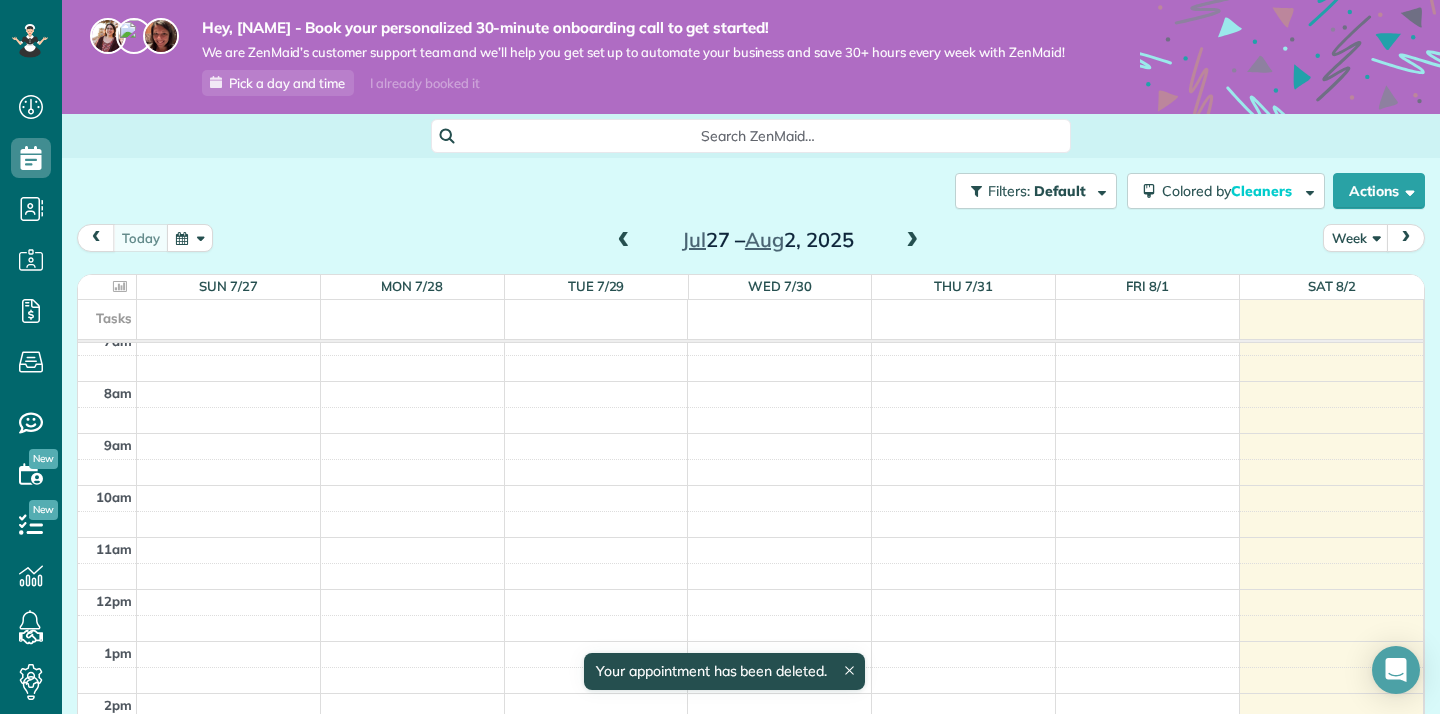 scroll, scrollTop: 378, scrollLeft: 0, axis: vertical 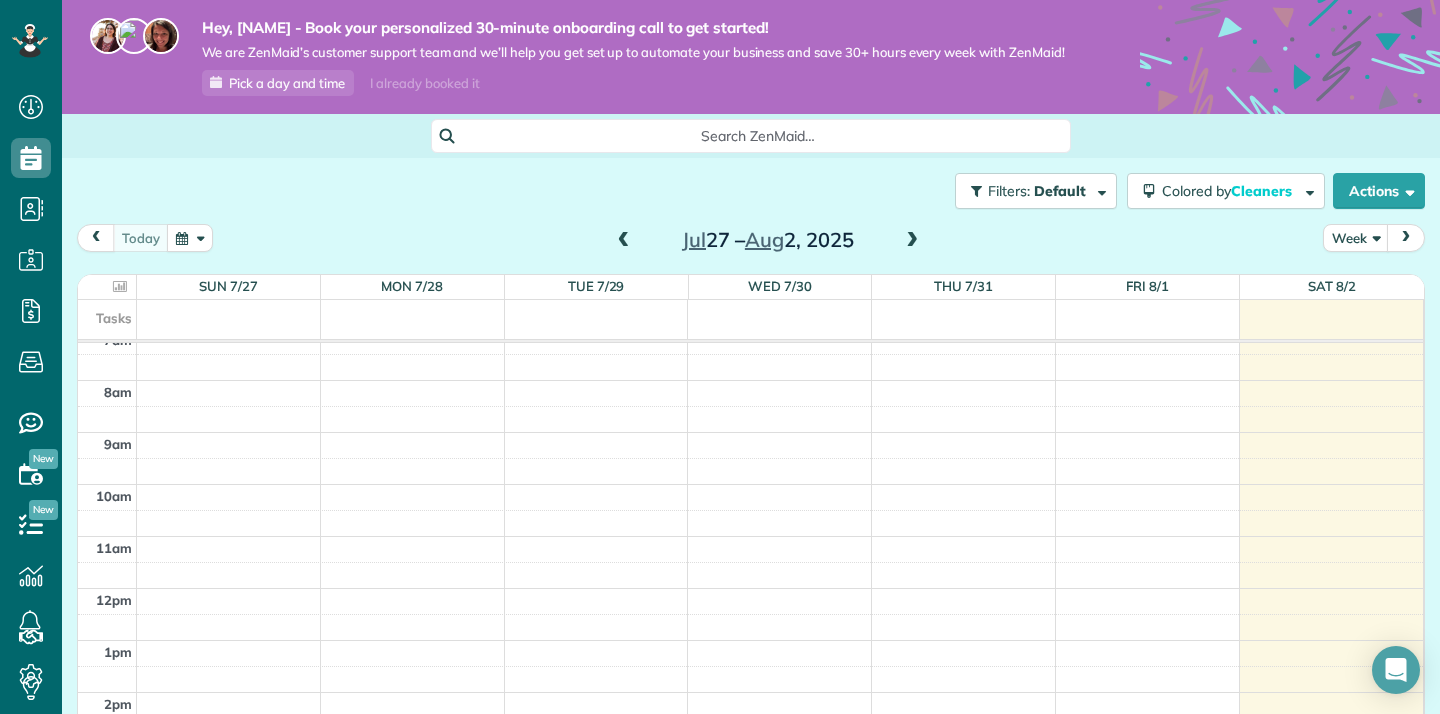 click on "I already booked it" at bounding box center (424, 83) 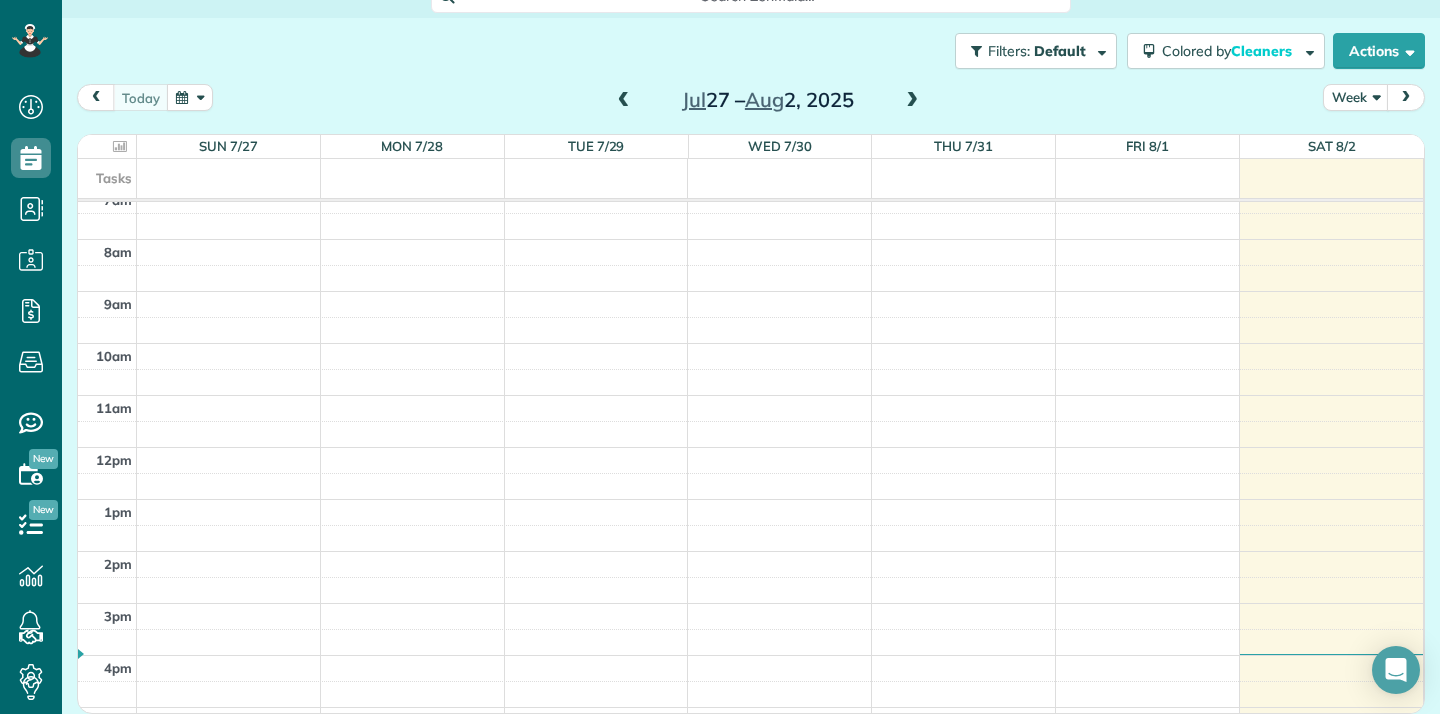 scroll, scrollTop: 0, scrollLeft: 0, axis: both 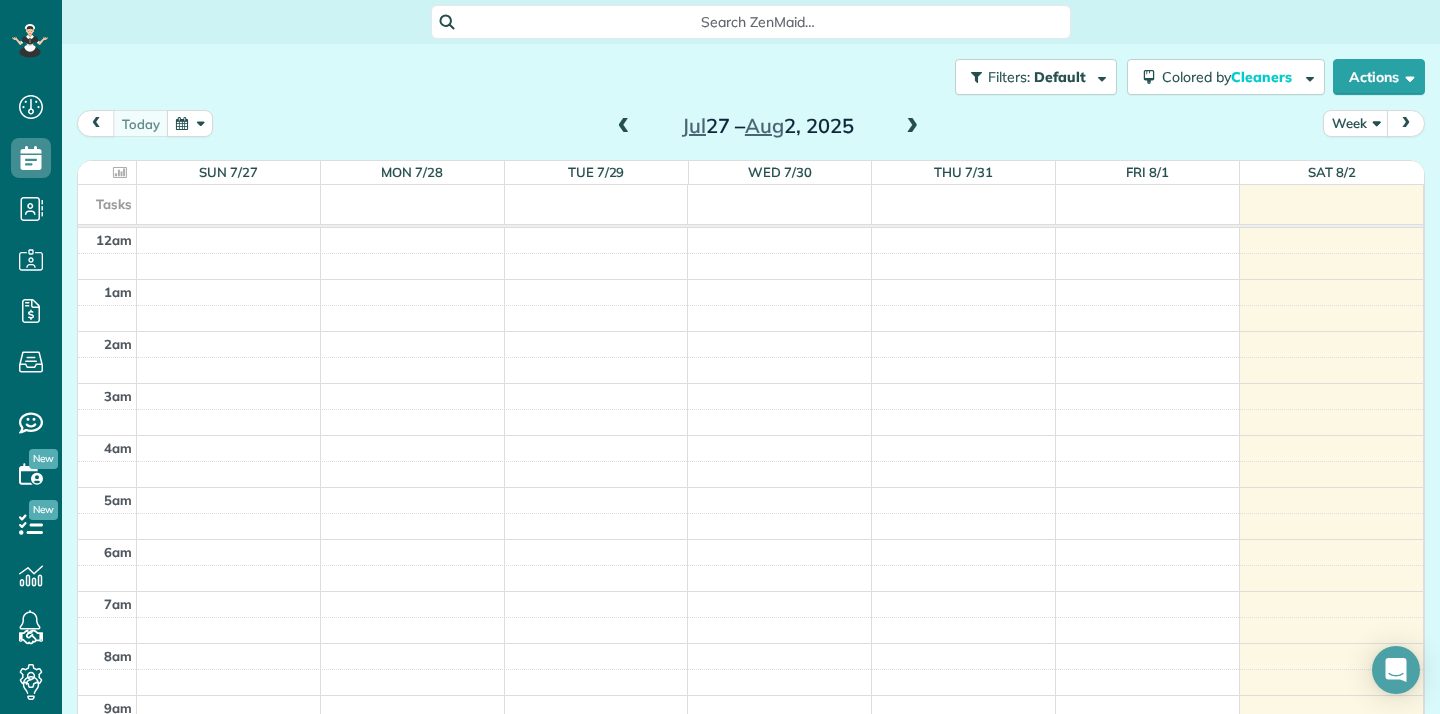 click on "Filters:   Default
Colored by  Cleaners
Color by Cleaner
Color by Team
Color by Status
Color by Recurrence
Color by Paid/Unpaid
Filters  Default
Schedule Changes
Actions
Create Appointment
Create Task
Clock In/Out
Send Work Orders
Print Route Sheets
Today's Emails/Texts
View Metrics" at bounding box center (751, 77) 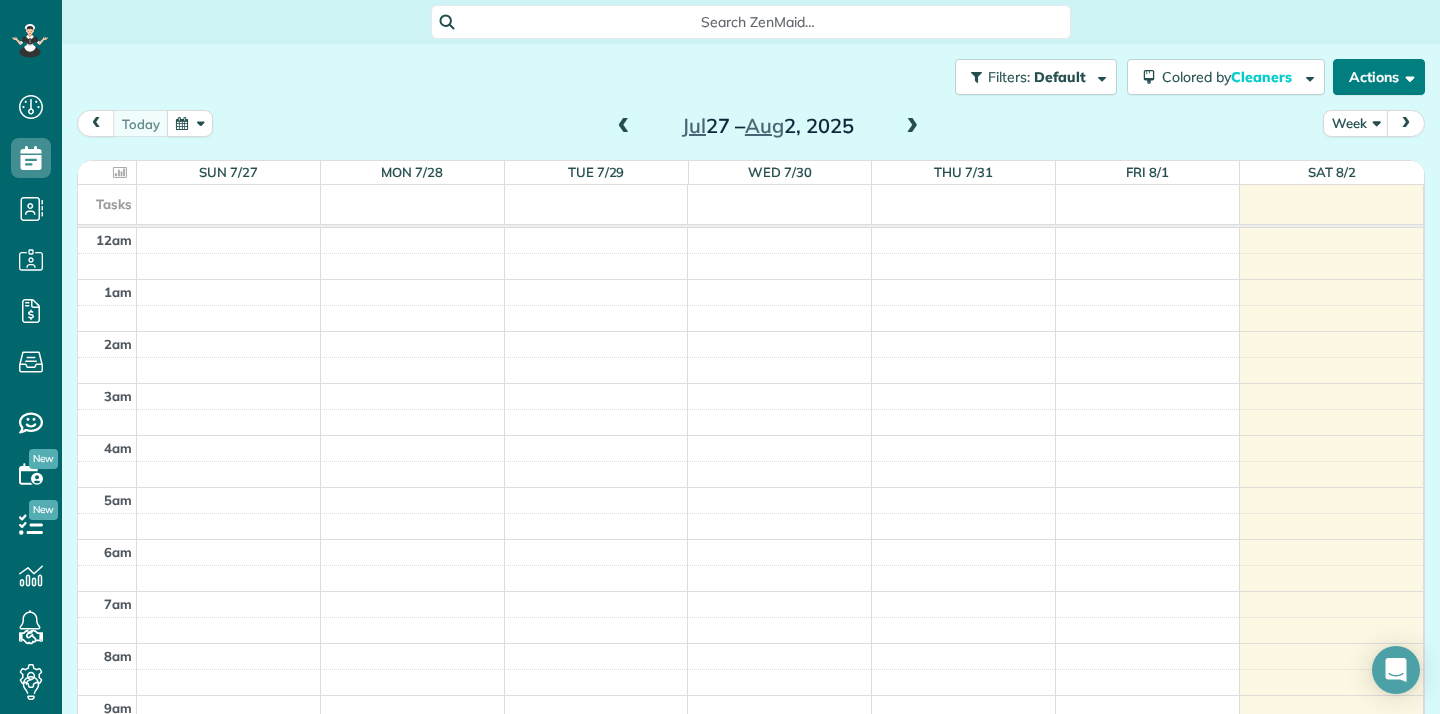 click on "Actions" at bounding box center (1379, 77) 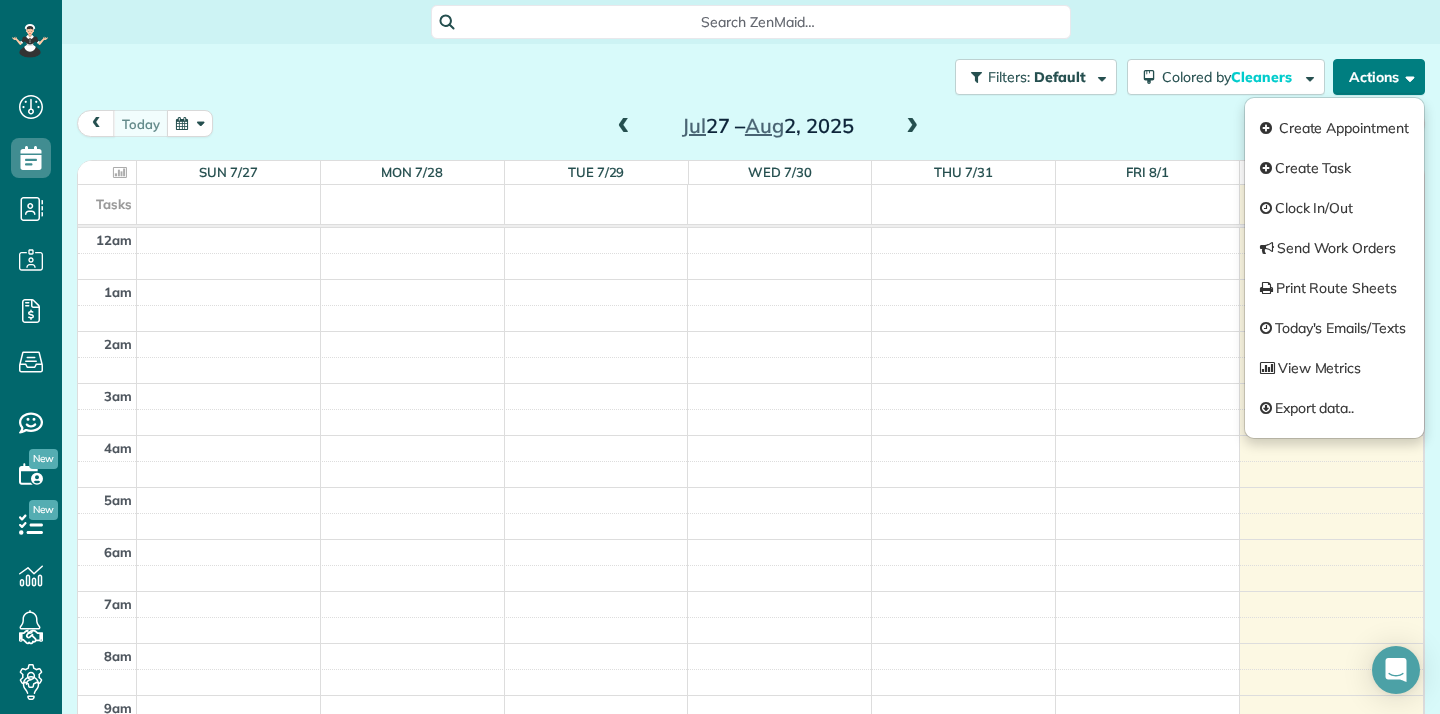 click on "Actions" at bounding box center (1379, 77) 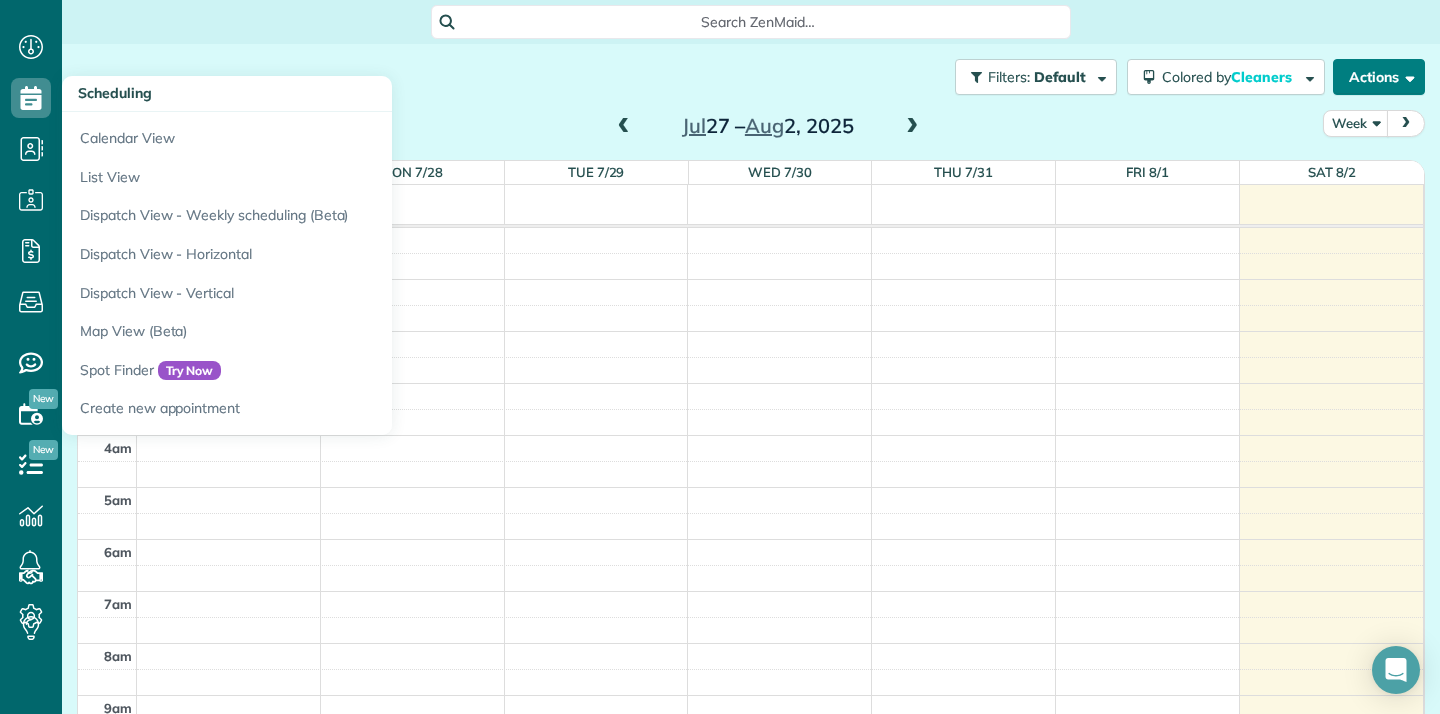 scroll, scrollTop: 0, scrollLeft: 0, axis: both 